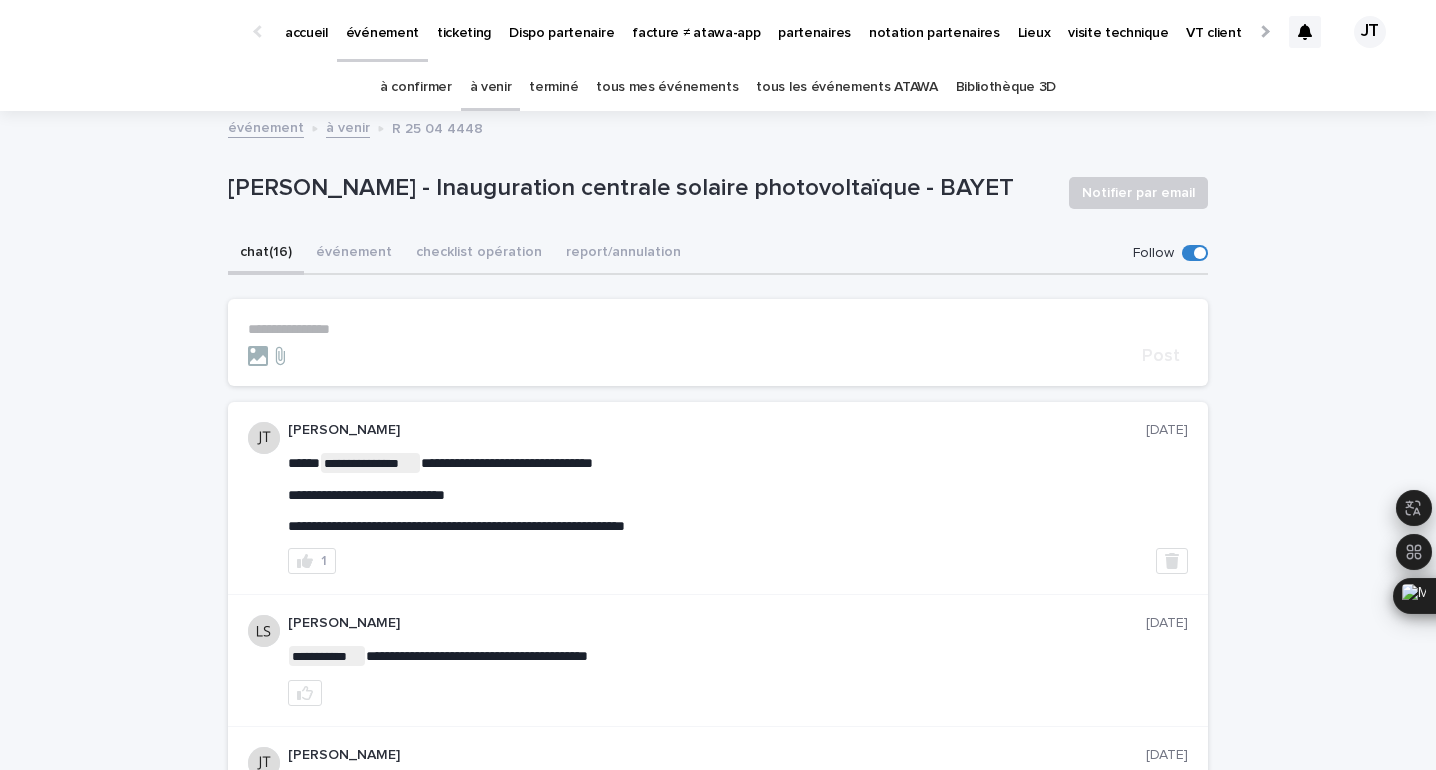 scroll, scrollTop: 0, scrollLeft: 0, axis: both 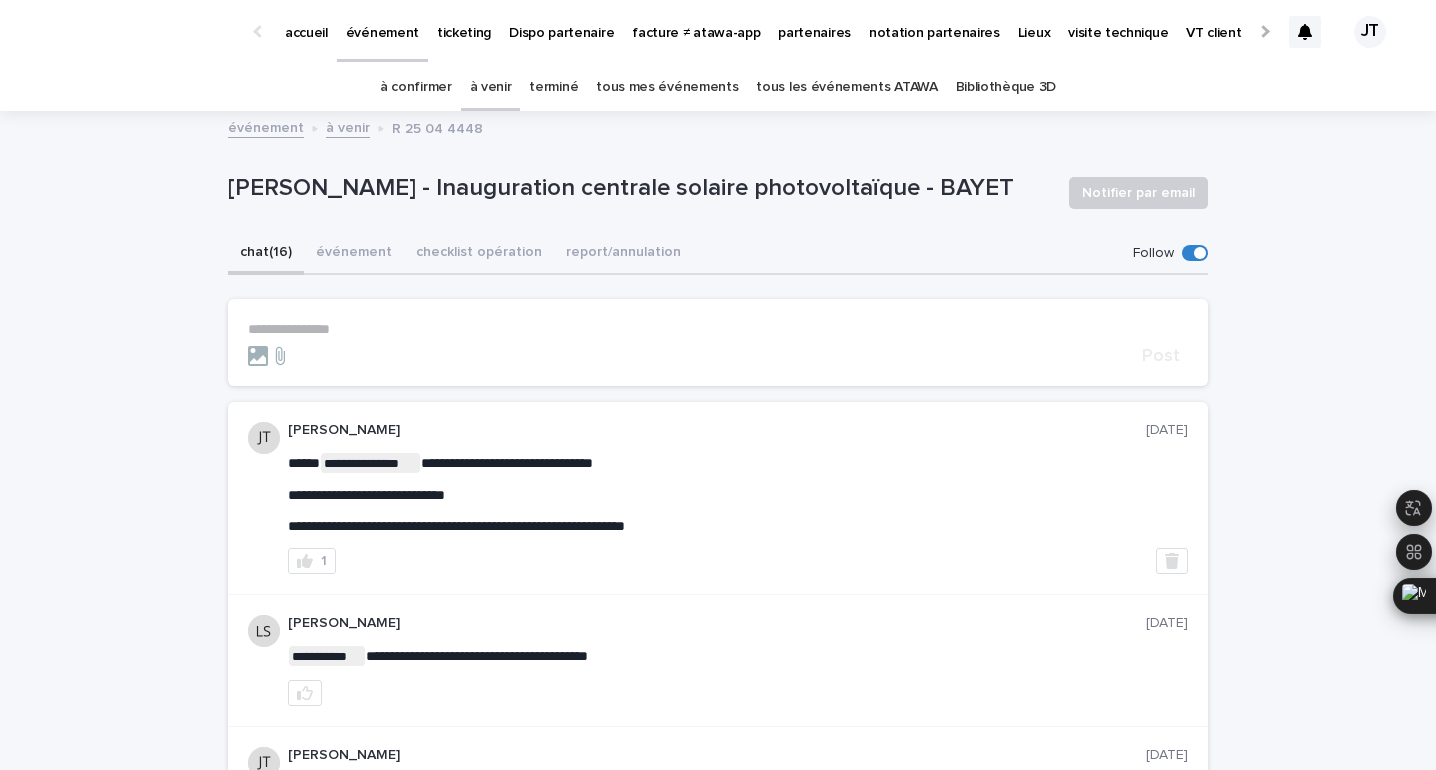 click on "à confirmer" at bounding box center [416, 87] 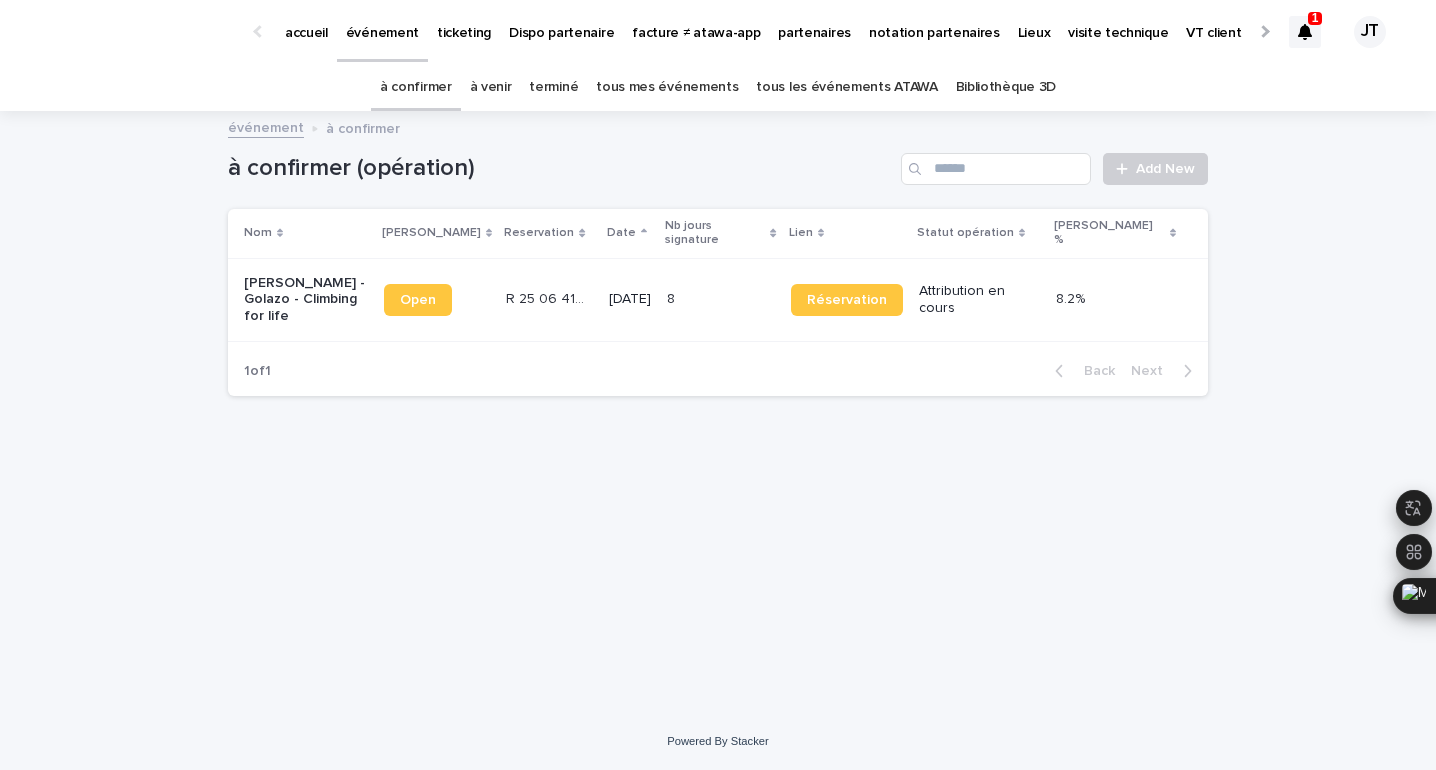 click on "1" at bounding box center (1315, 18) 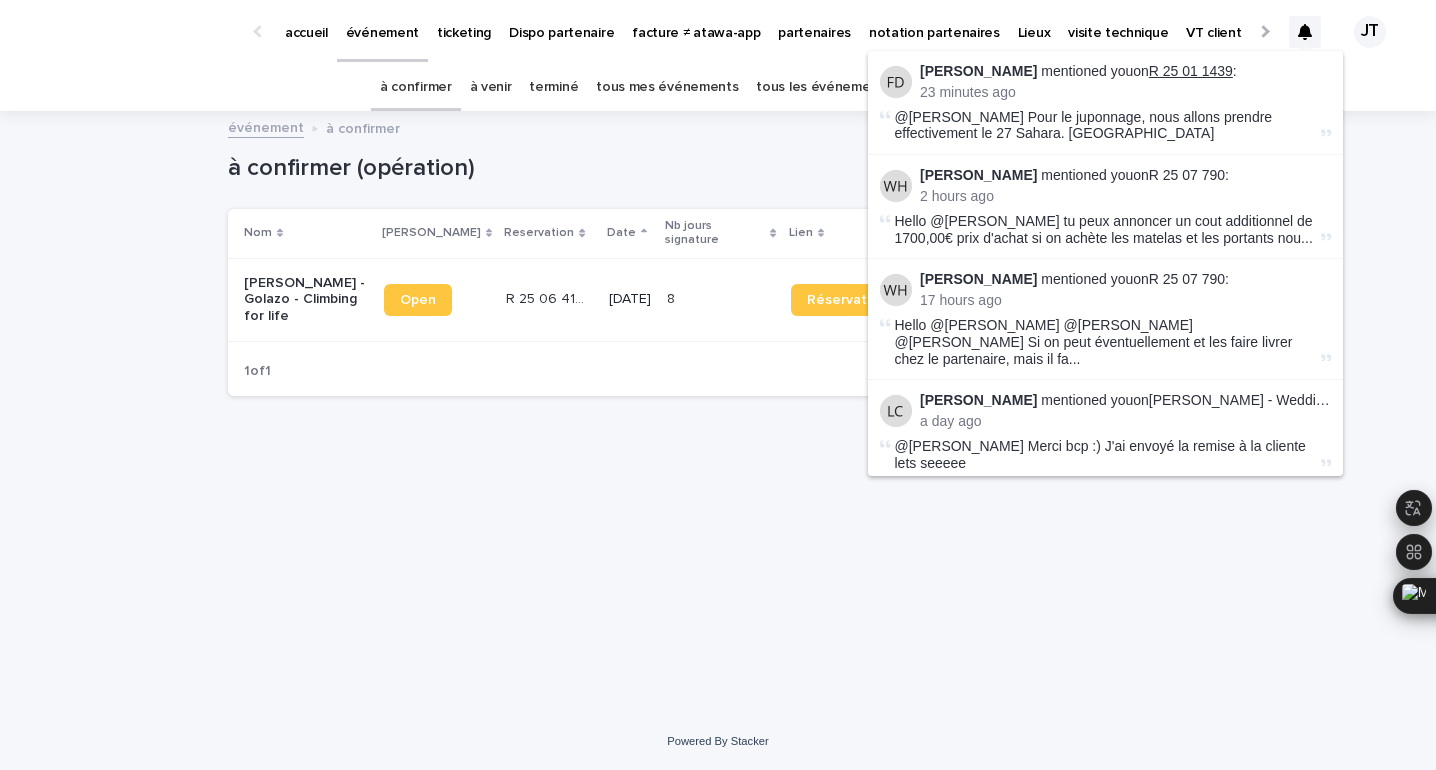 click on "R 25 01 1439" at bounding box center [1191, 71] 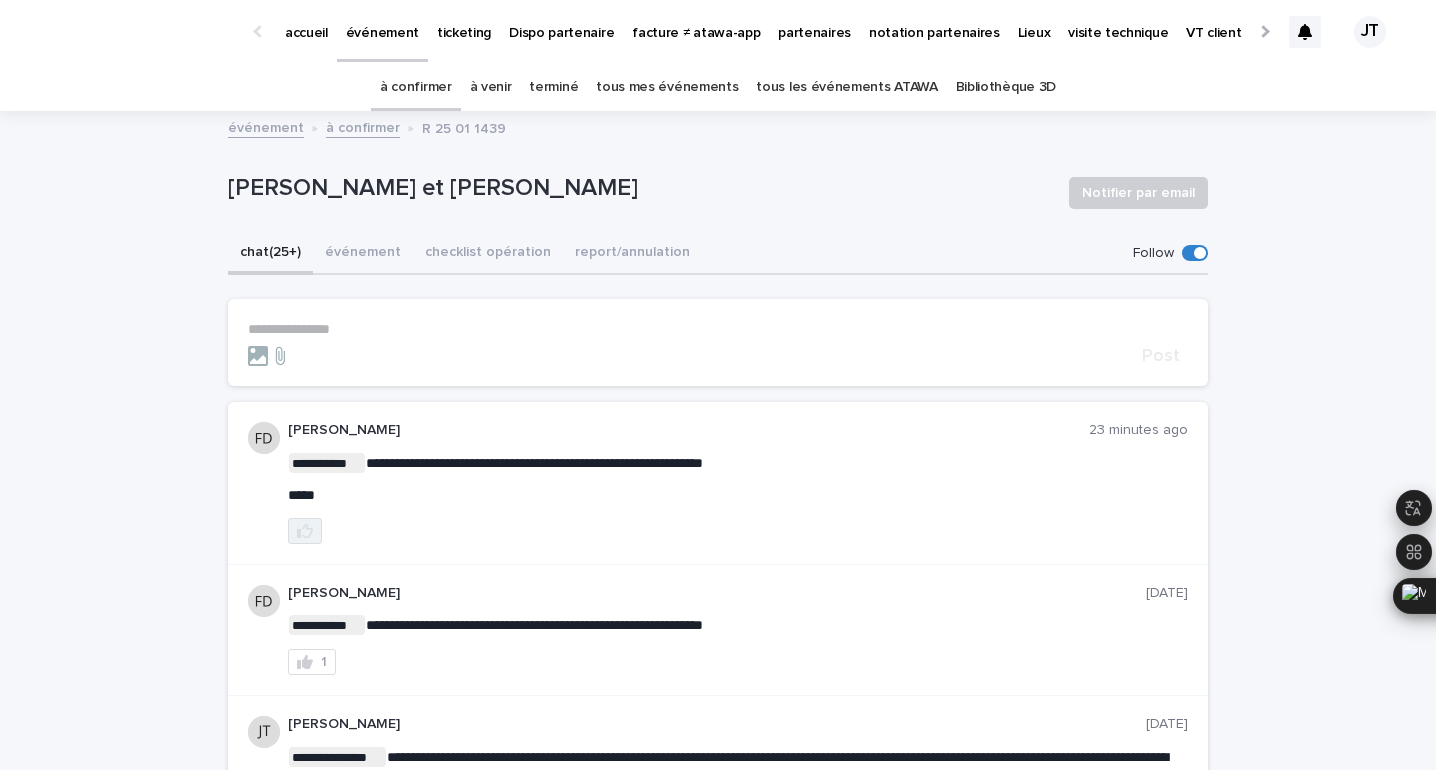 click 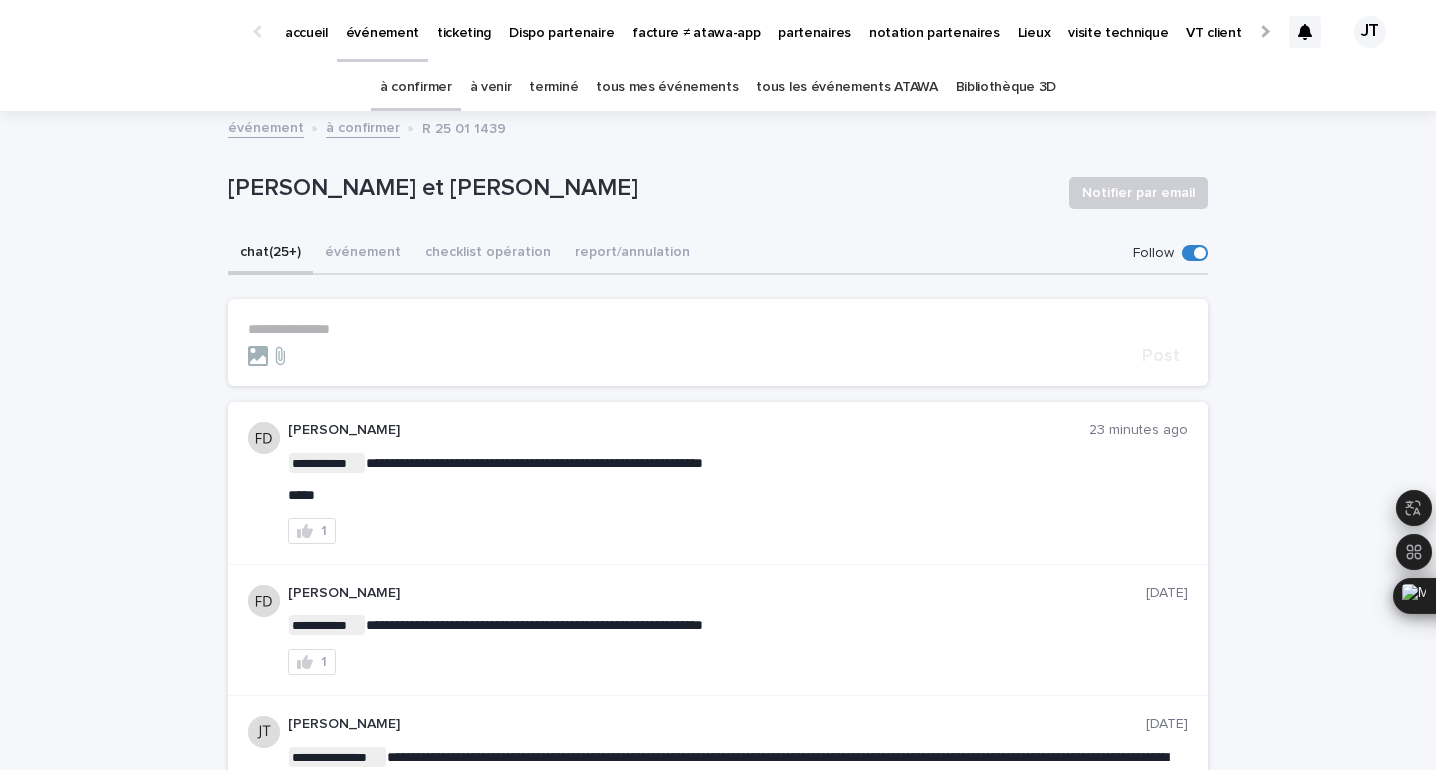 click at bounding box center [1305, 32] 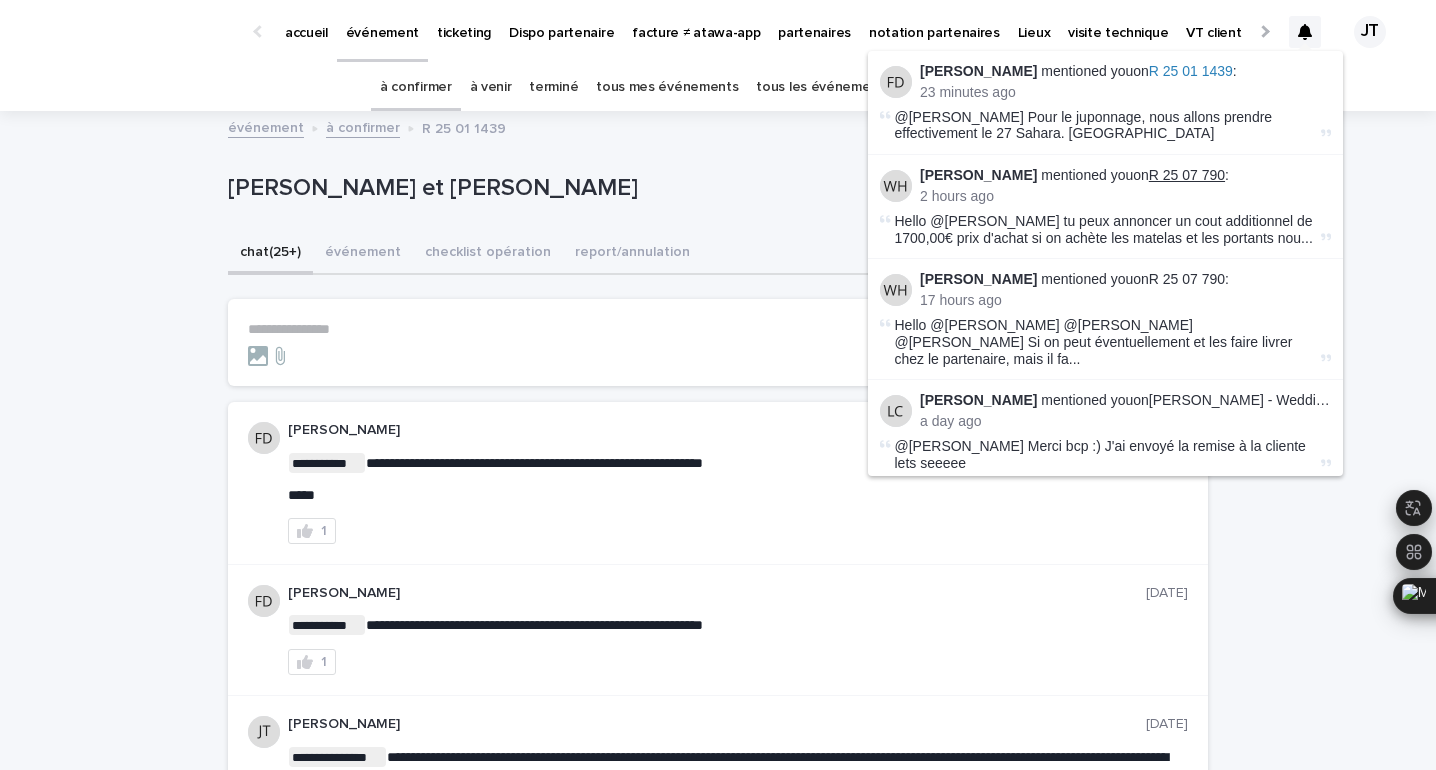 click on "R 25 07 790" at bounding box center [1187, 175] 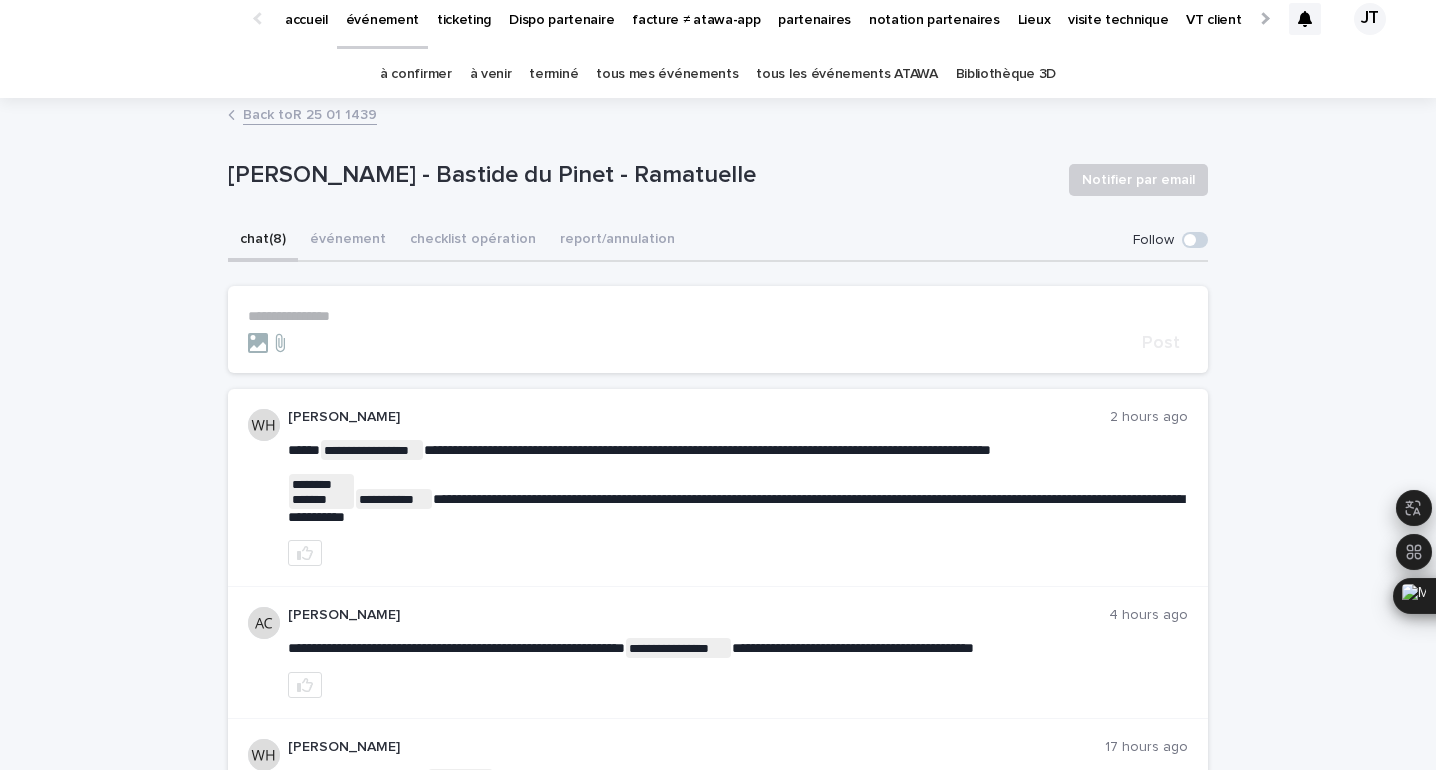 scroll, scrollTop: 0, scrollLeft: 0, axis: both 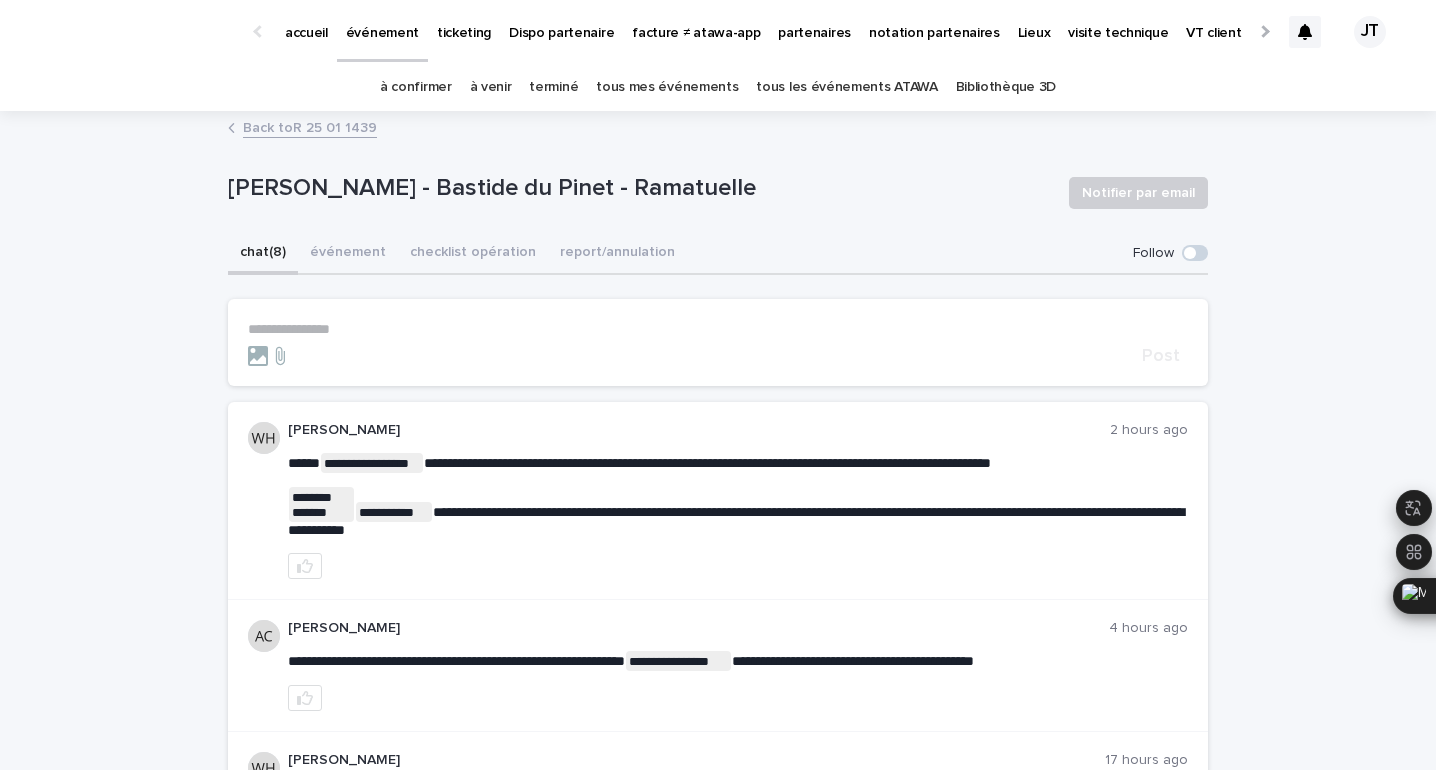 click on "à venir" at bounding box center (491, 87) 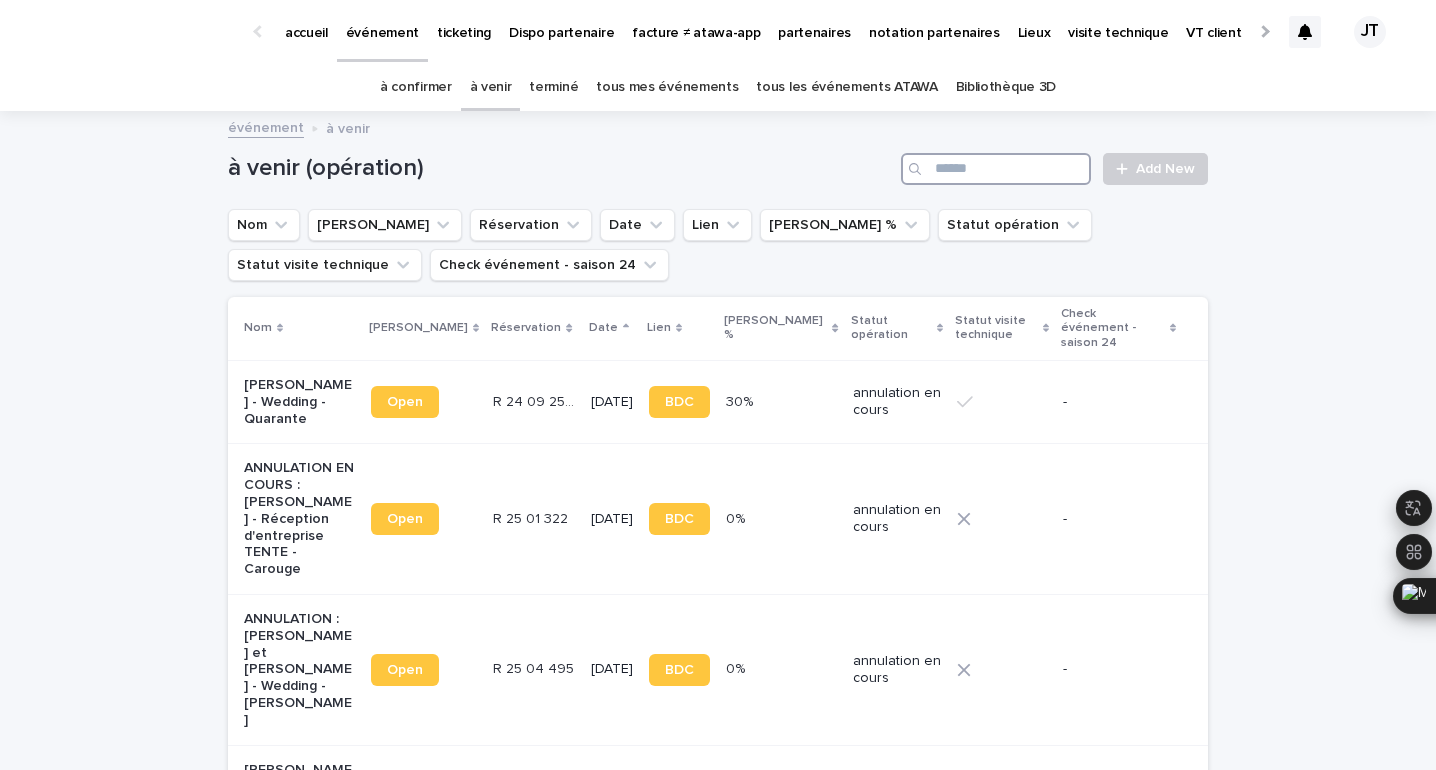 click at bounding box center [996, 169] 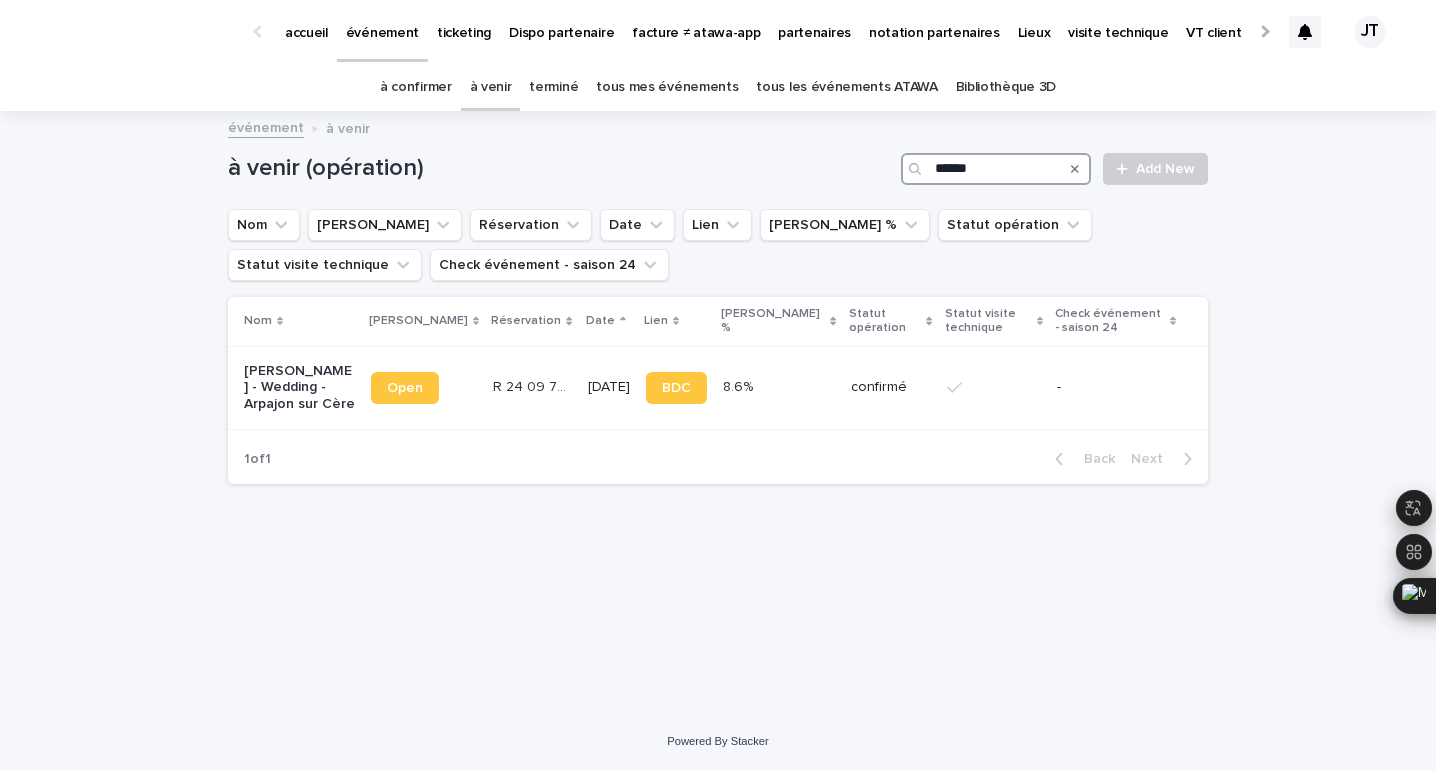 type on "*******" 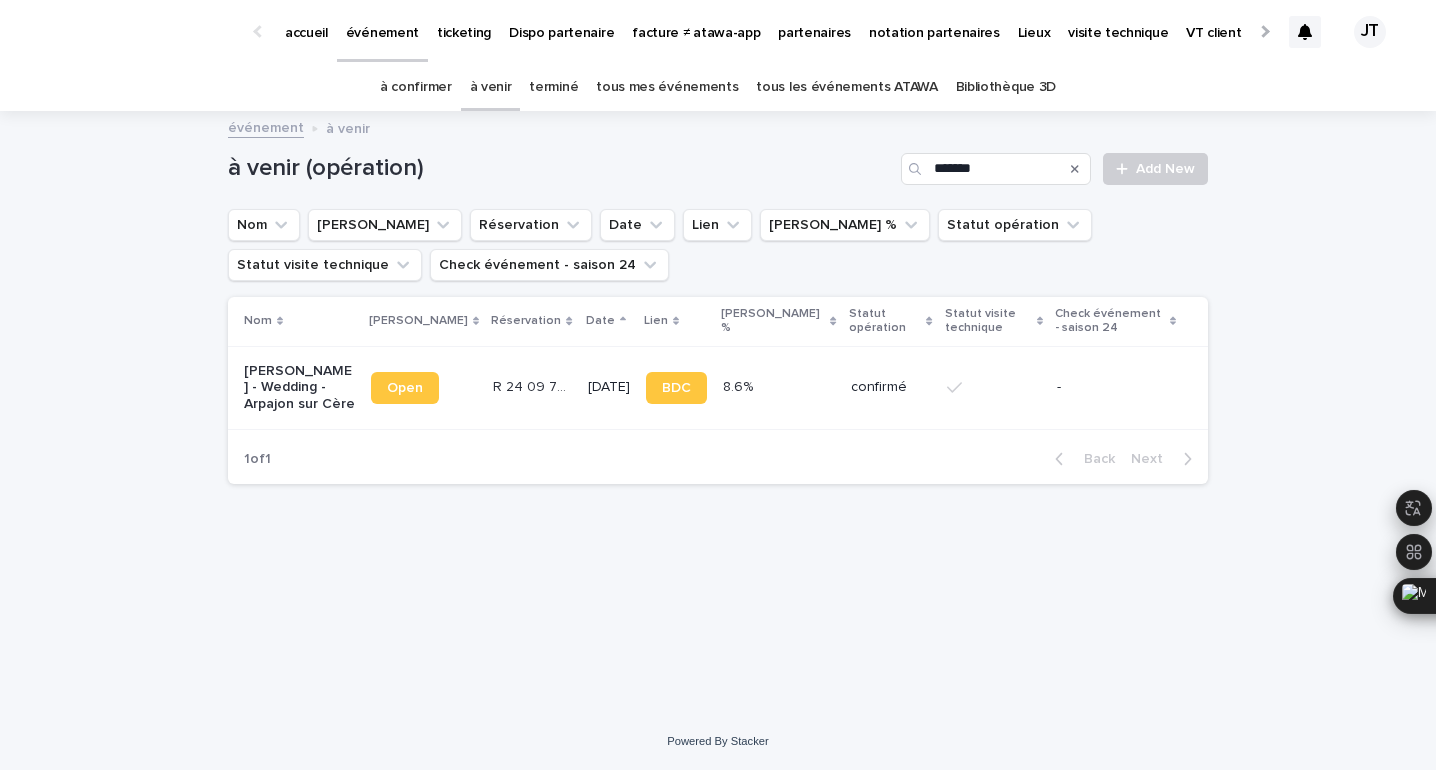 click on "Open" at bounding box center [424, 387] 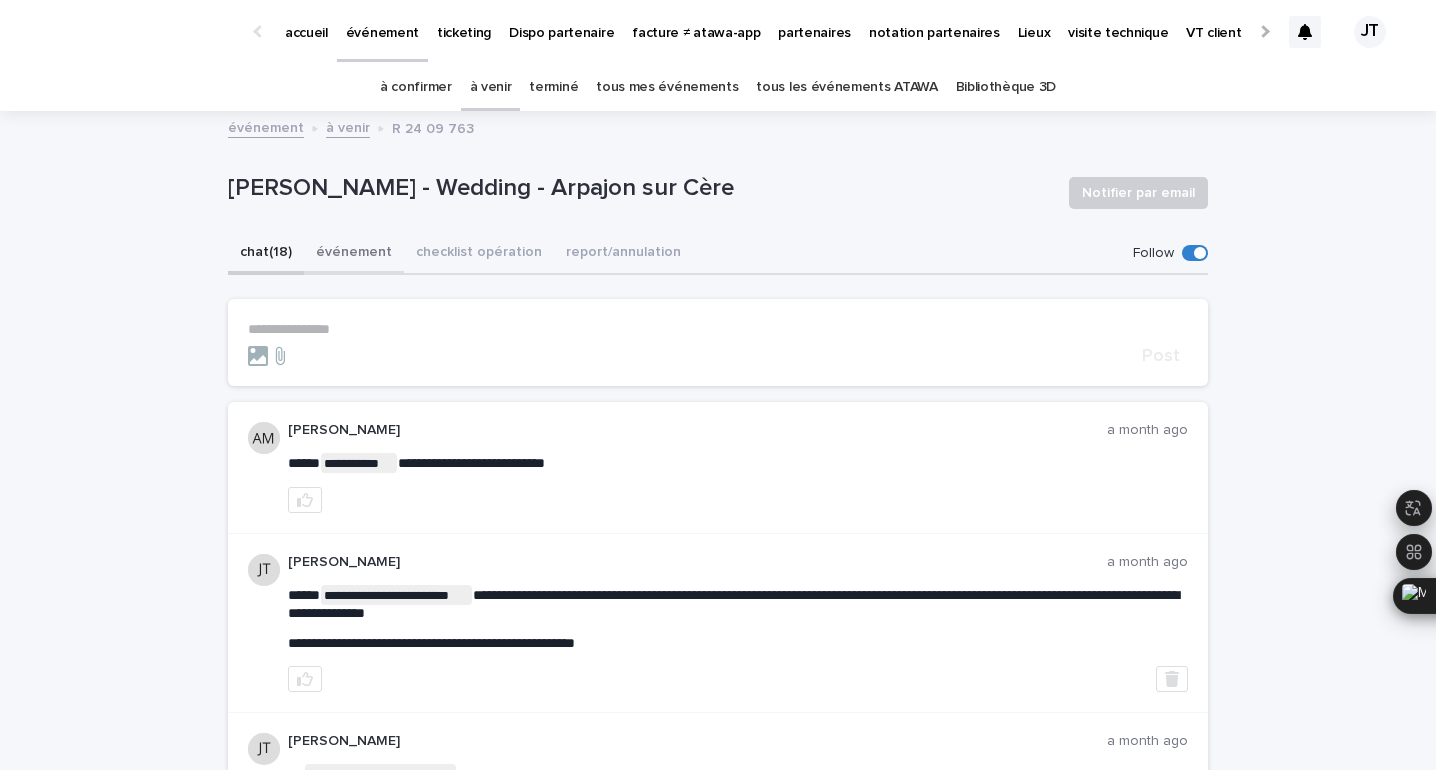 click on "événement" at bounding box center (354, 254) 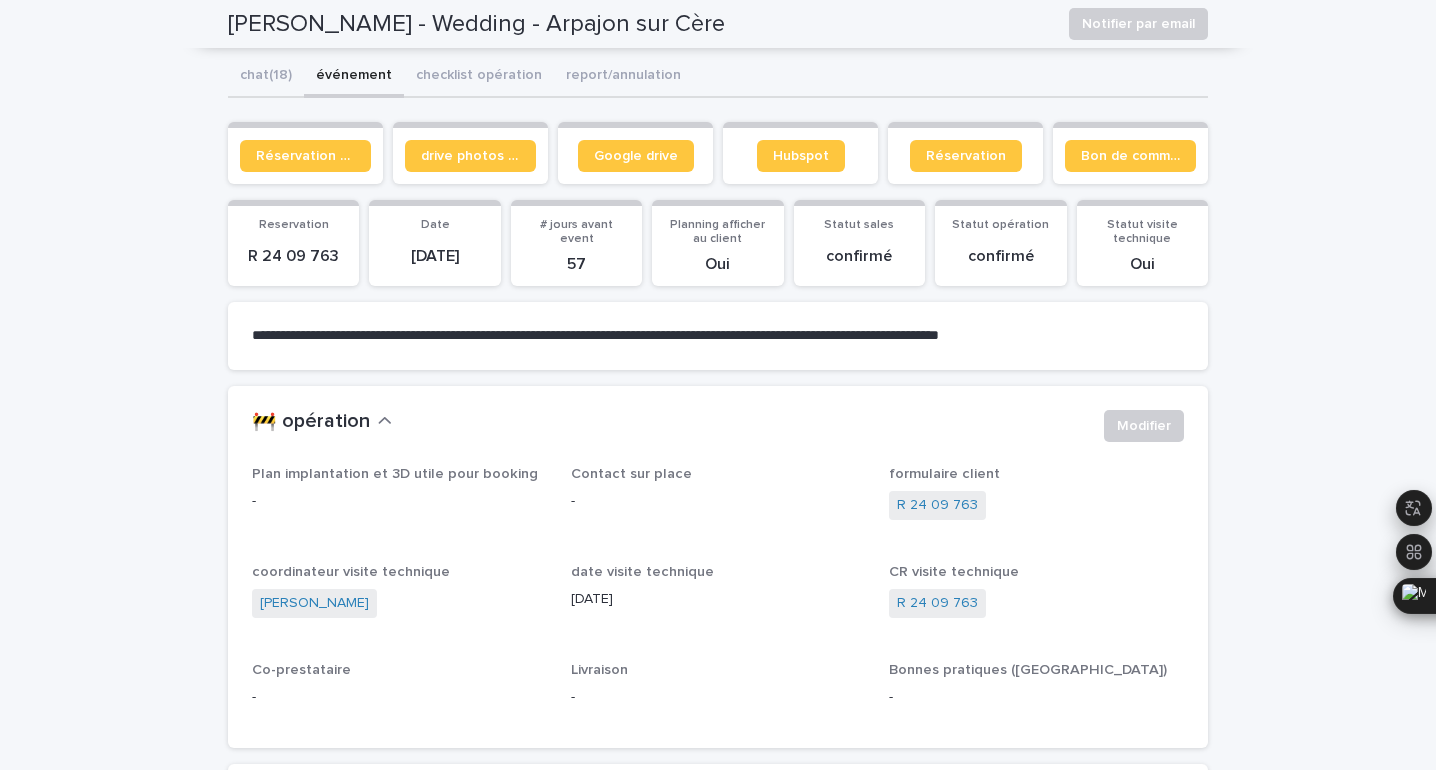 scroll, scrollTop: 0, scrollLeft: 0, axis: both 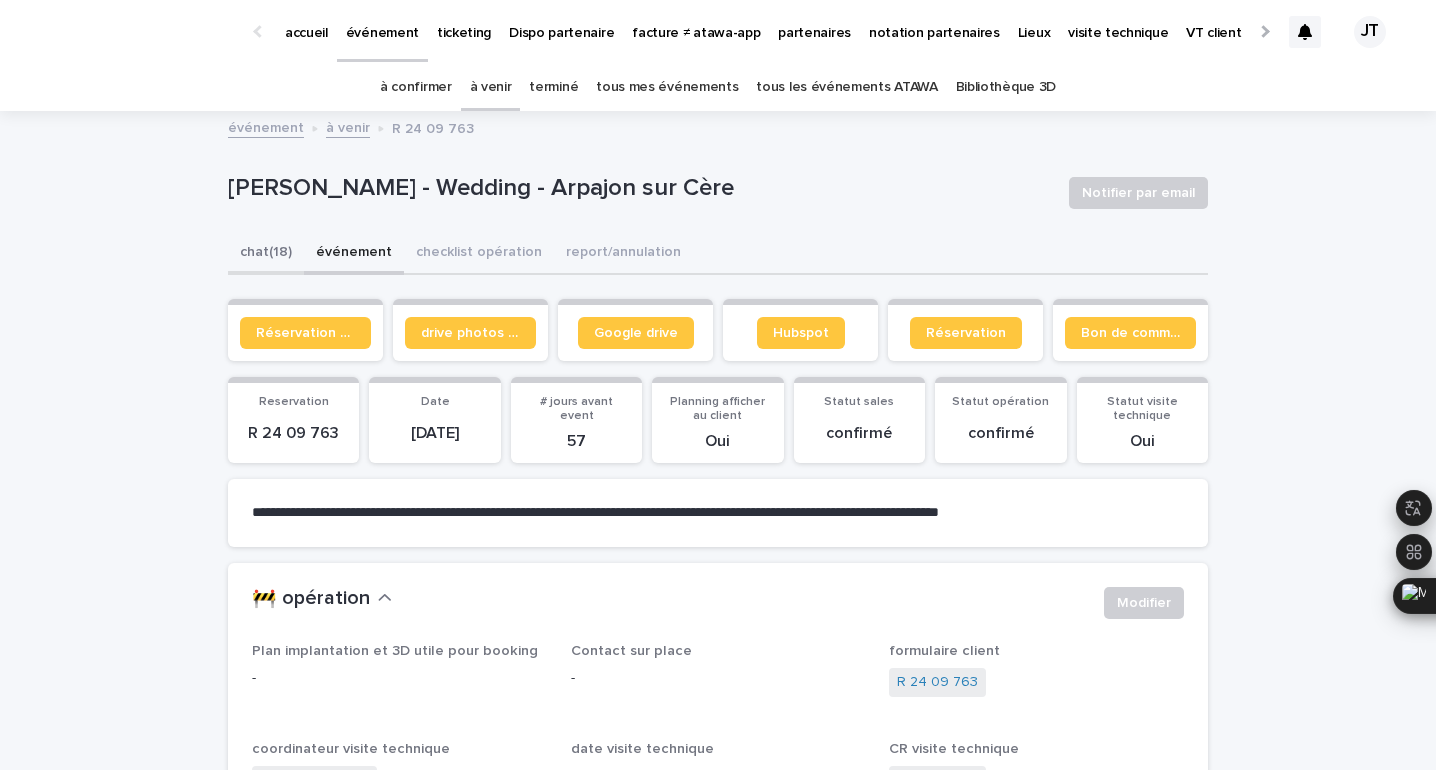 click on "chat  (18)" at bounding box center [266, 254] 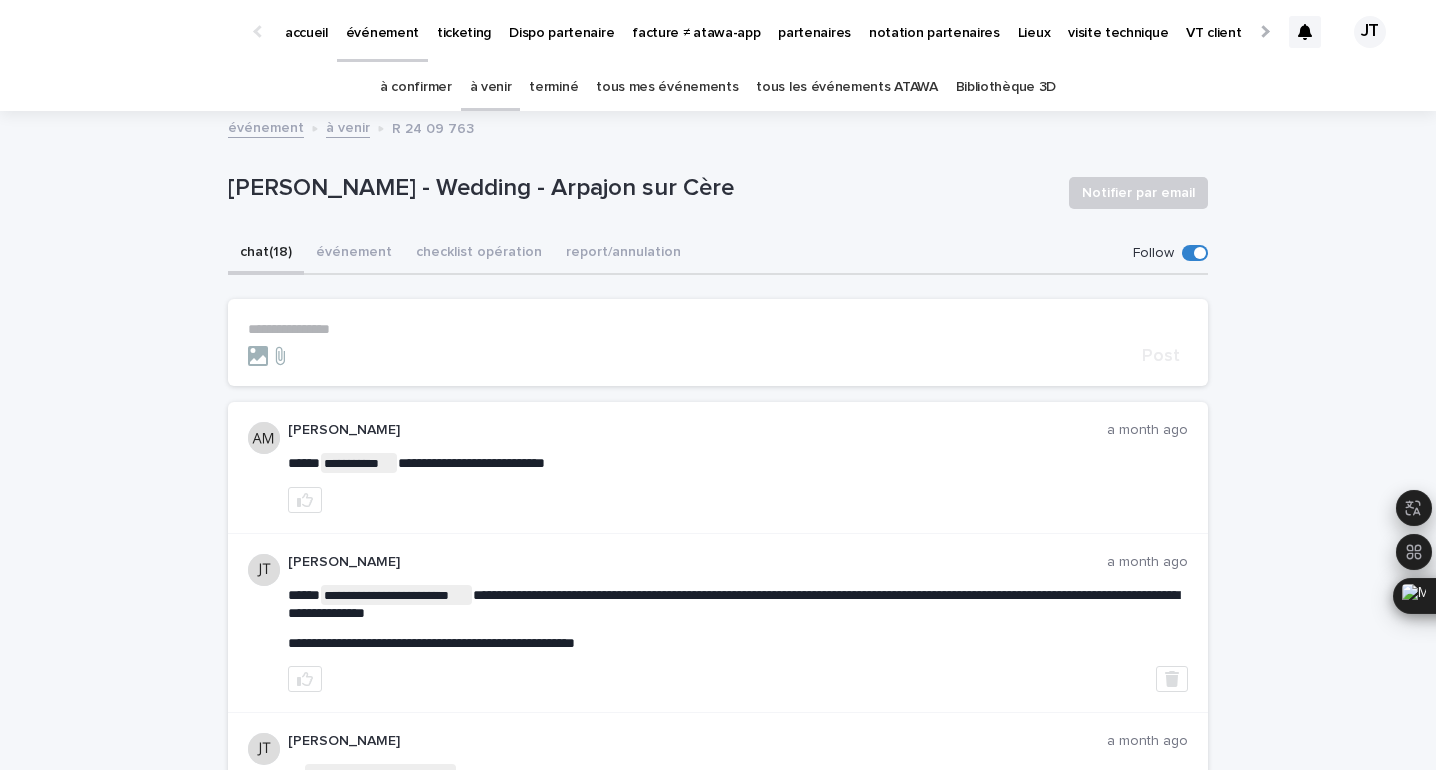 click on "**********" at bounding box center (718, 342) 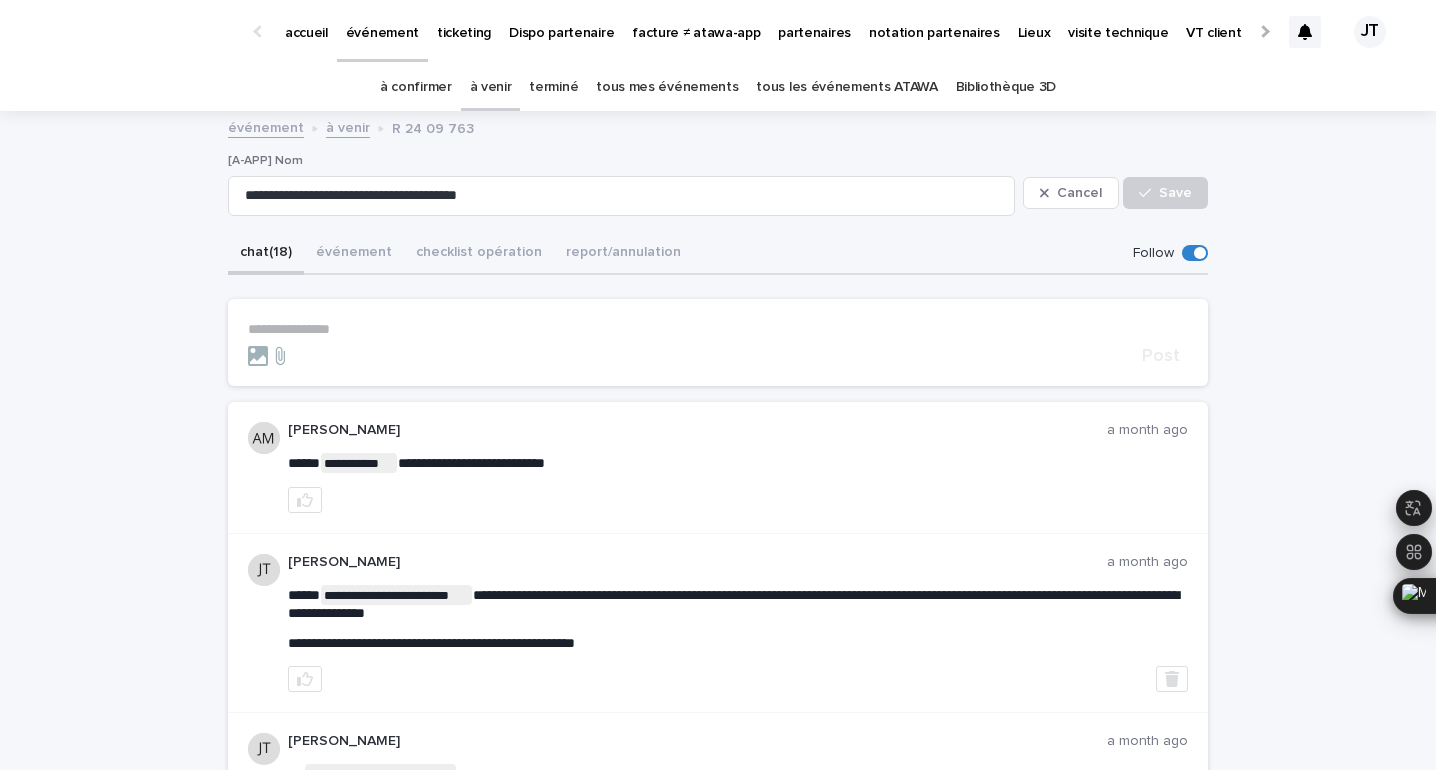 click on "**********" at bounding box center [718, 329] 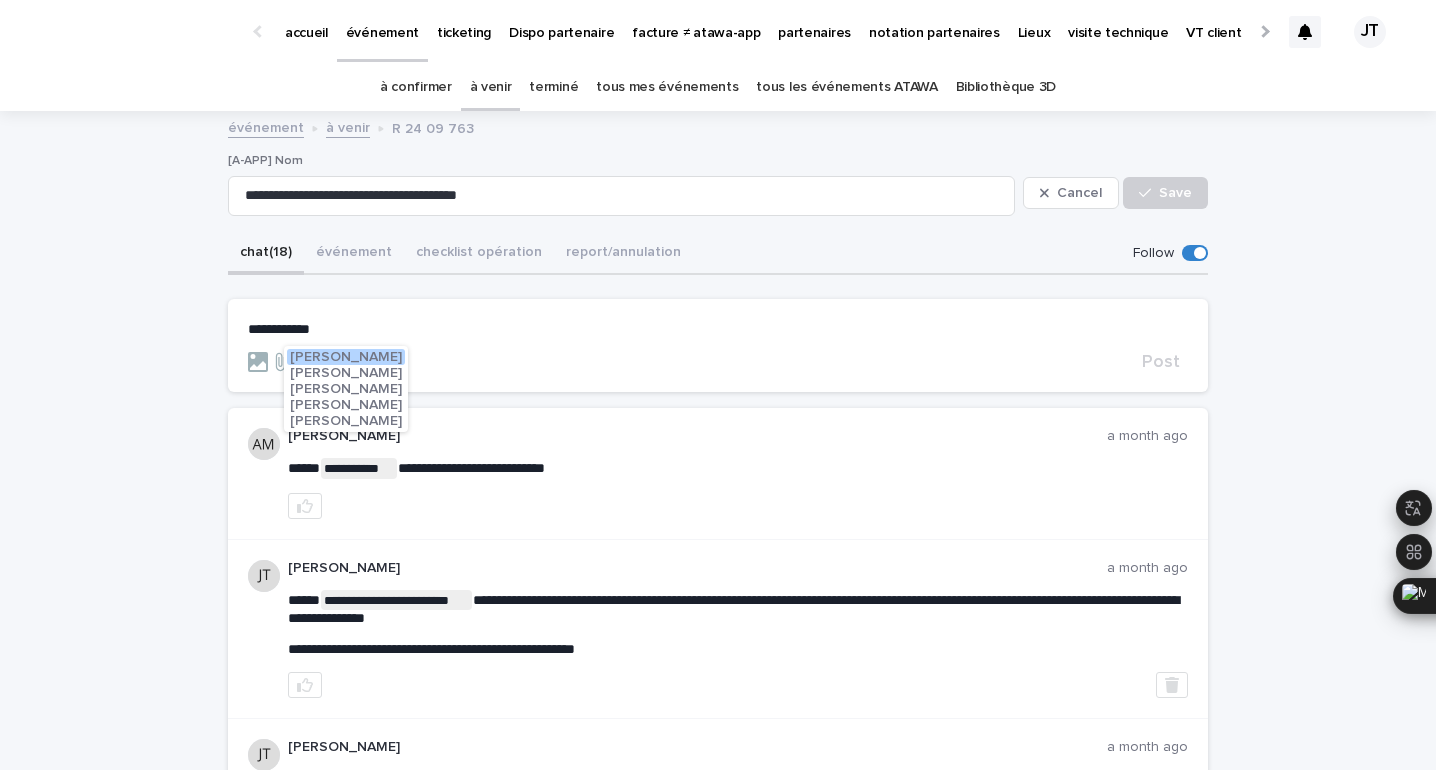 click on "[PERSON_NAME]" at bounding box center (346, 405) 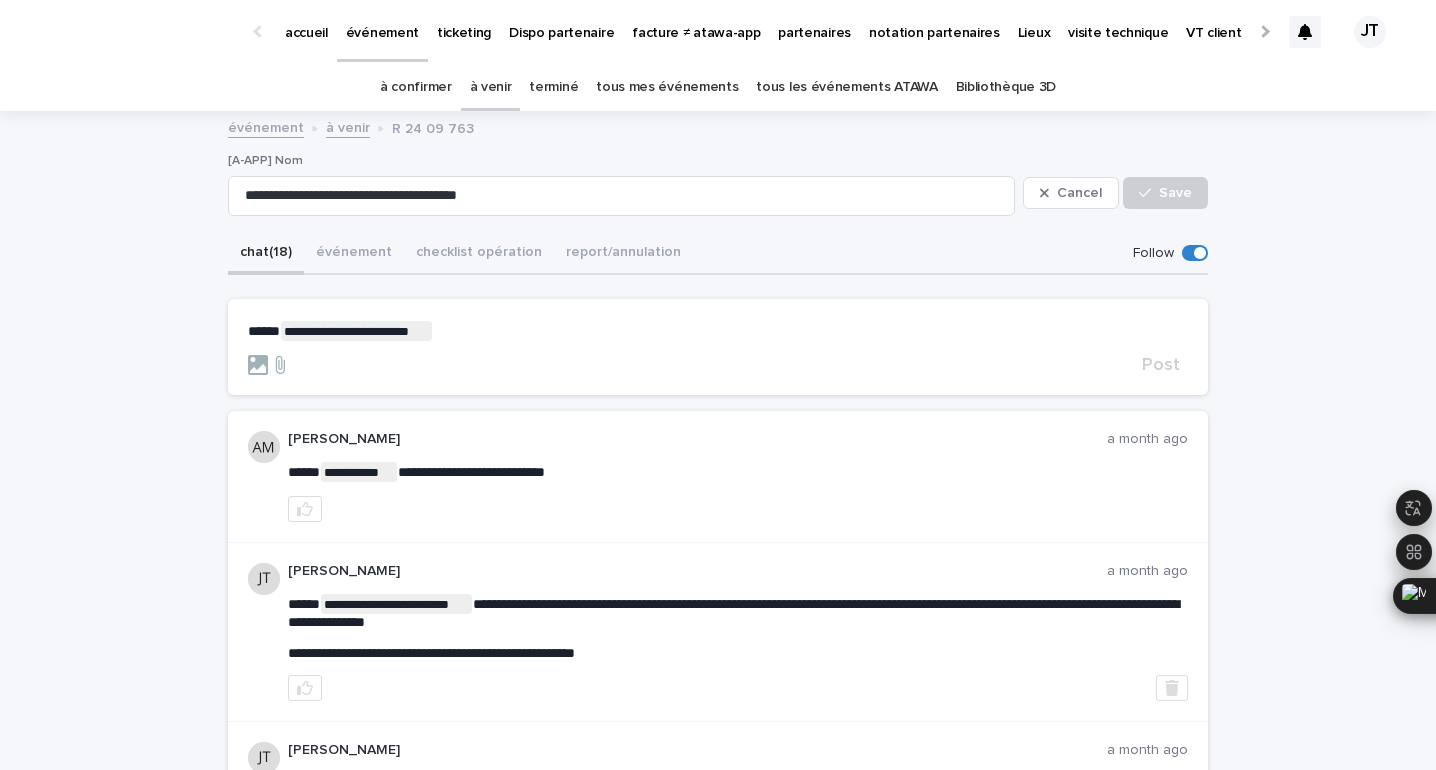 click on "**********" at bounding box center (718, 331) 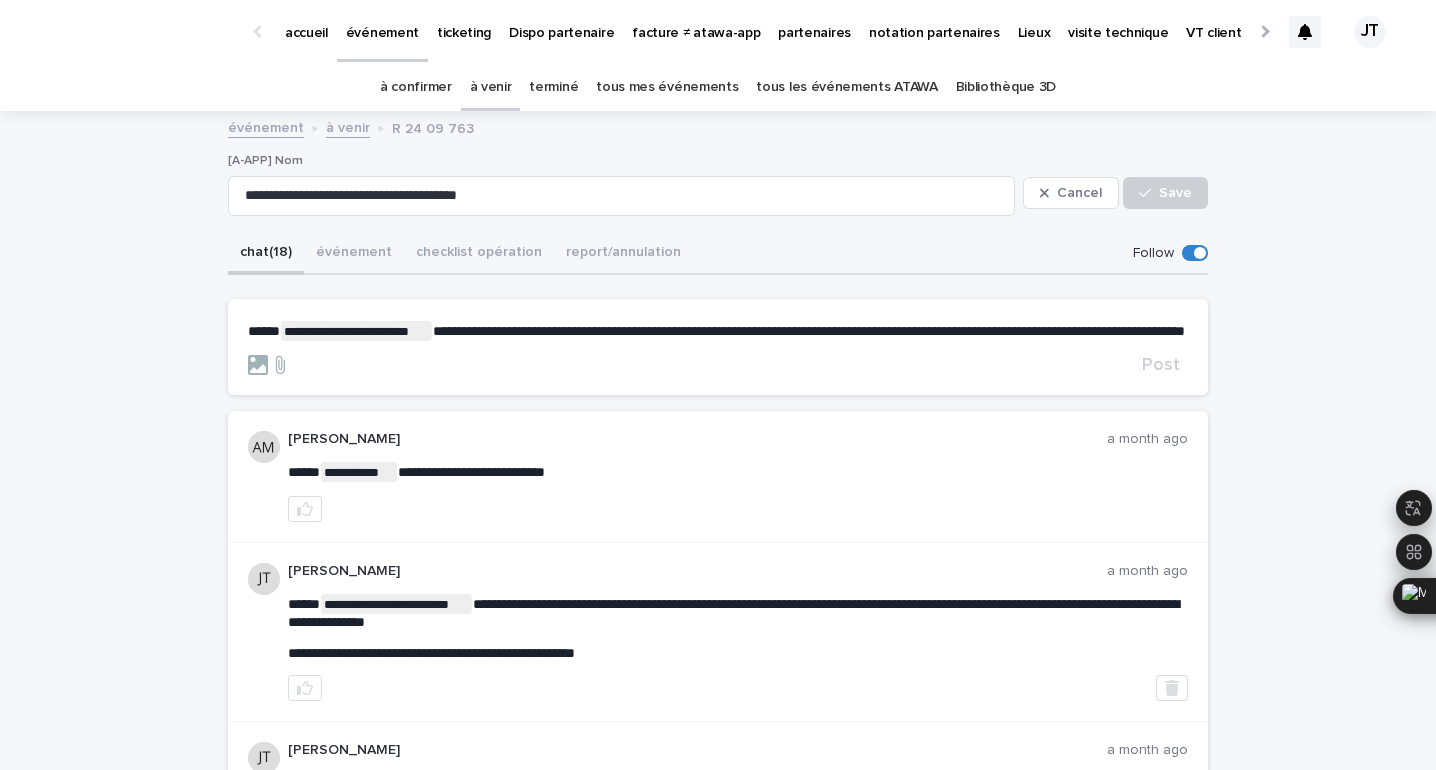 click on "**********" at bounding box center (809, 331) 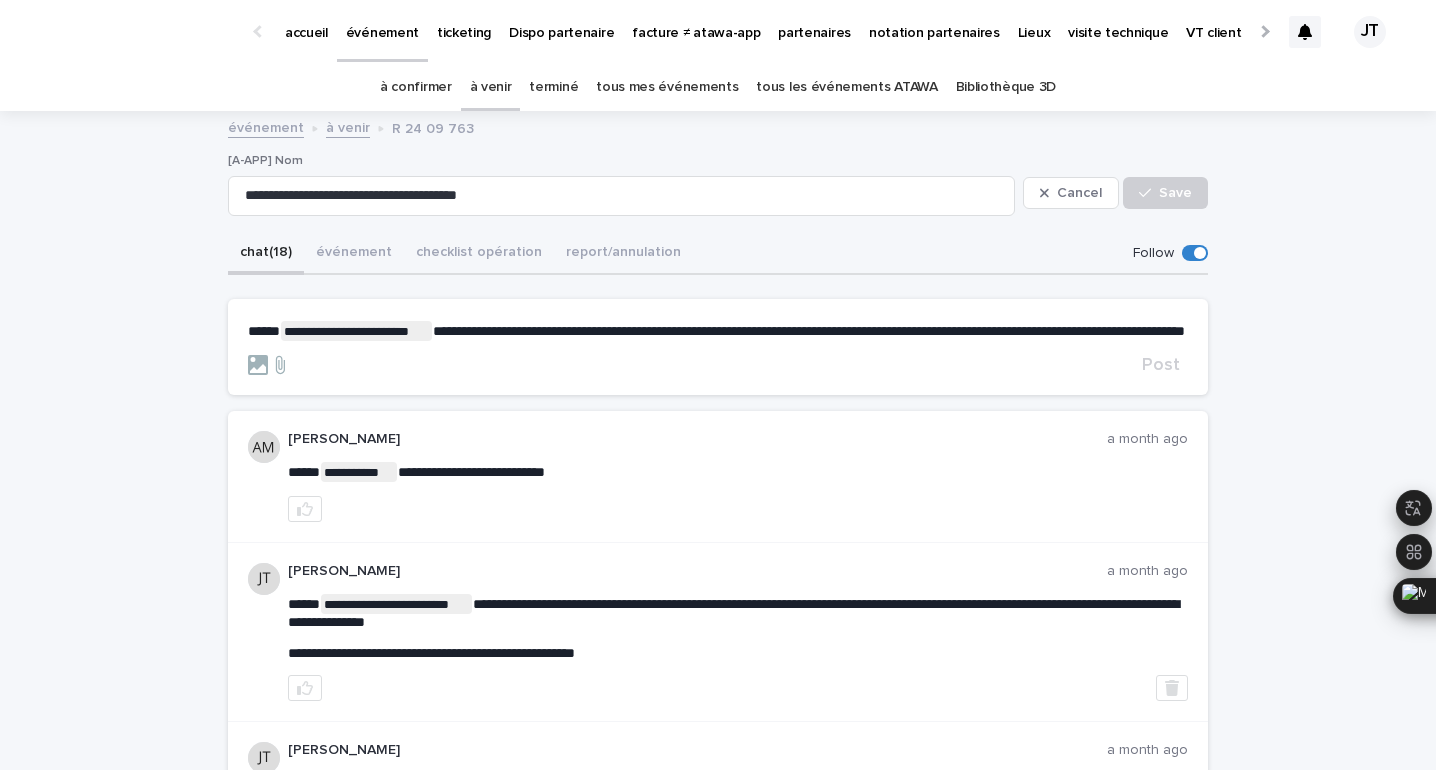 click on "**" 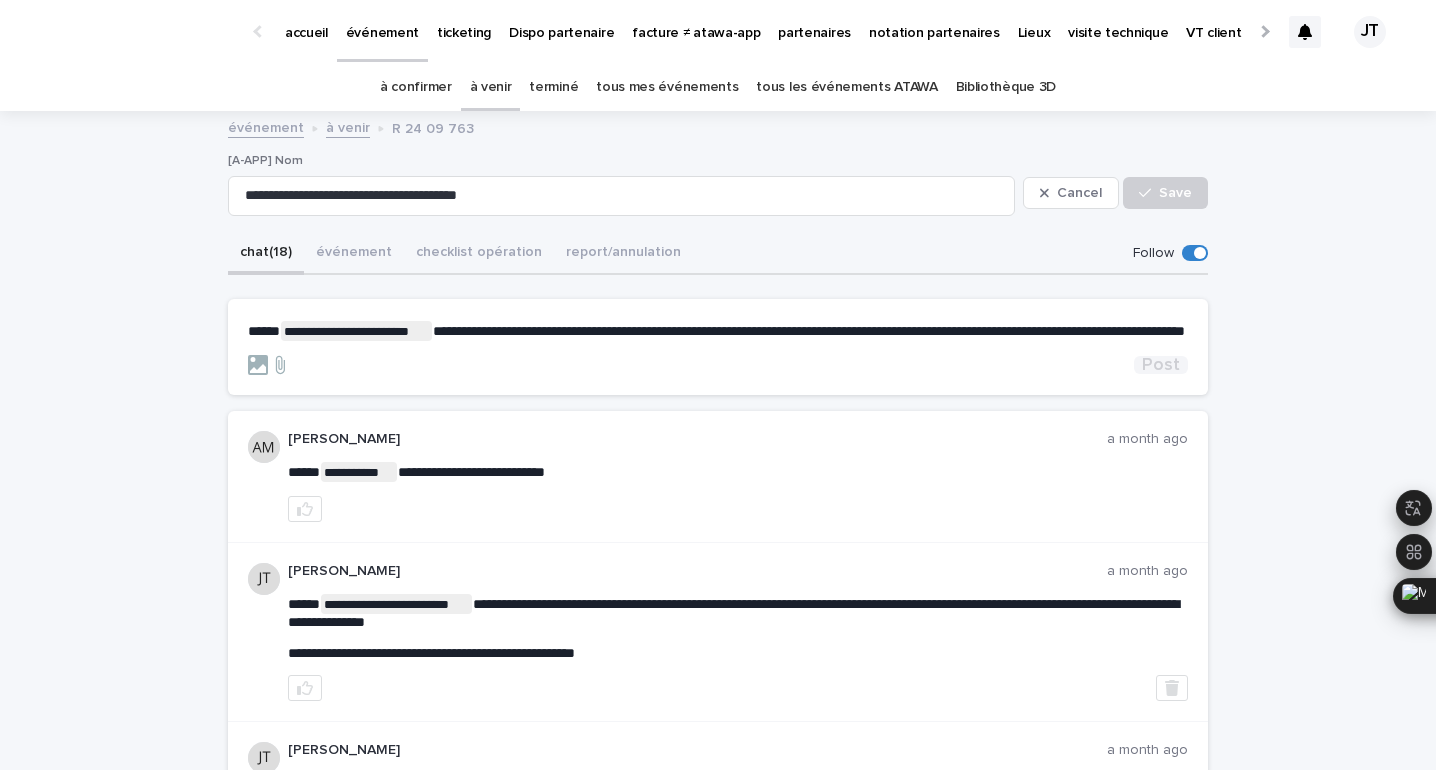 click on "Post" at bounding box center (1161, 365) 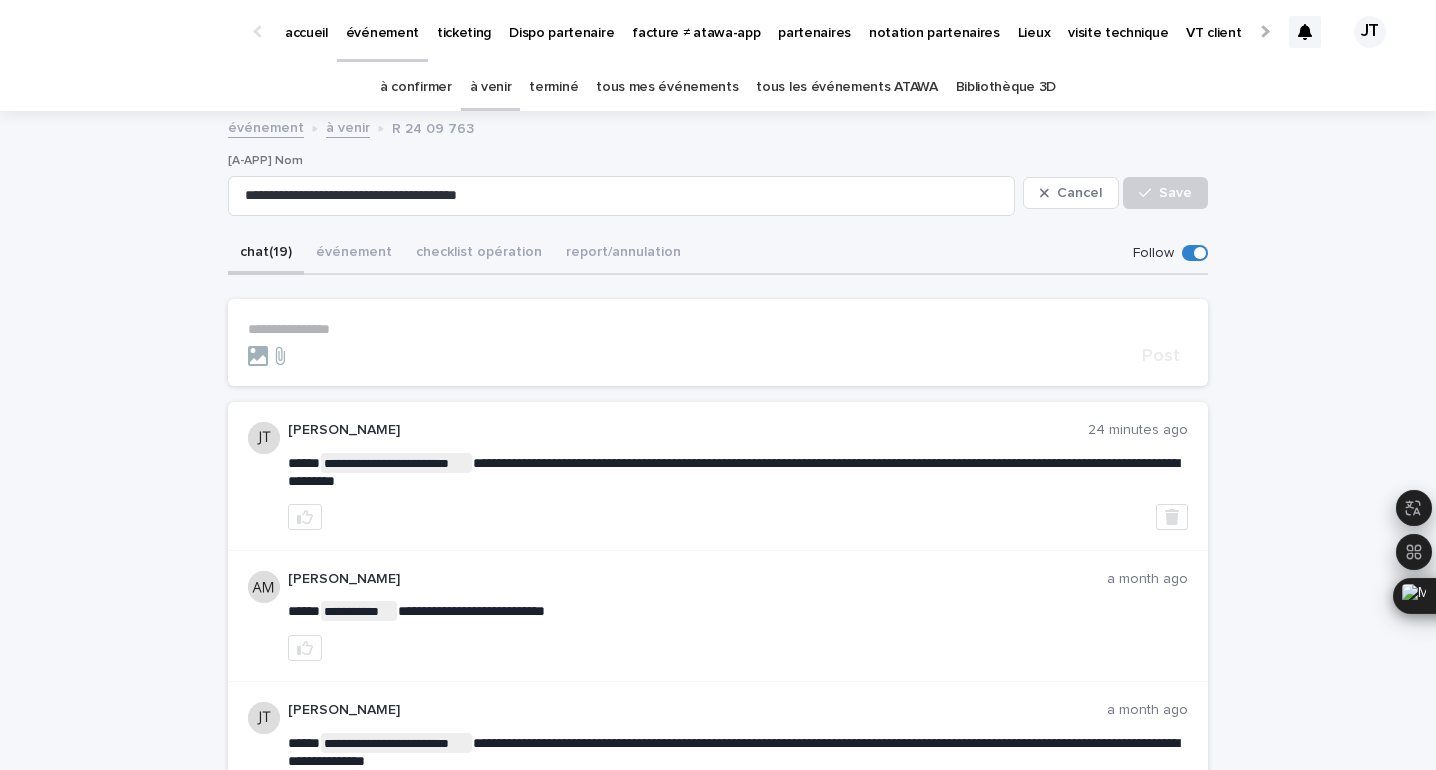 click on "à venir" at bounding box center [491, 87] 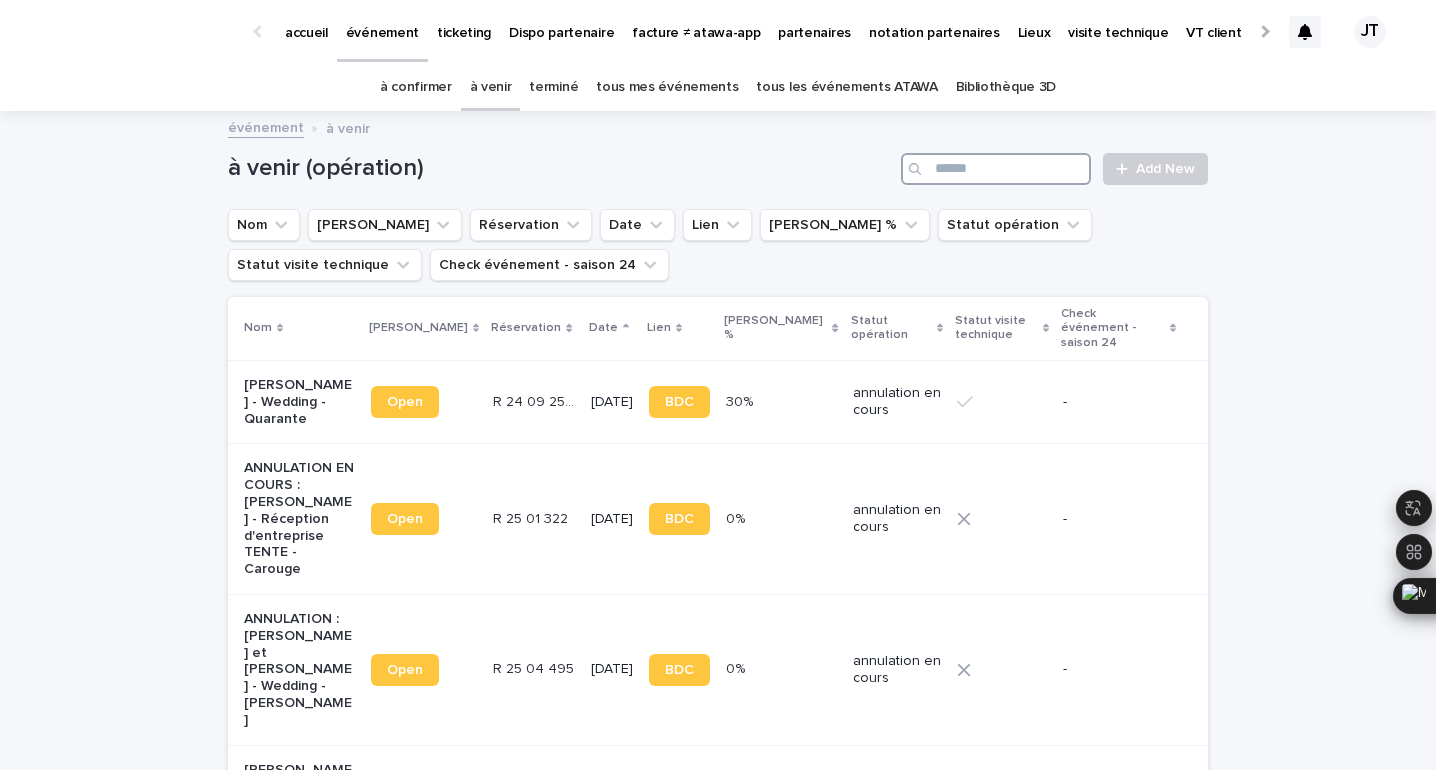 click at bounding box center [996, 169] 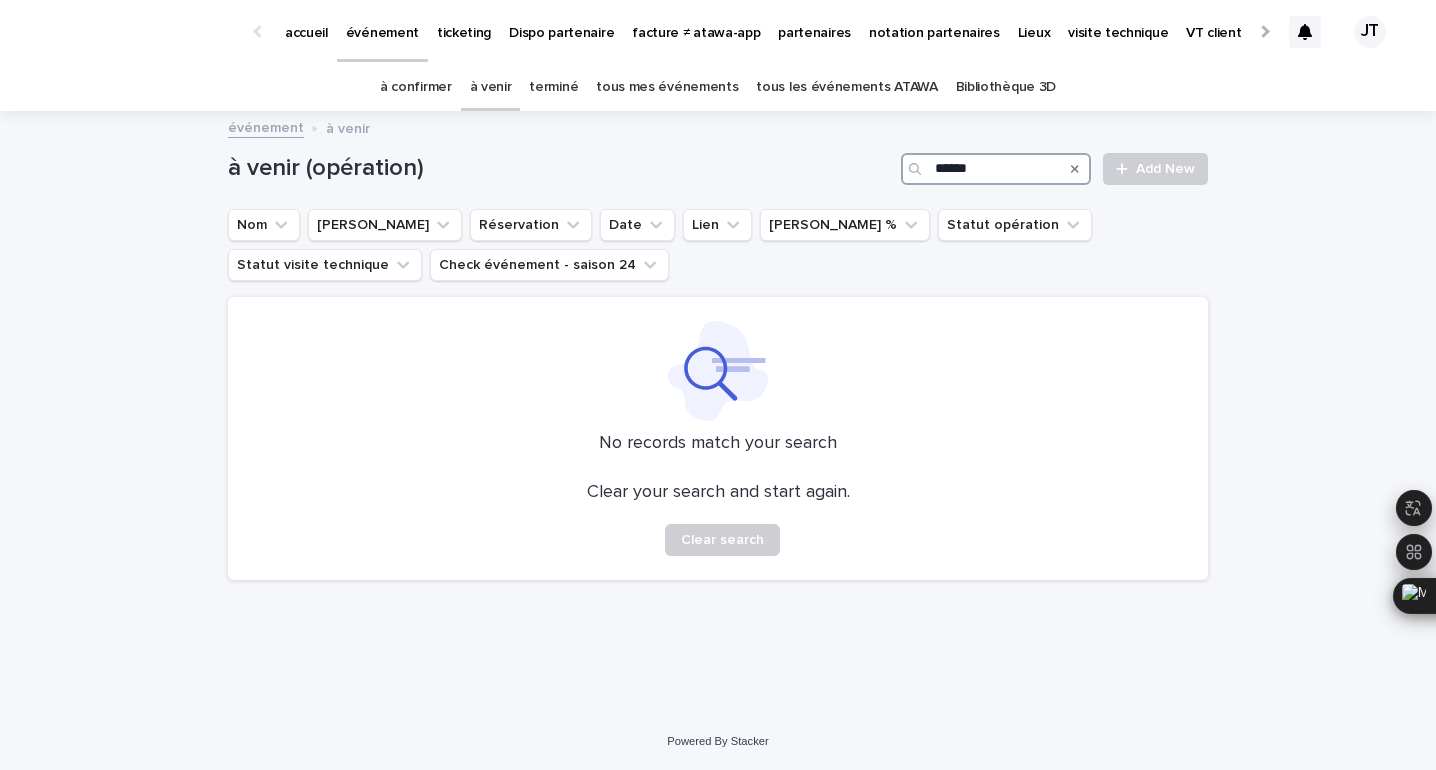 type on "******" 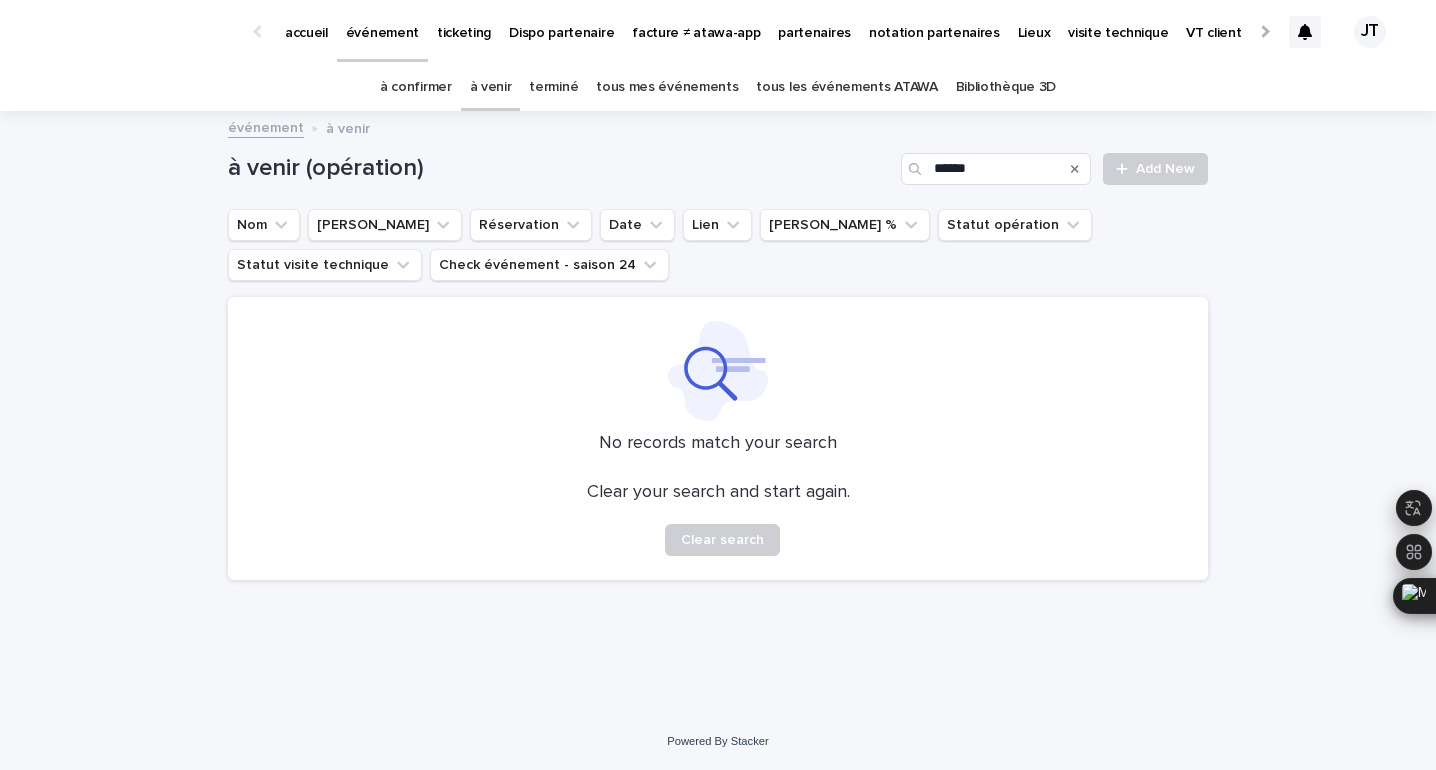 click on "terminé" at bounding box center (553, 87) 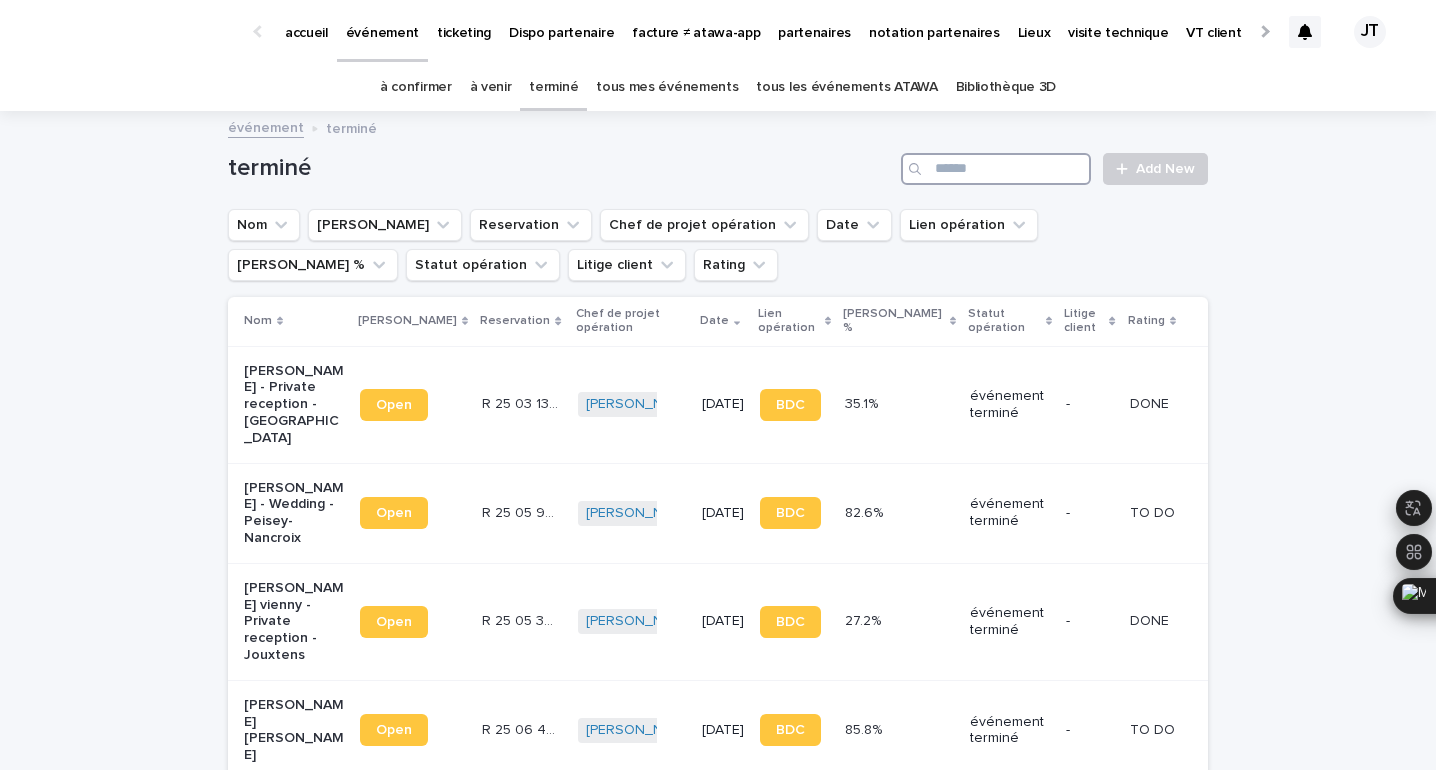 click at bounding box center (996, 169) 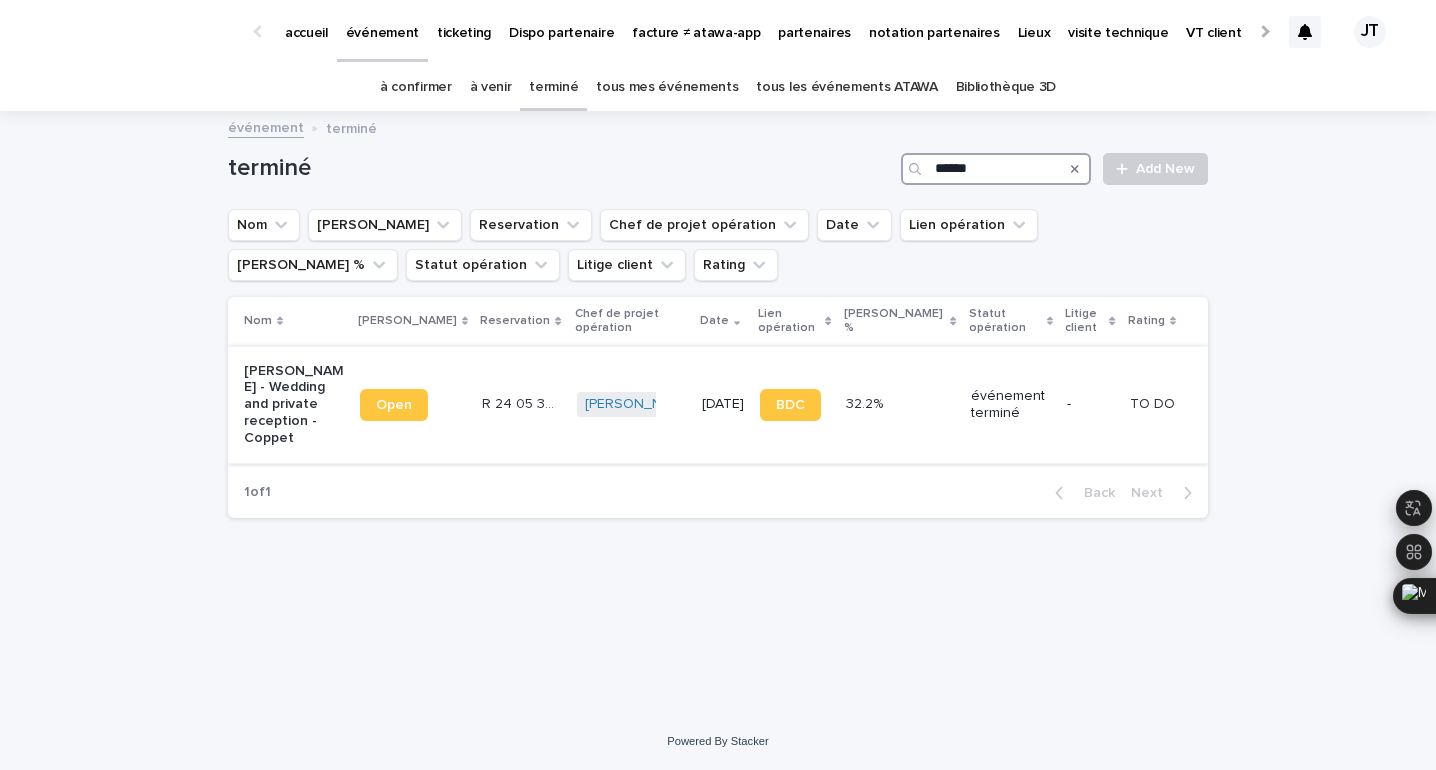 type on "******" 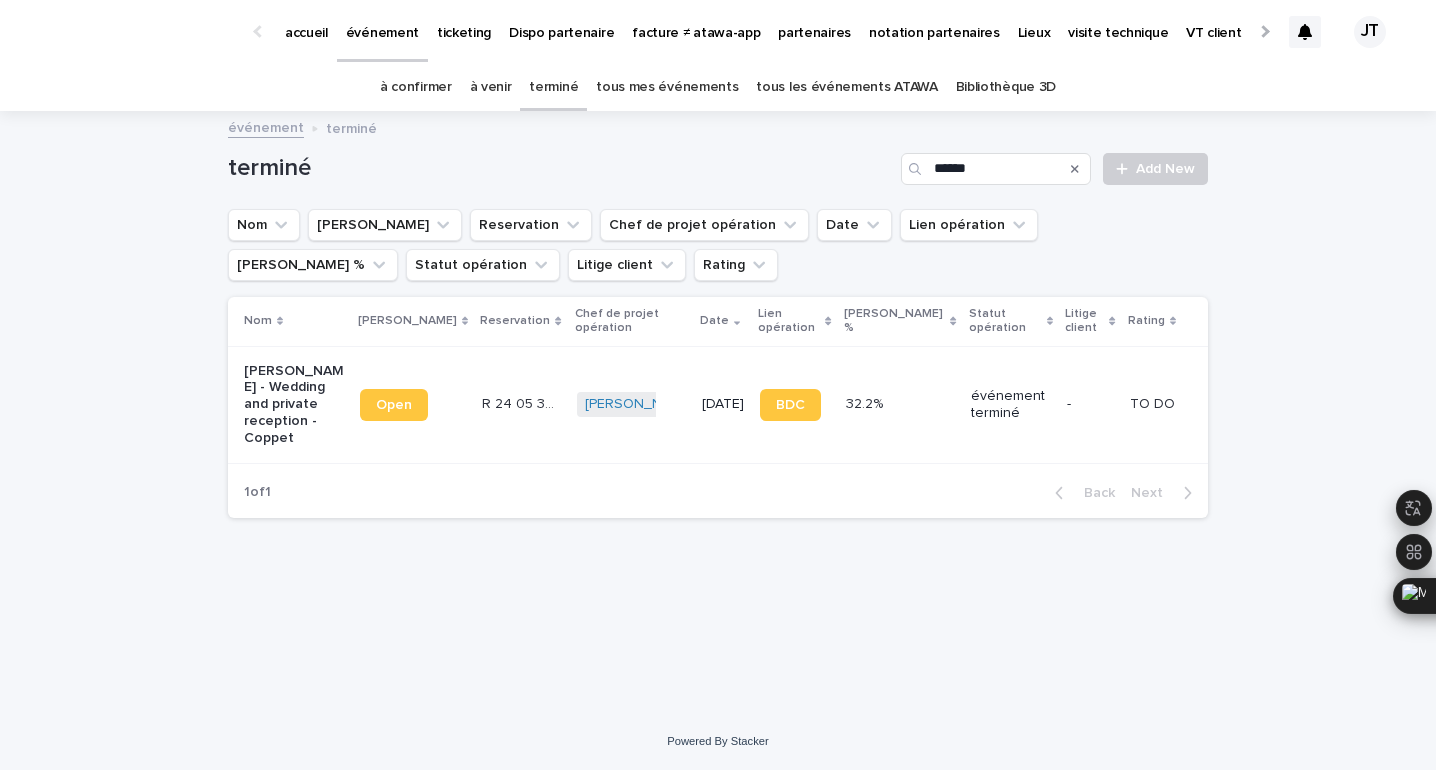 click on "événement terminé" at bounding box center (1011, 405) 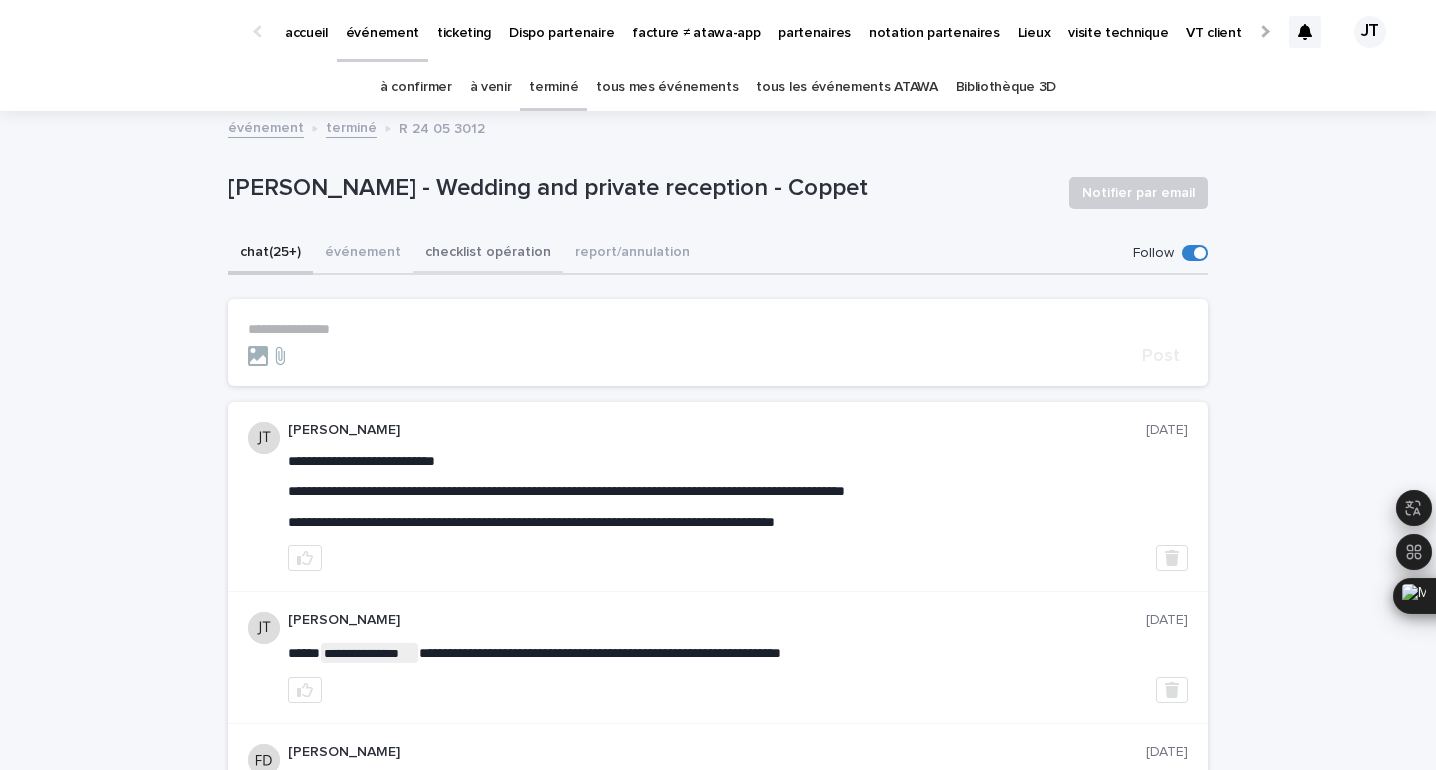 click on "checklist opération" at bounding box center [488, 254] 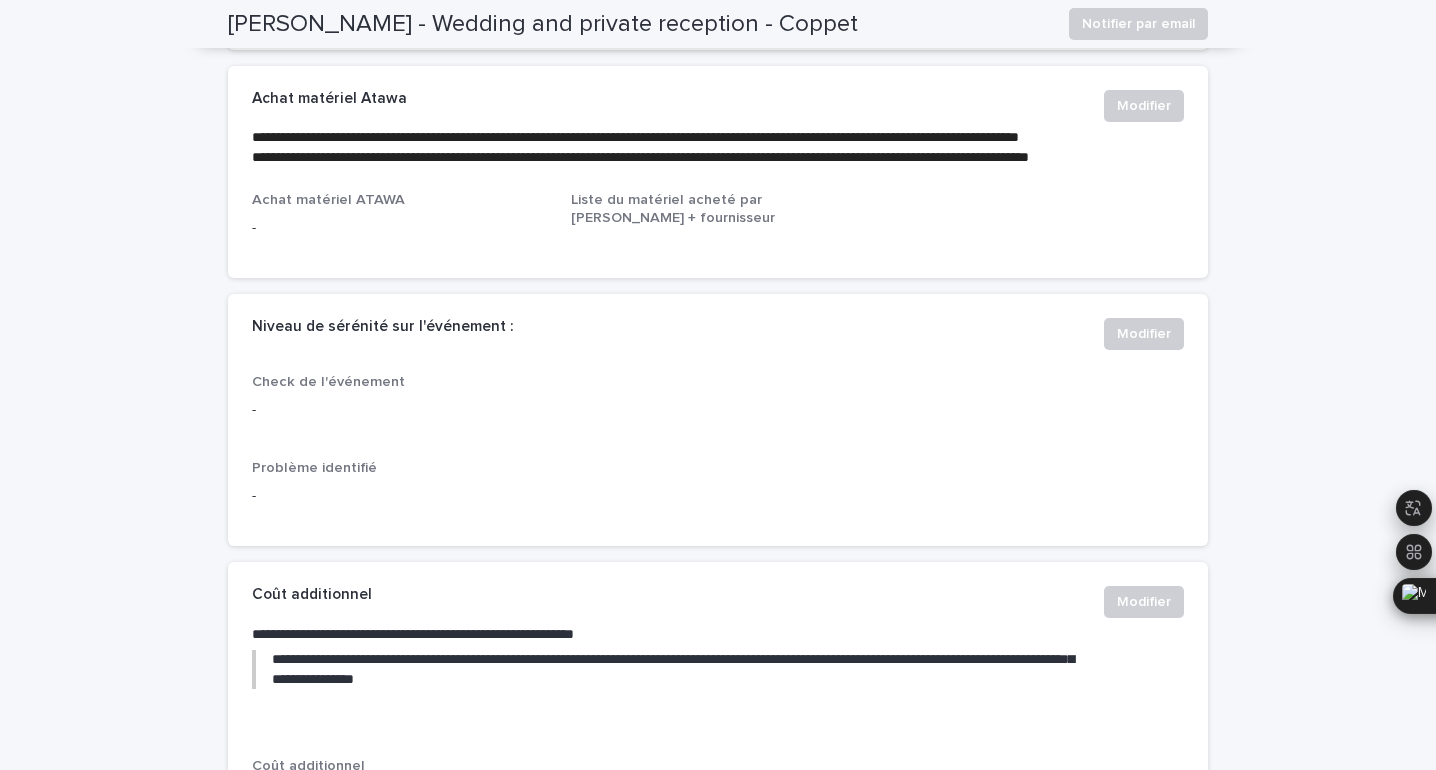 scroll, scrollTop: 0, scrollLeft: 0, axis: both 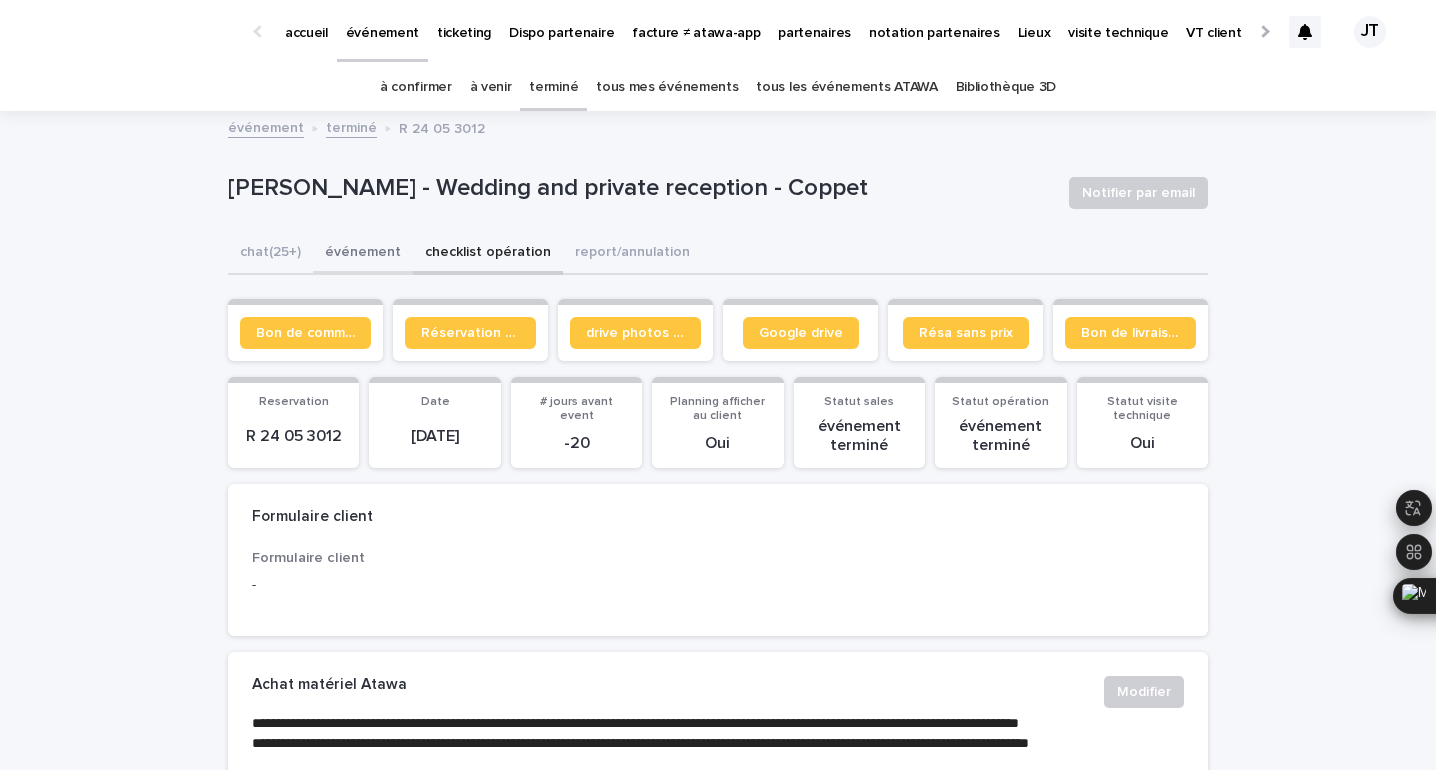 click on "événement" at bounding box center [363, 254] 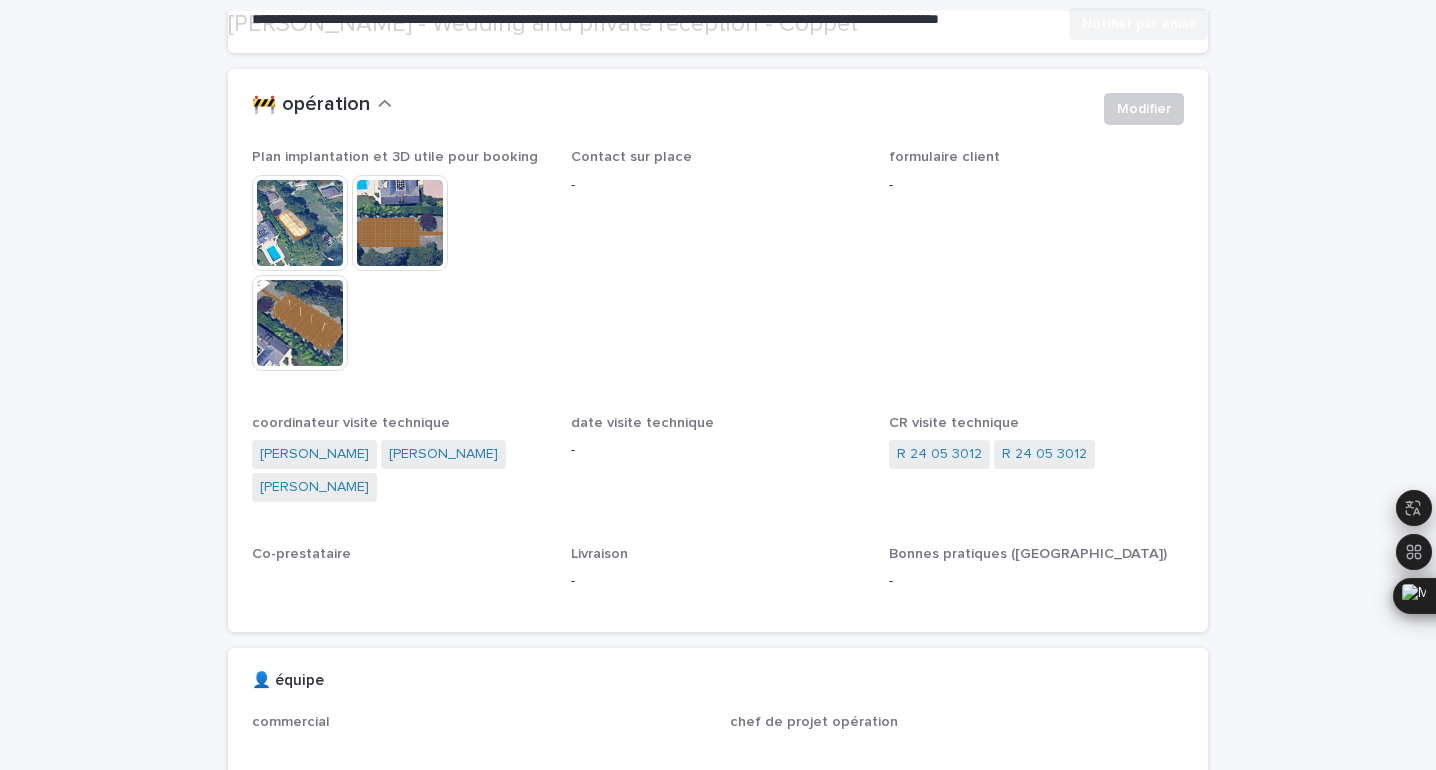 scroll, scrollTop: 529, scrollLeft: 0, axis: vertical 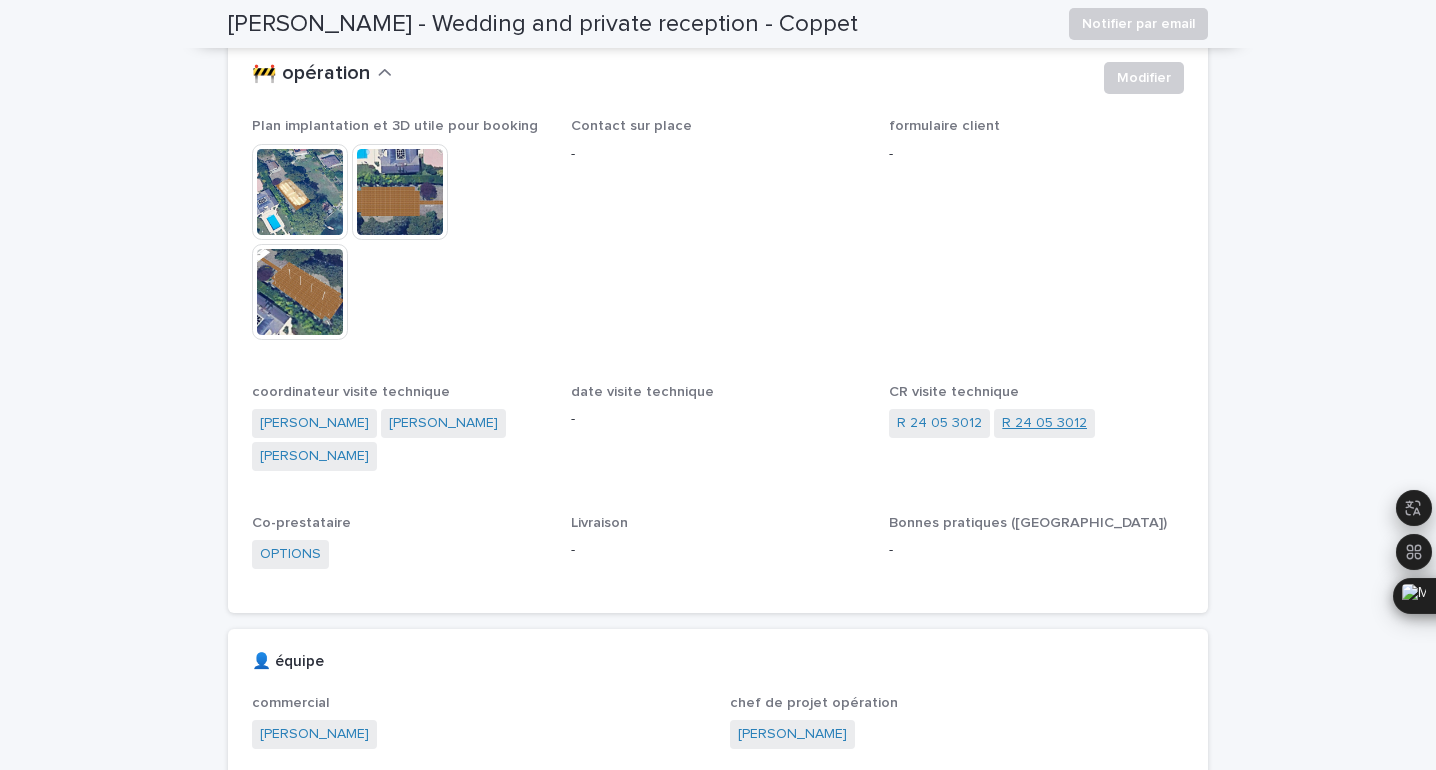 click on "R 24 05 3012" at bounding box center [1044, 423] 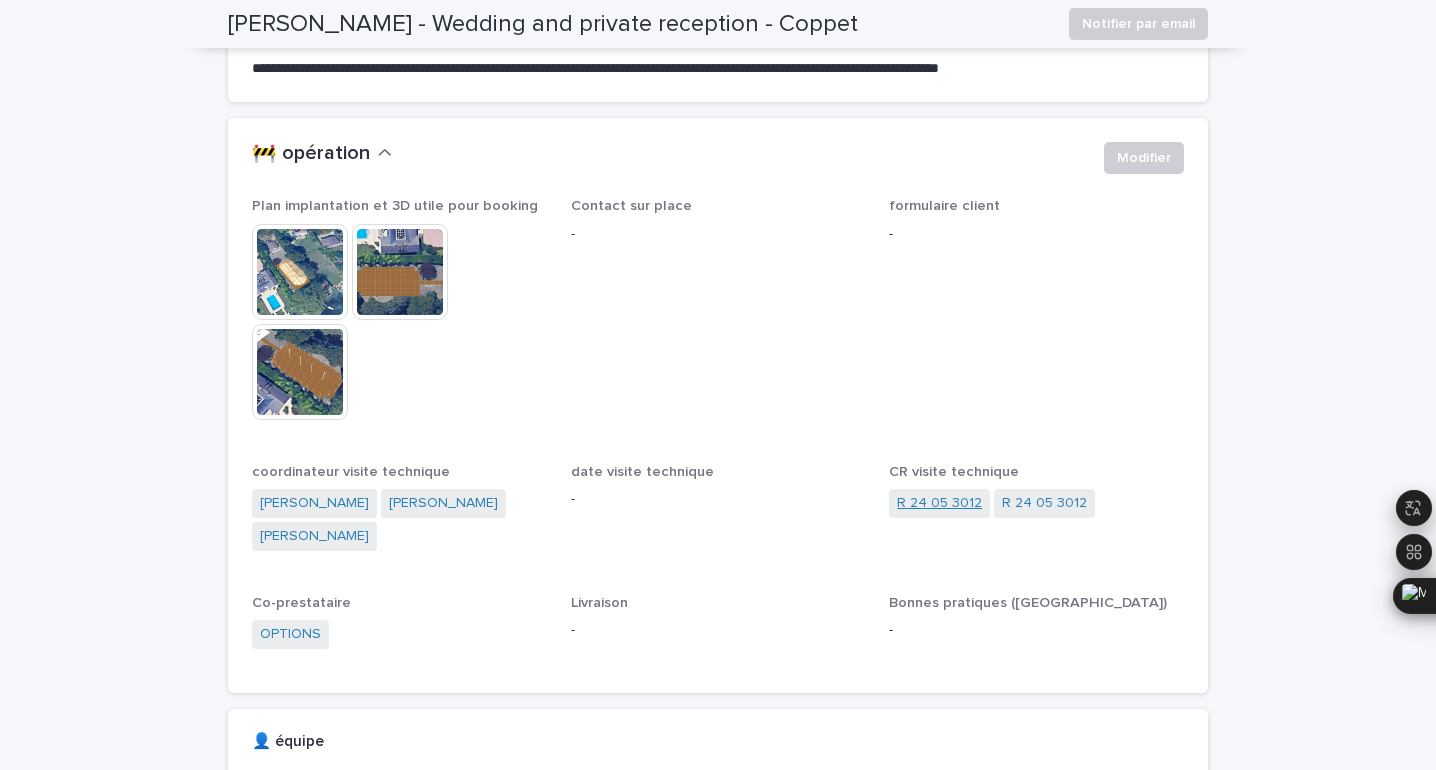 click on "R 24 05 3012" at bounding box center (939, 503) 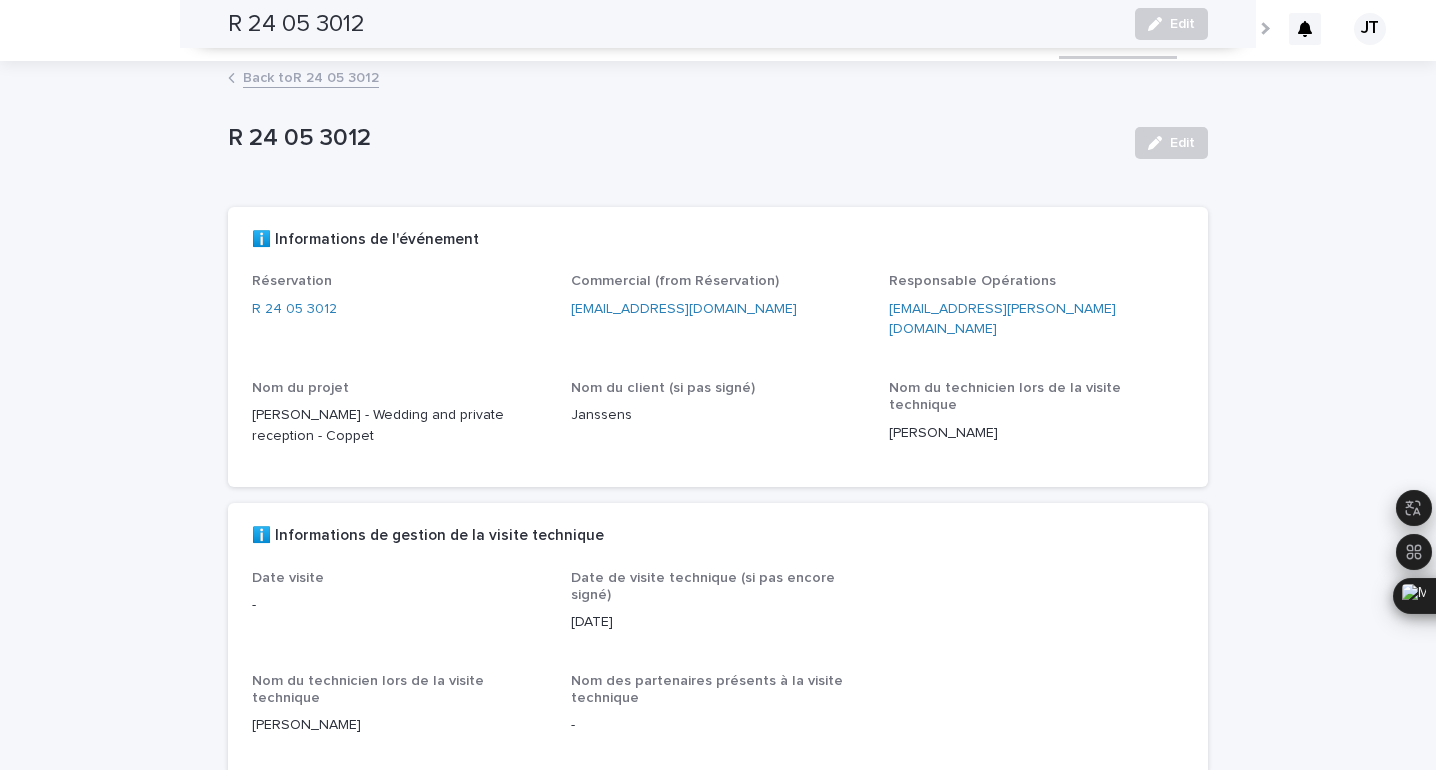 scroll, scrollTop: 0, scrollLeft: 0, axis: both 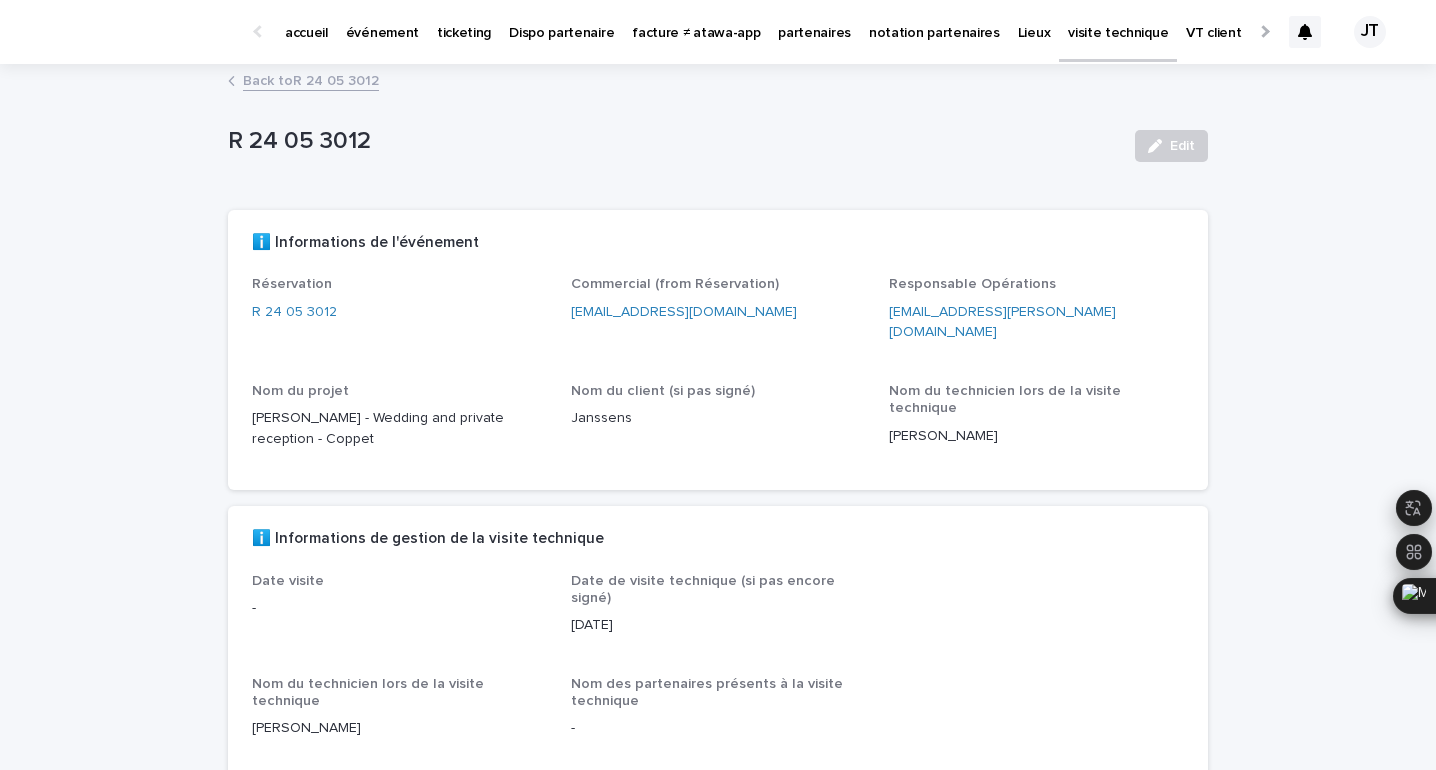 click on "événement" at bounding box center (382, 31) 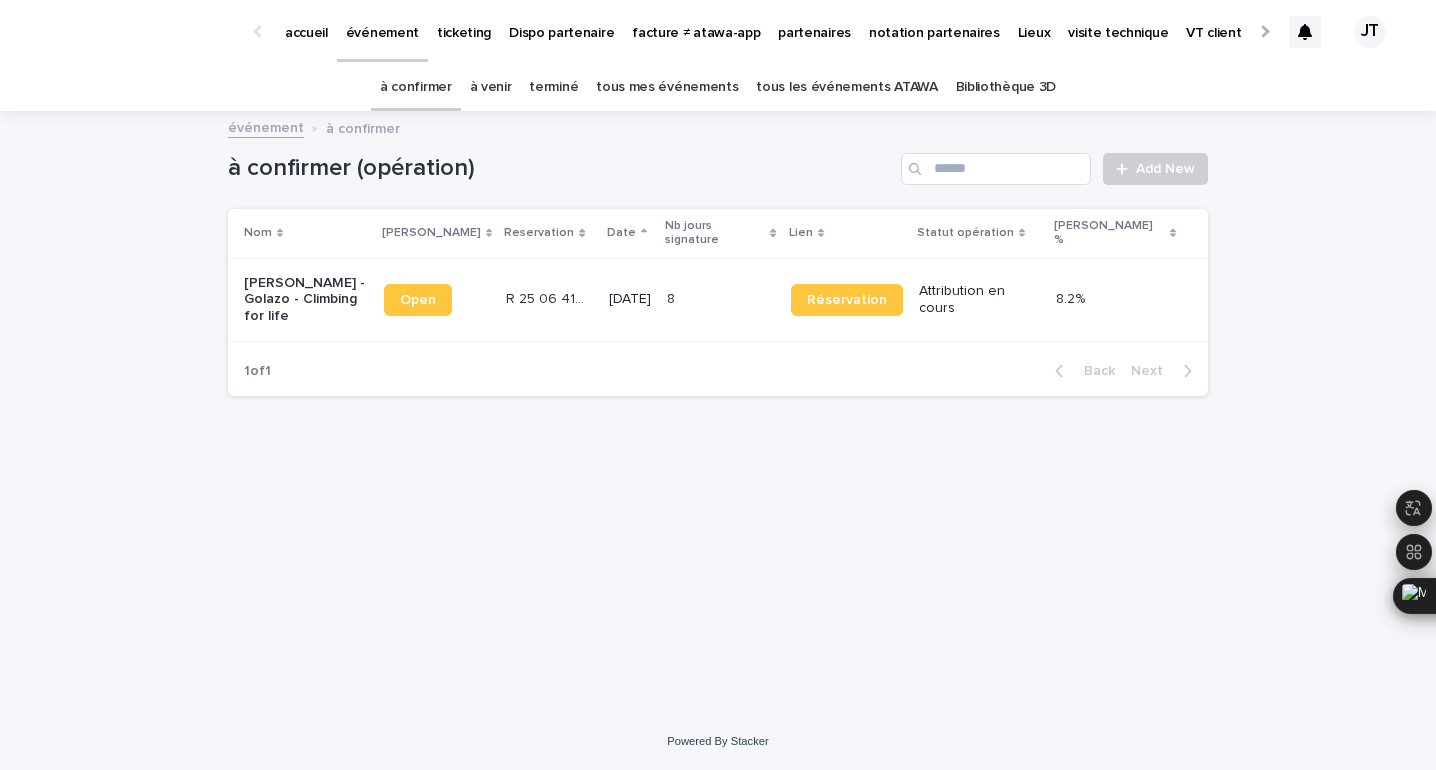 click on "à venir" at bounding box center (491, 87) 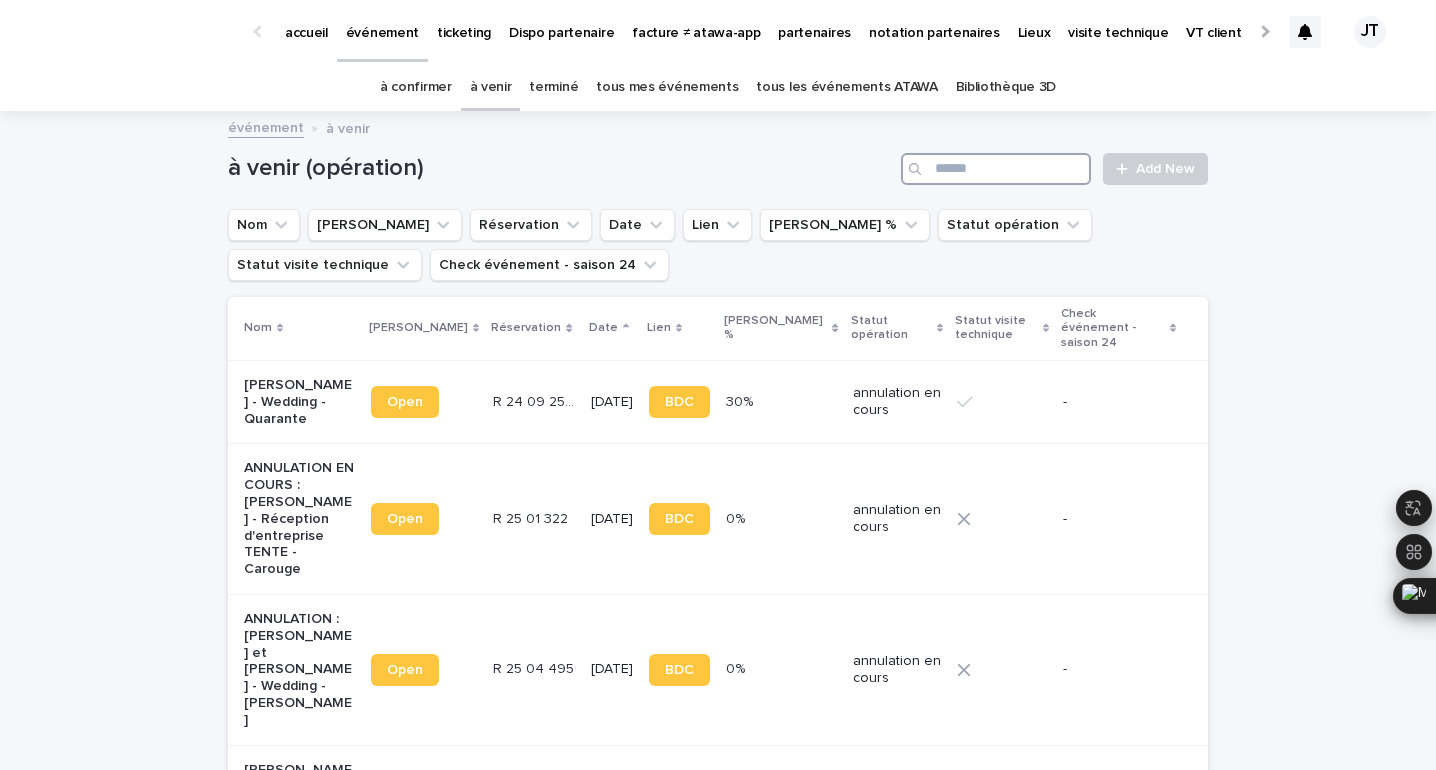 click at bounding box center [996, 169] 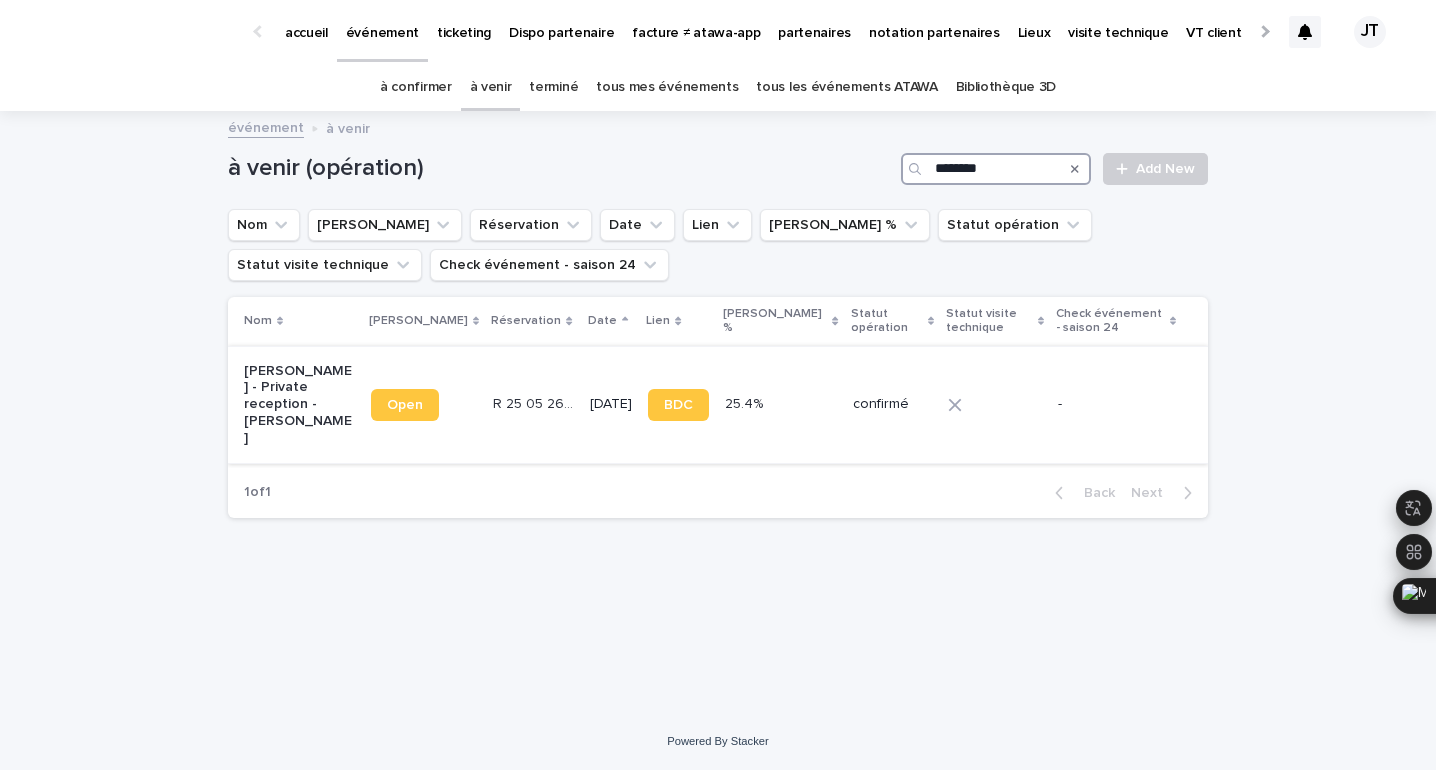 type on "********" 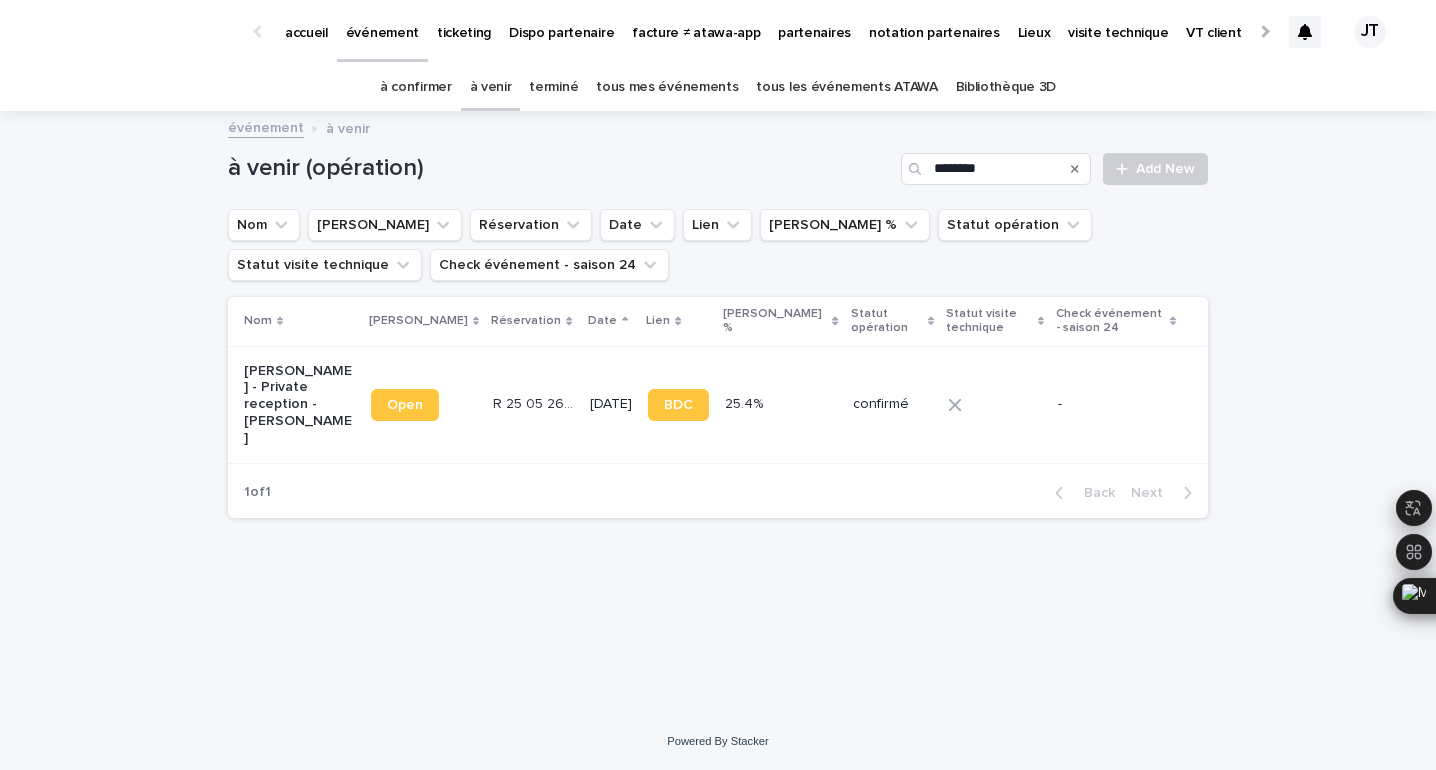 click on "R 25 05 2635 R 25 05 2635" at bounding box center [533, 404] 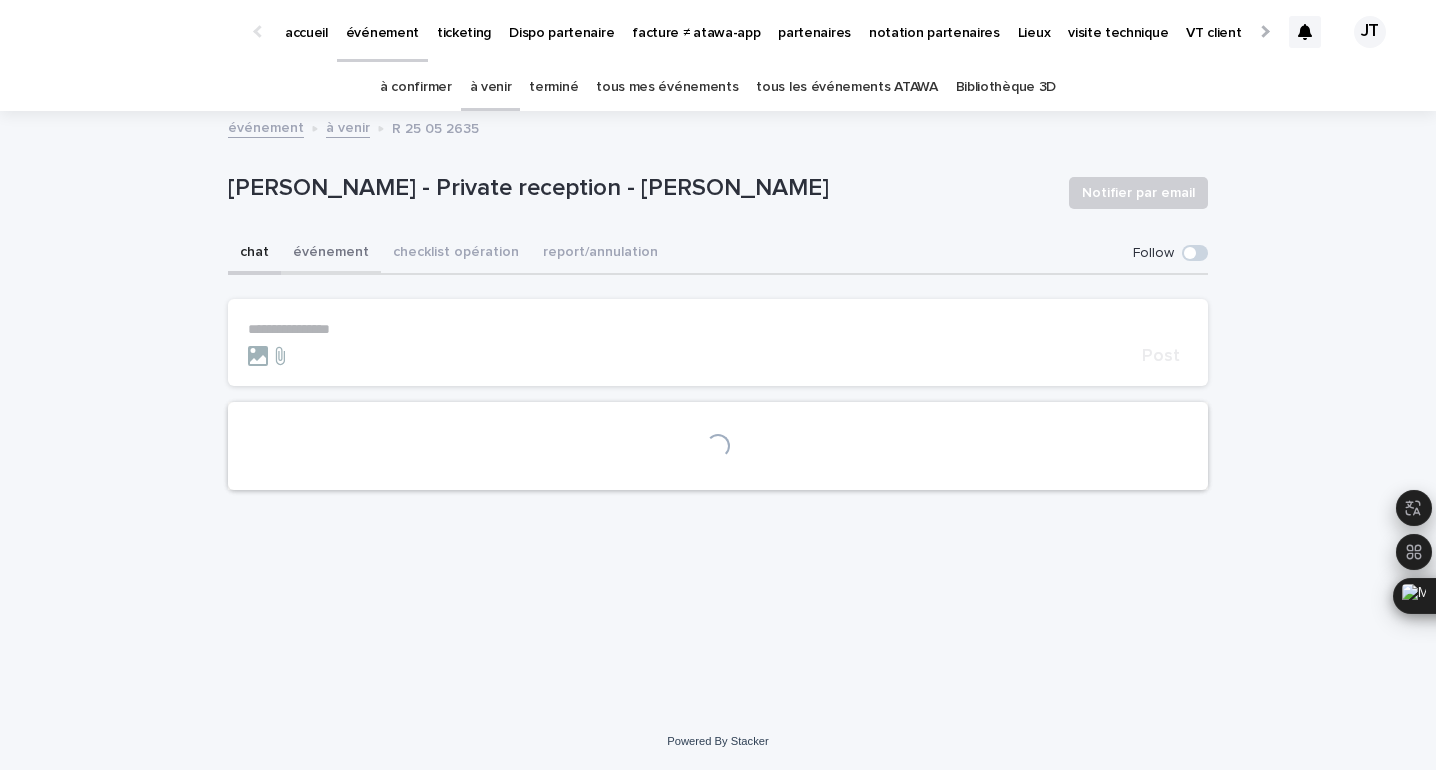click on "événement" at bounding box center [331, 254] 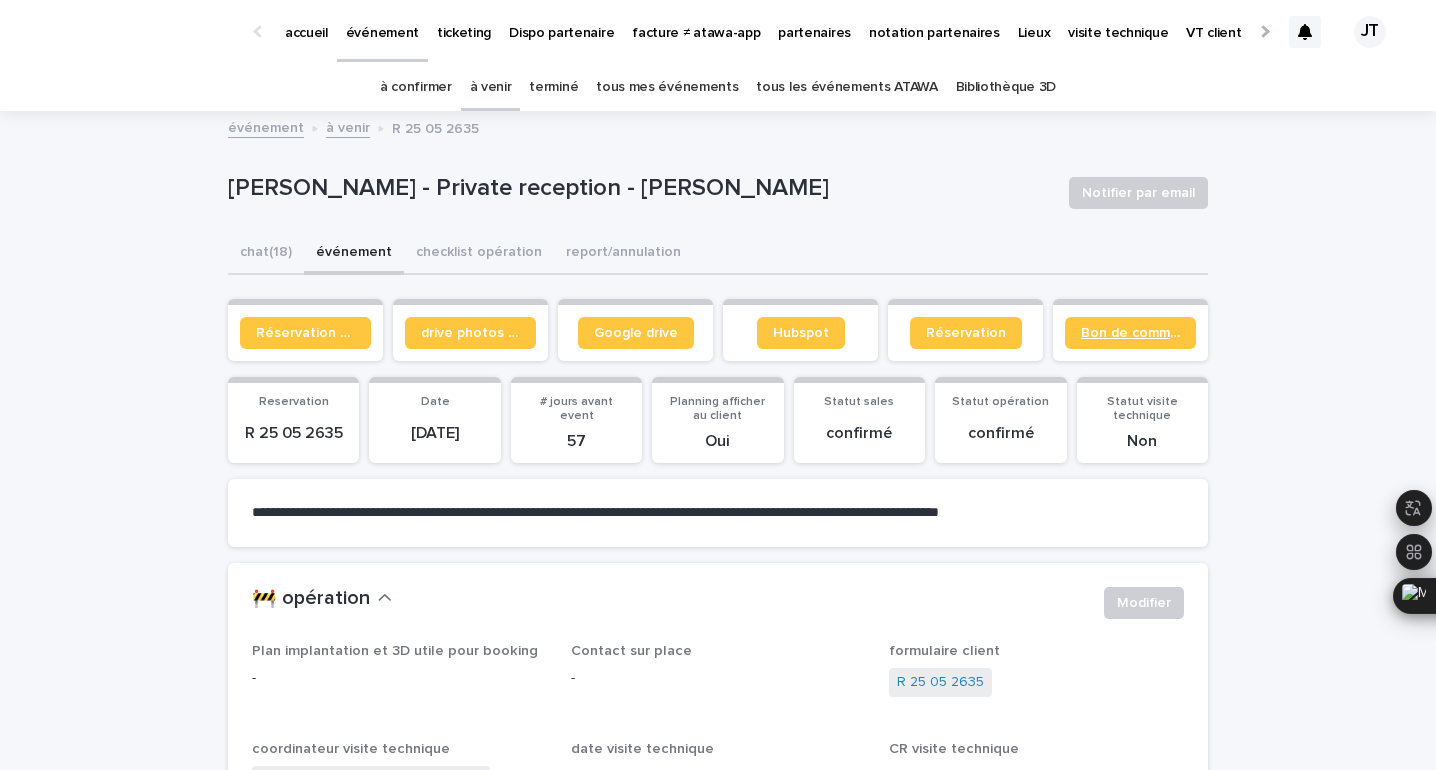 click on "Bon de commande" at bounding box center (1130, 333) 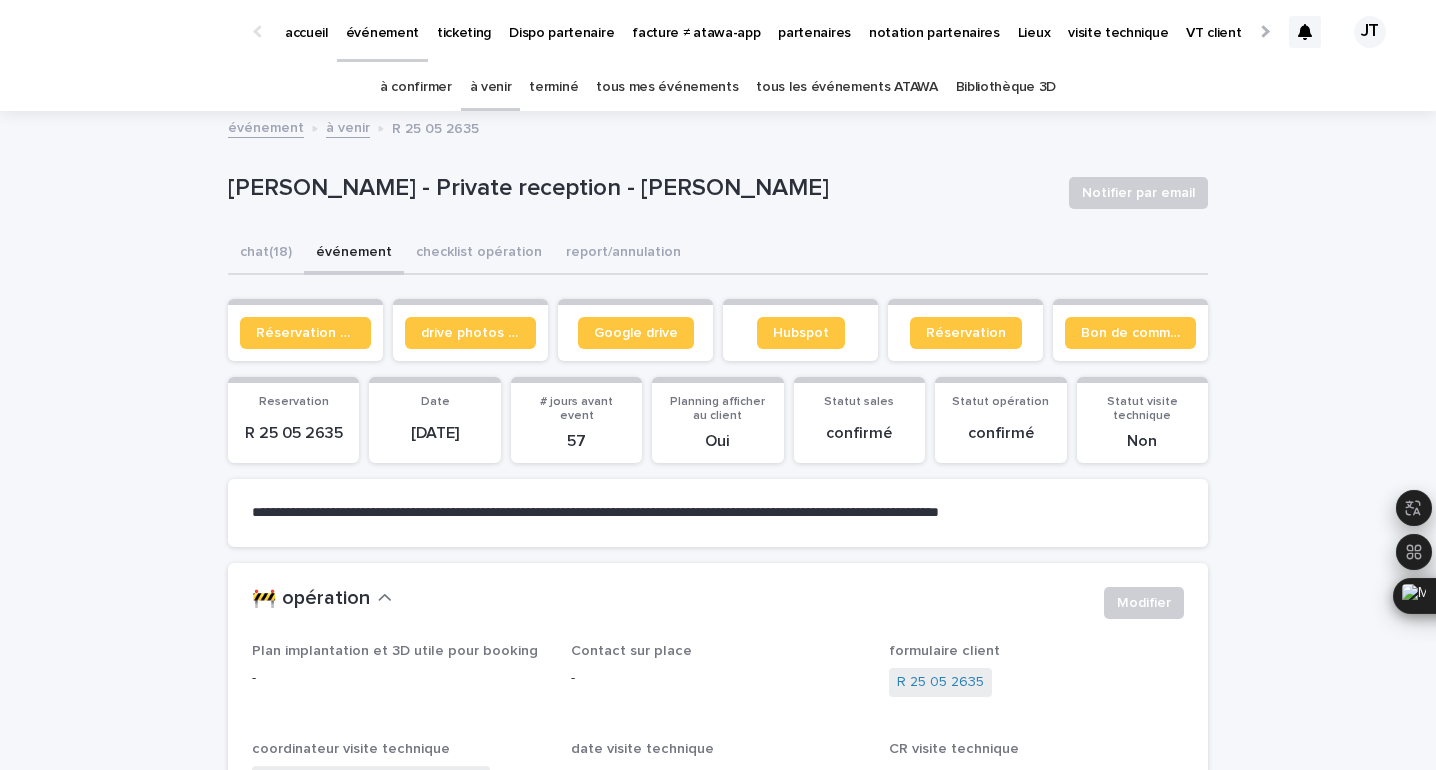 click on "à venir" at bounding box center (491, 87) 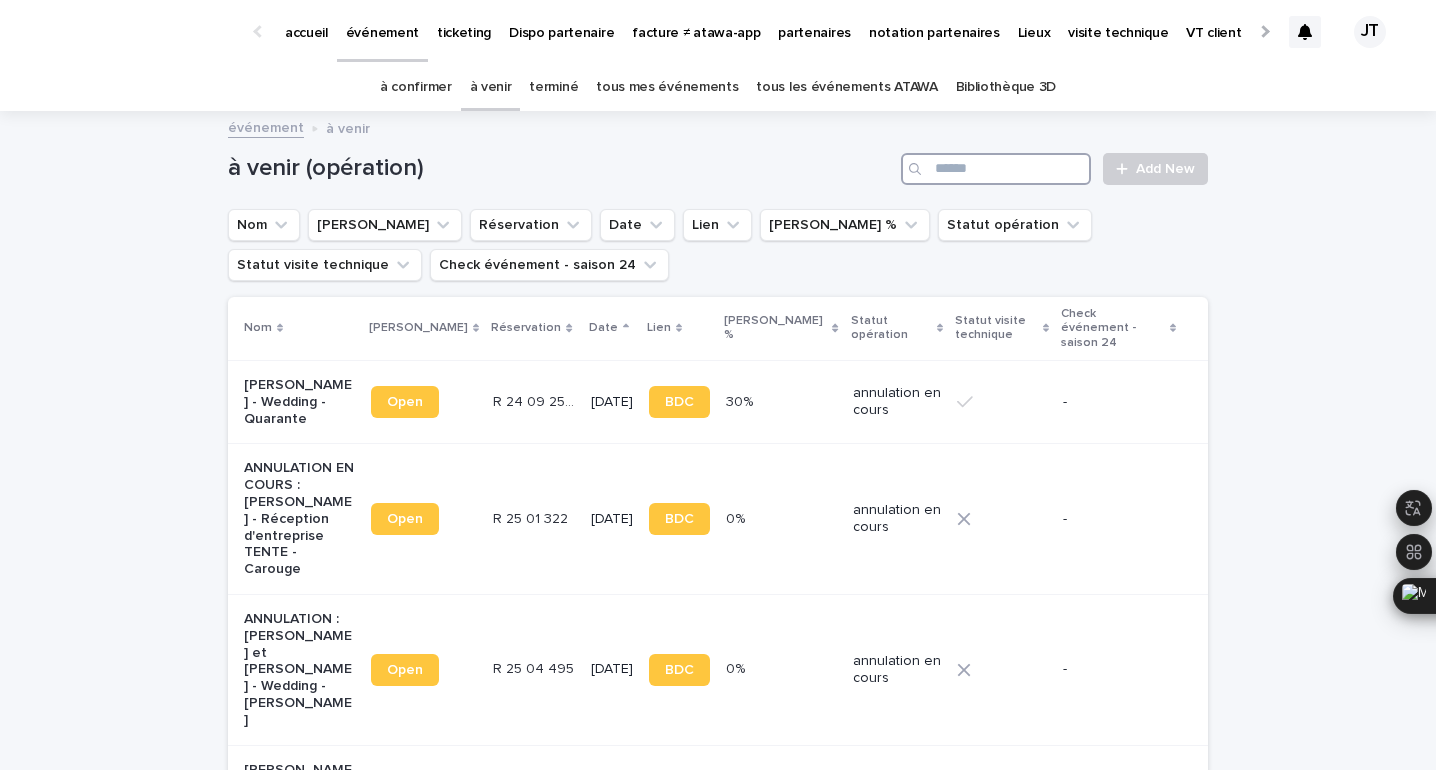 click at bounding box center (996, 169) 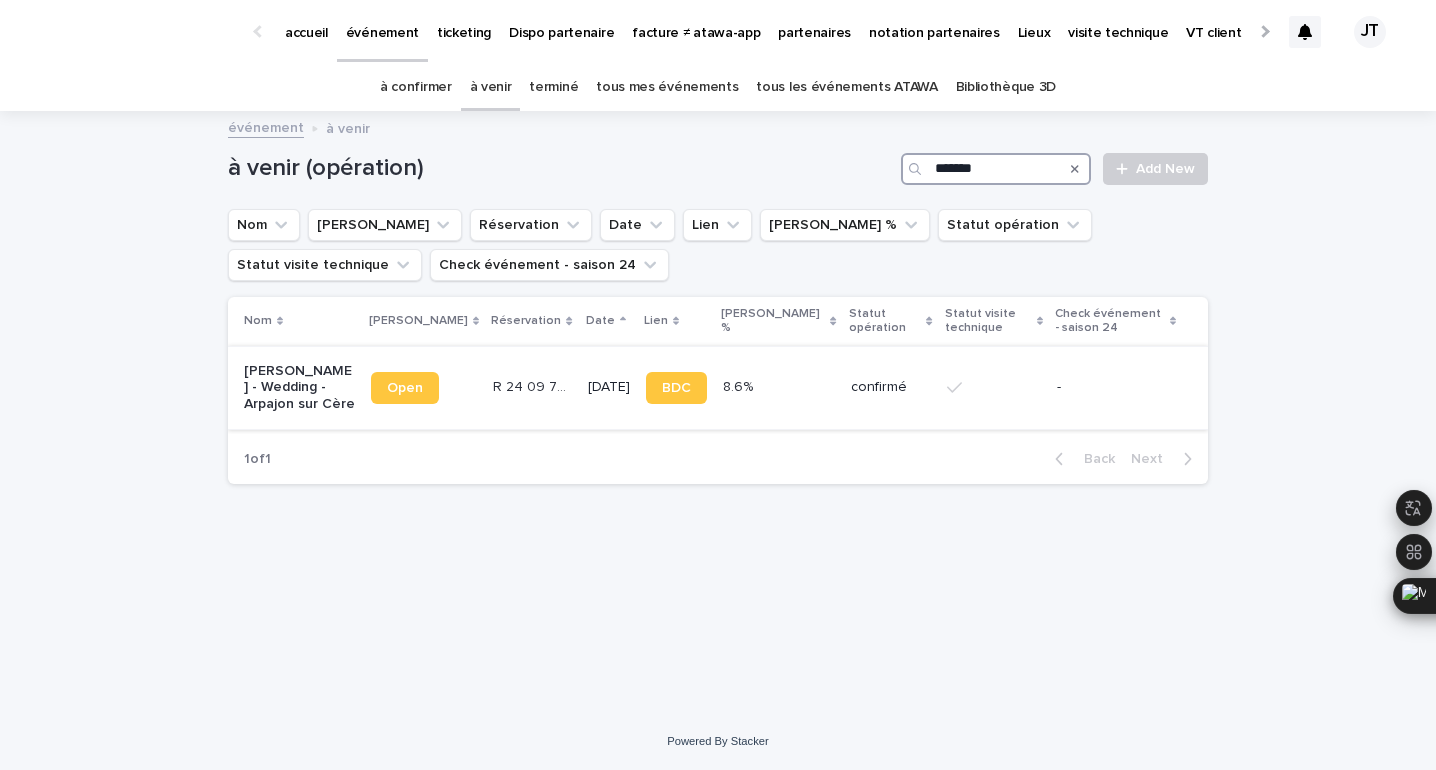 type on "*******" 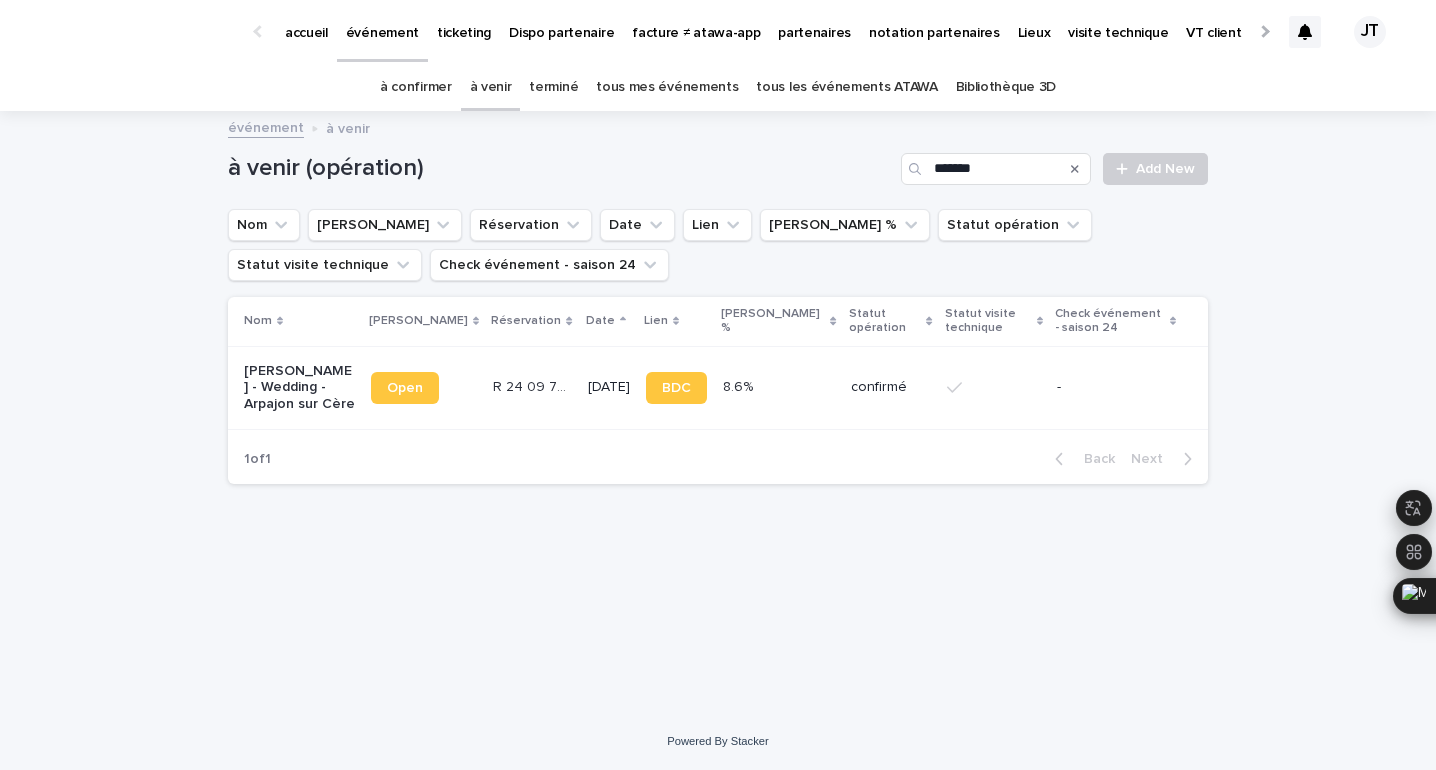 click on "R 24 09 763 R 24 09 763" at bounding box center [532, 387] 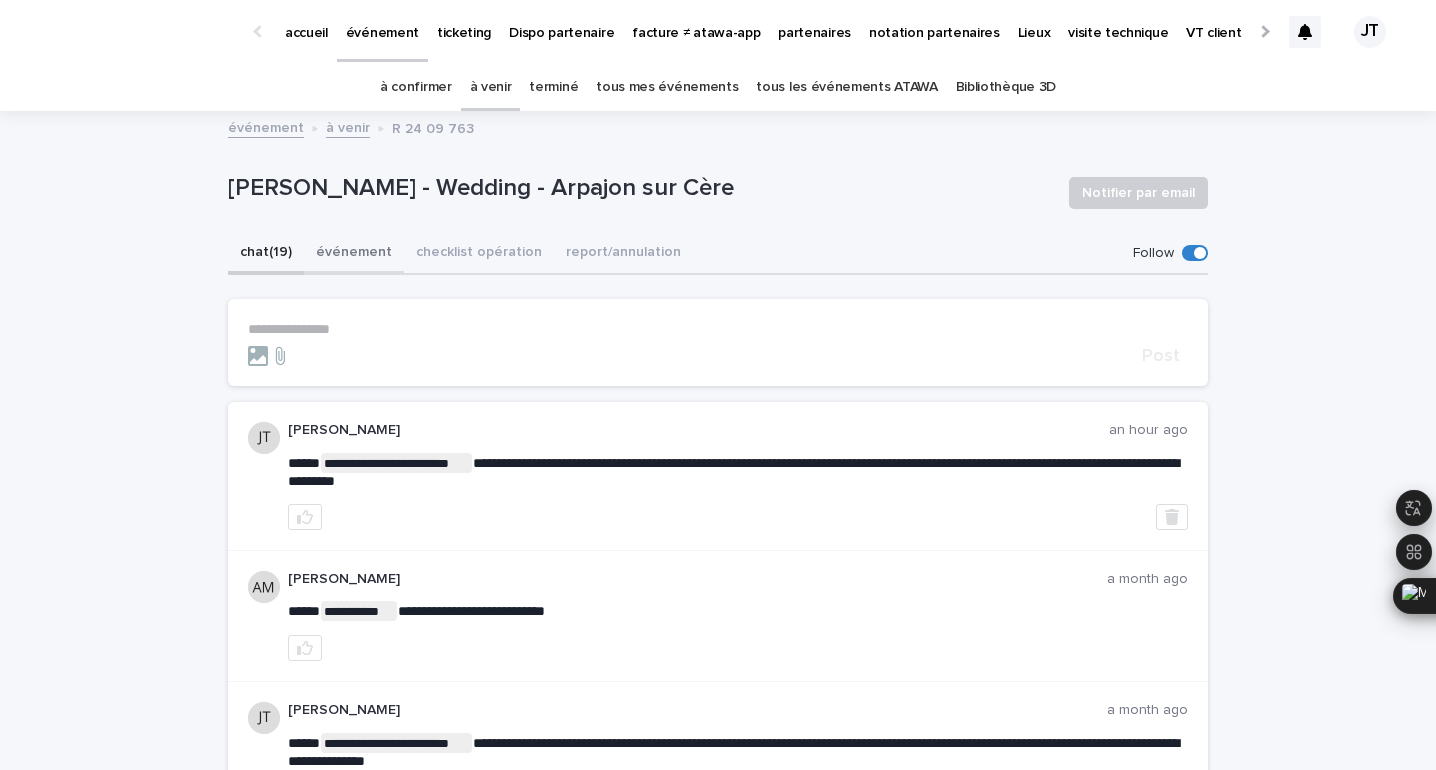 click on "événement" at bounding box center (354, 254) 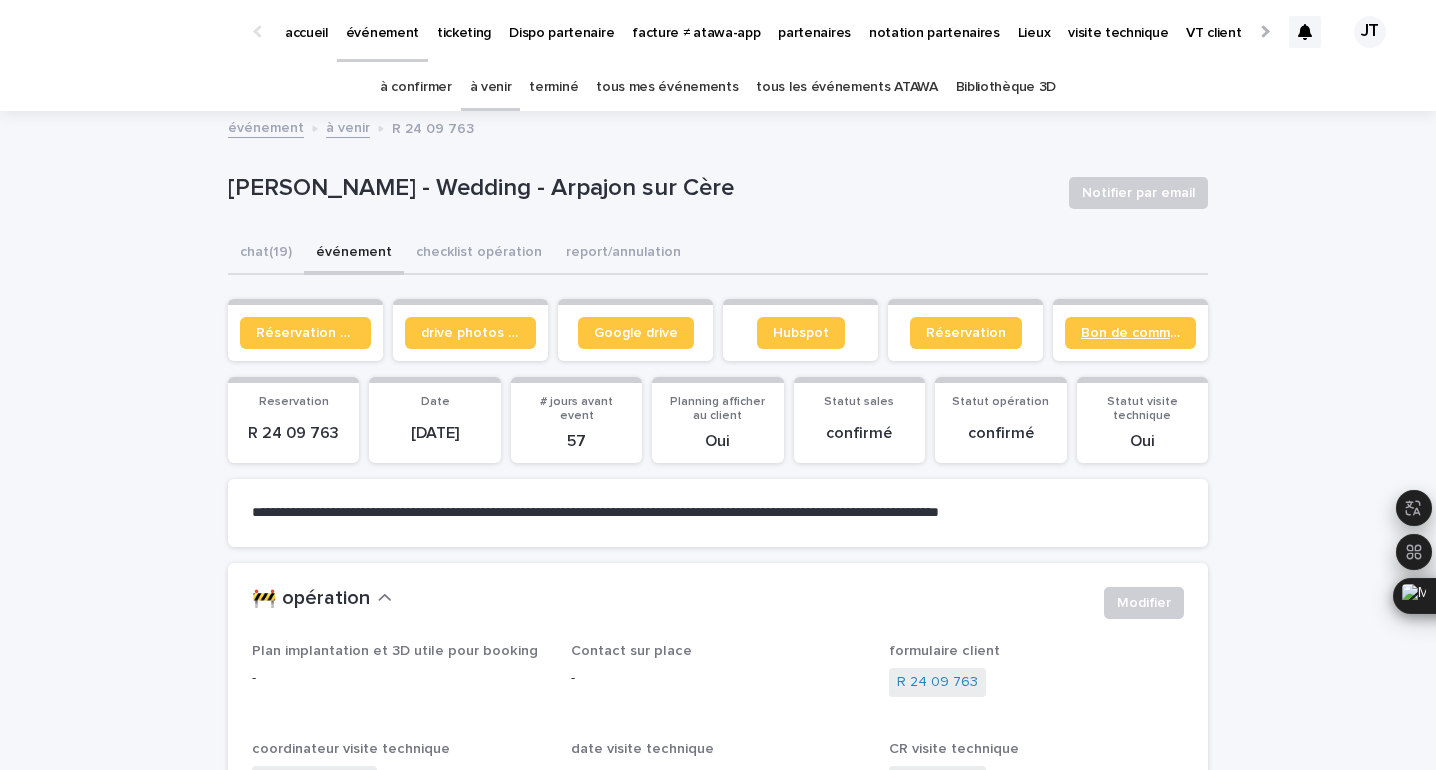 click on "Bon de commande" at bounding box center (1130, 333) 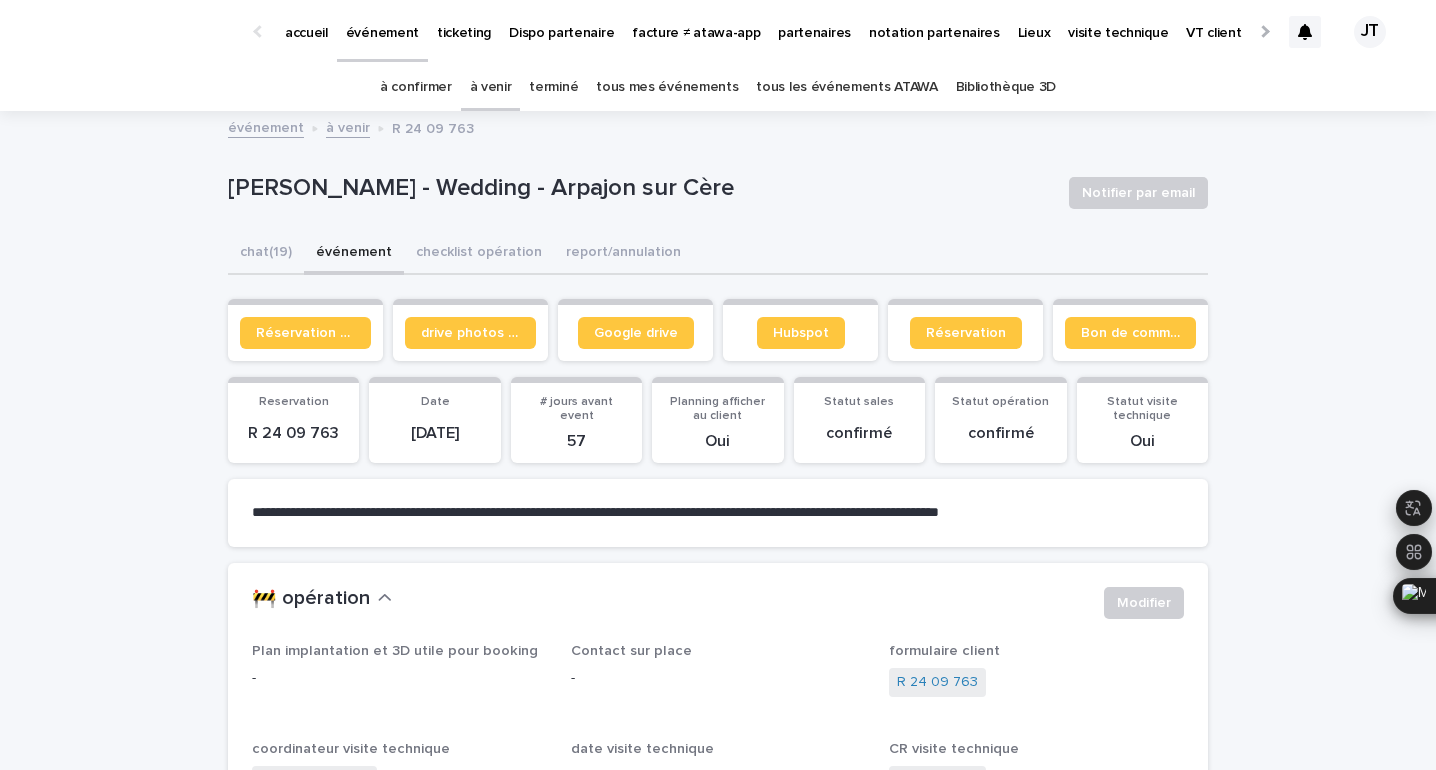 click on "à venir" at bounding box center [491, 87] 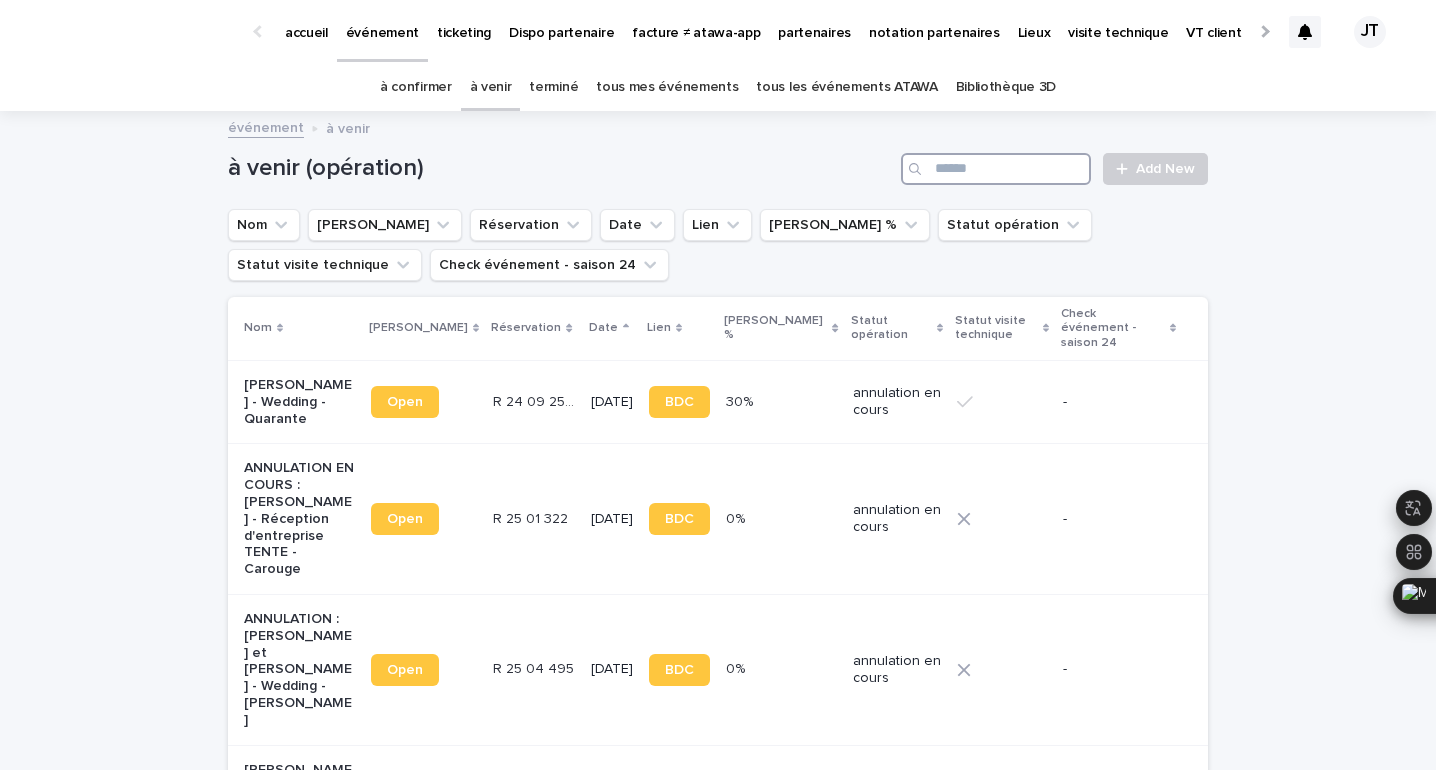 click at bounding box center [996, 169] 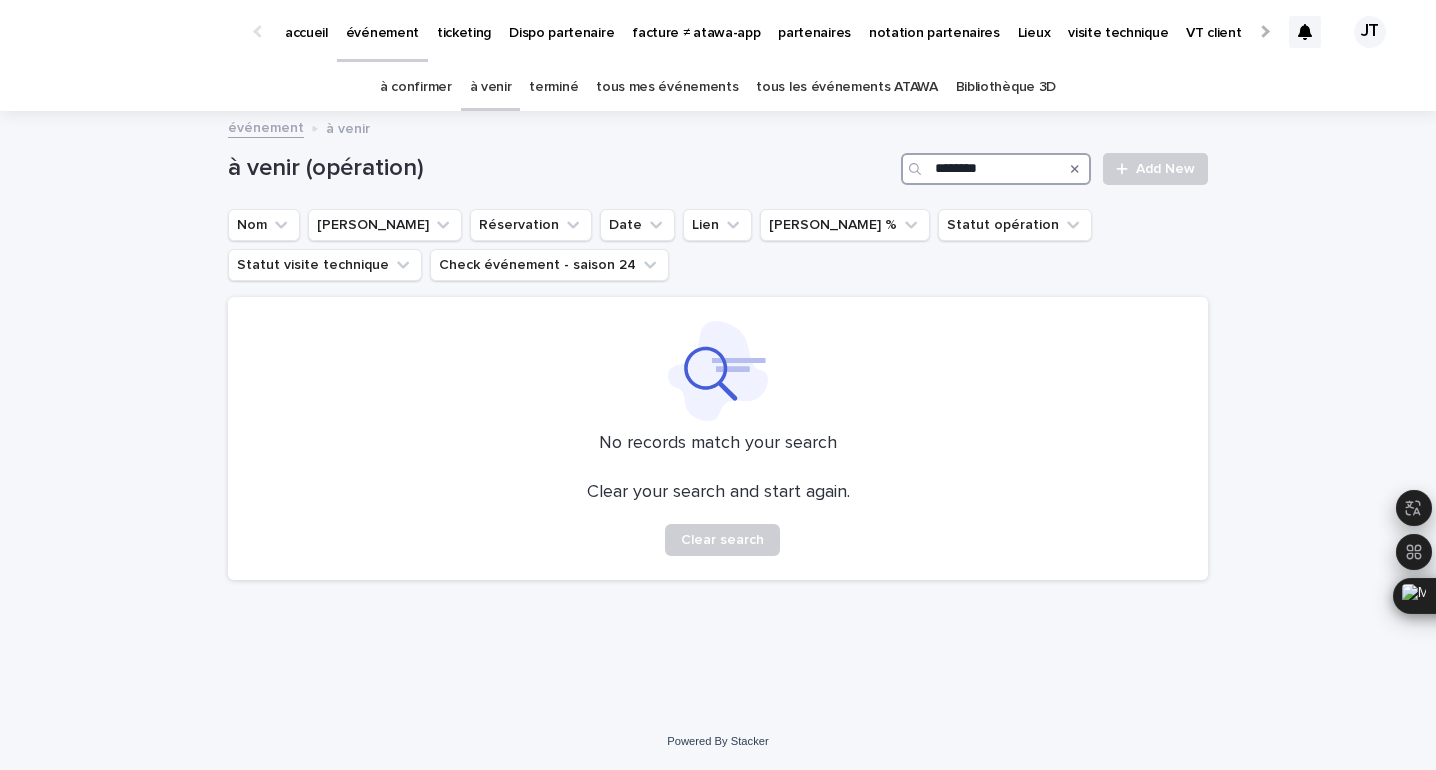 click on "********" at bounding box center [996, 169] 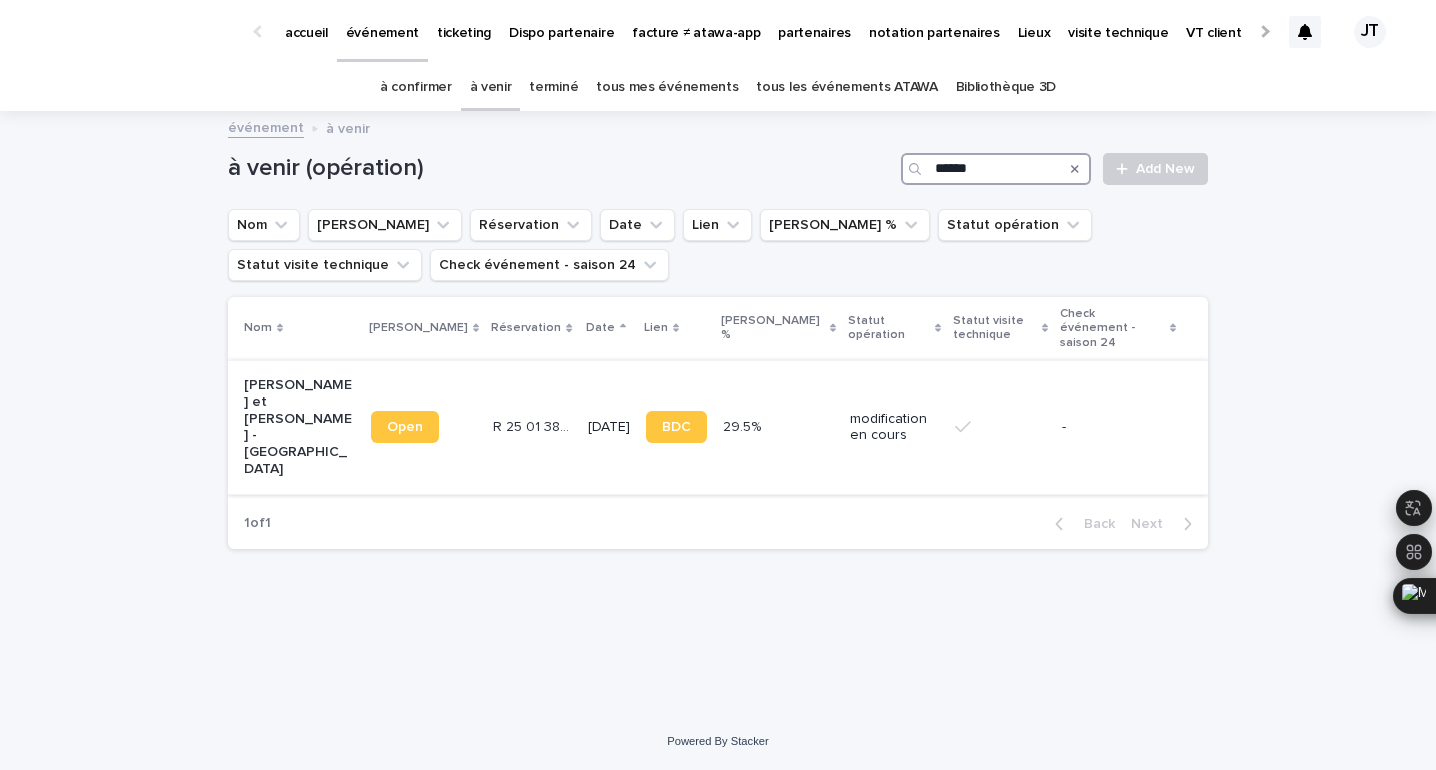 type on "******" 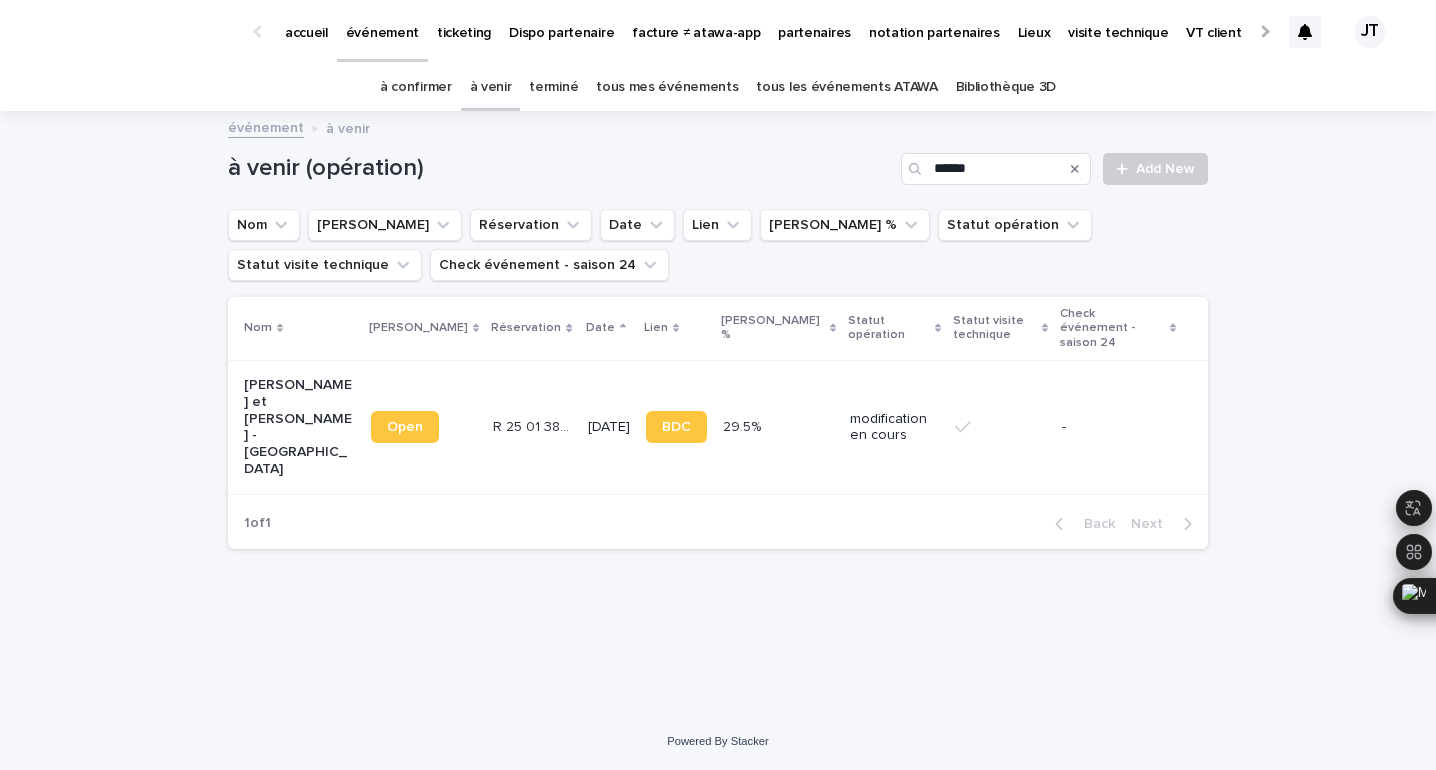 click on "R 25 01 3861 R 25 01 3861" at bounding box center (532, 427) 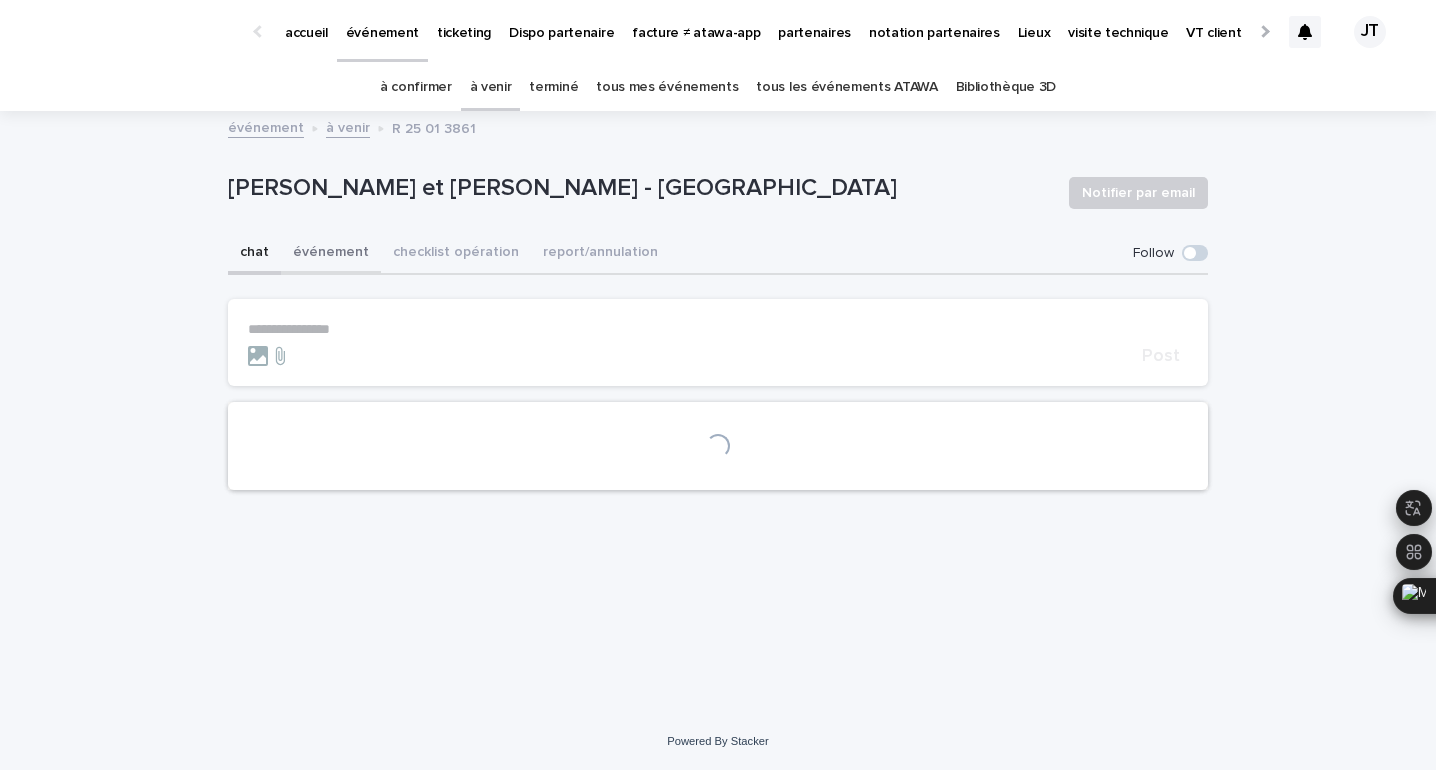click on "événement" at bounding box center (331, 254) 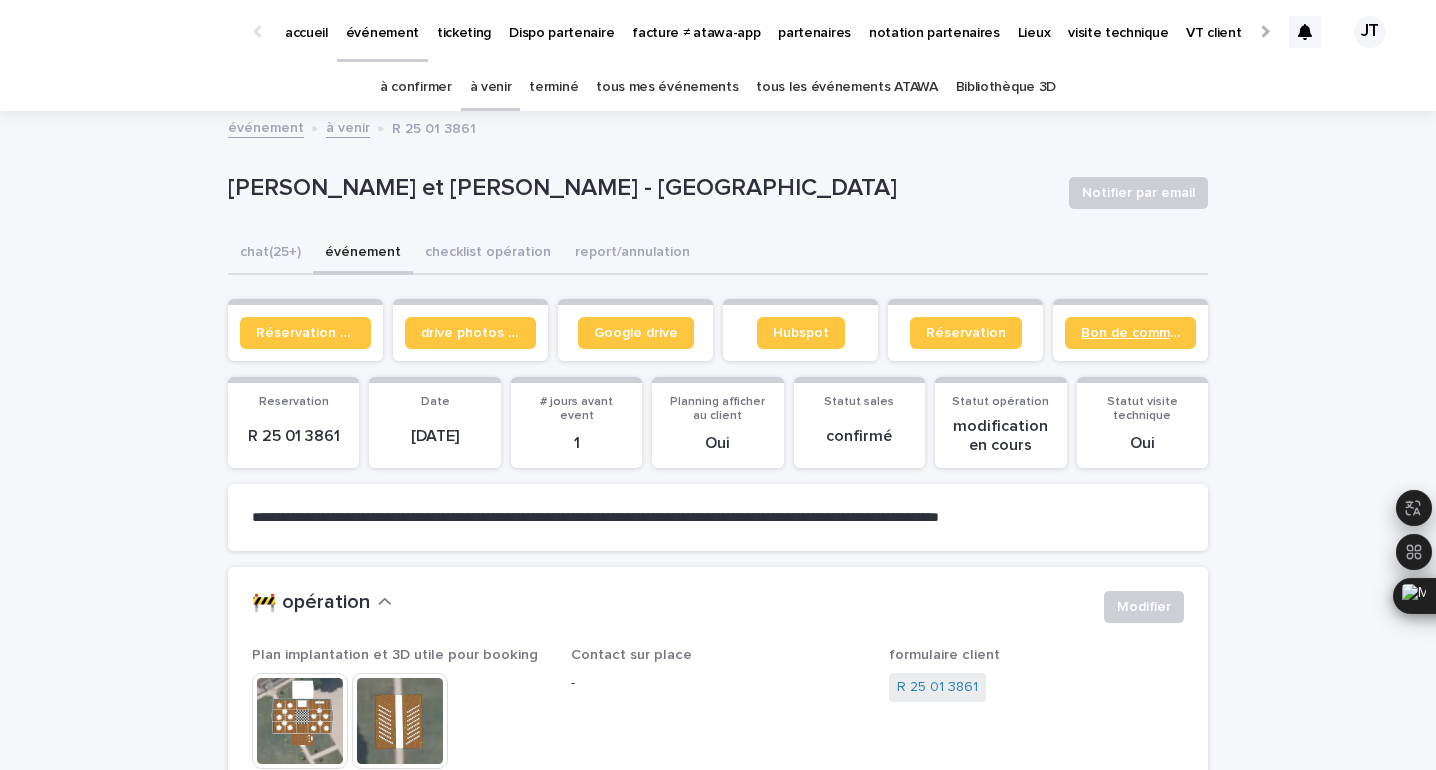 click on "Bon de commande" at bounding box center (1130, 333) 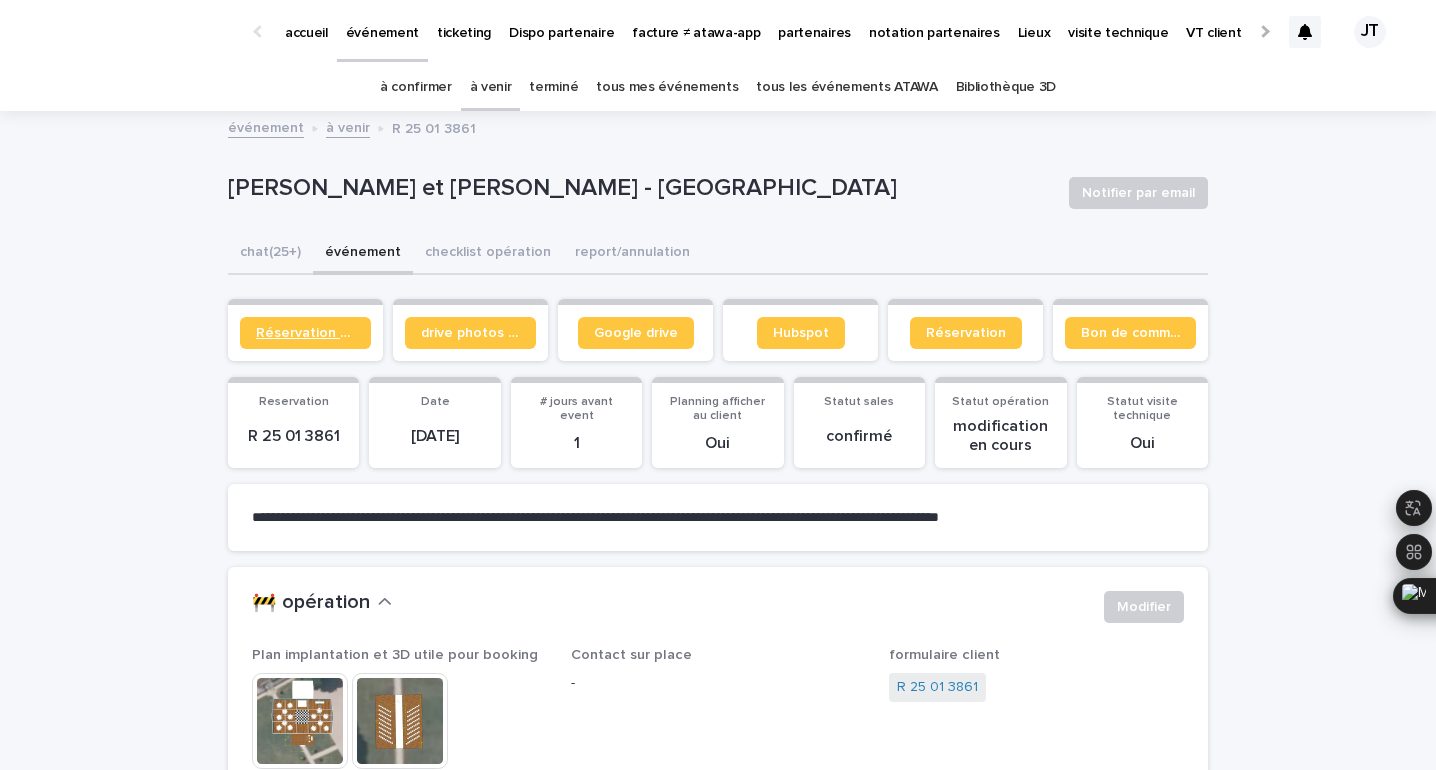 click on "Réservation client" at bounding box center (305, 333) 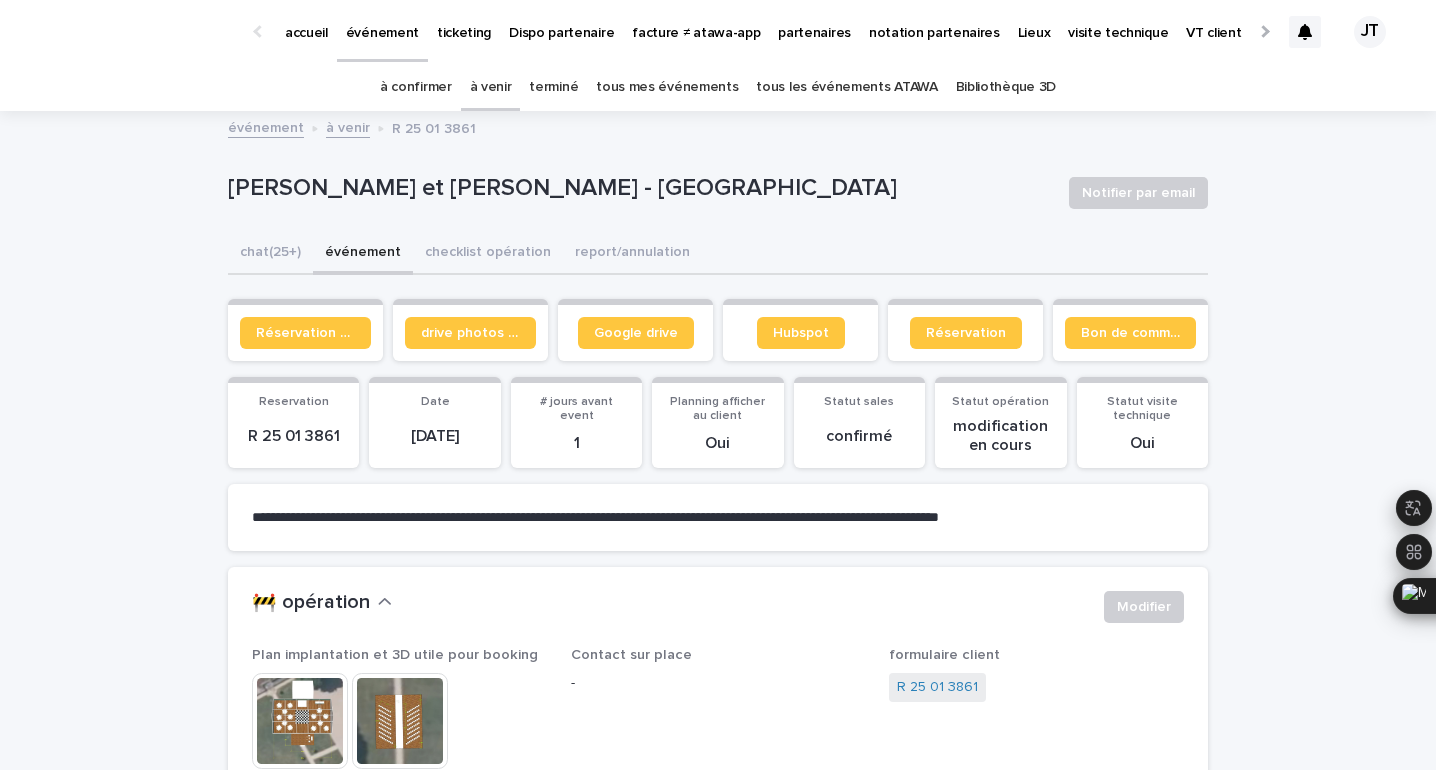 click on "partenaires" at bounding box center (814, 21) 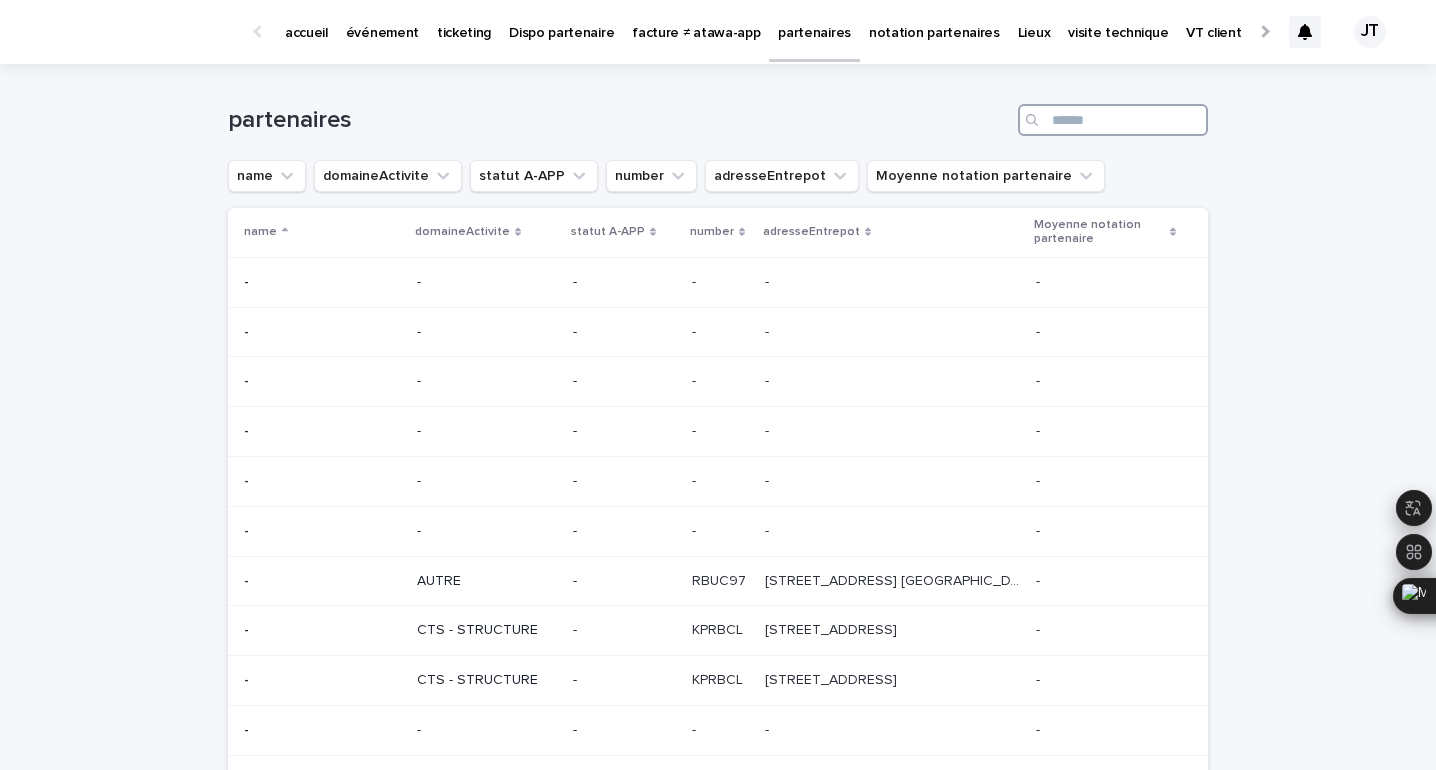 click at bounding box center [1113, 120] 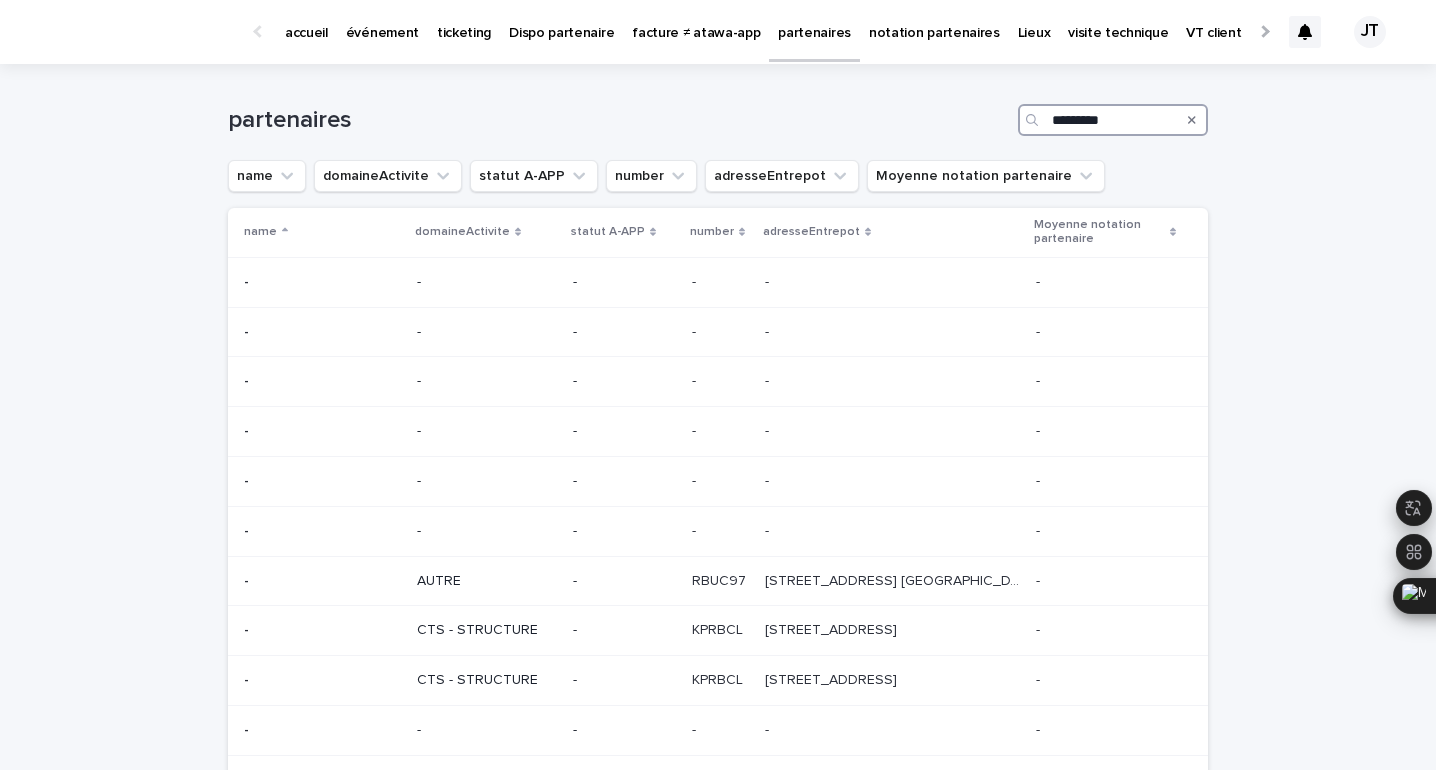 type on "**********" 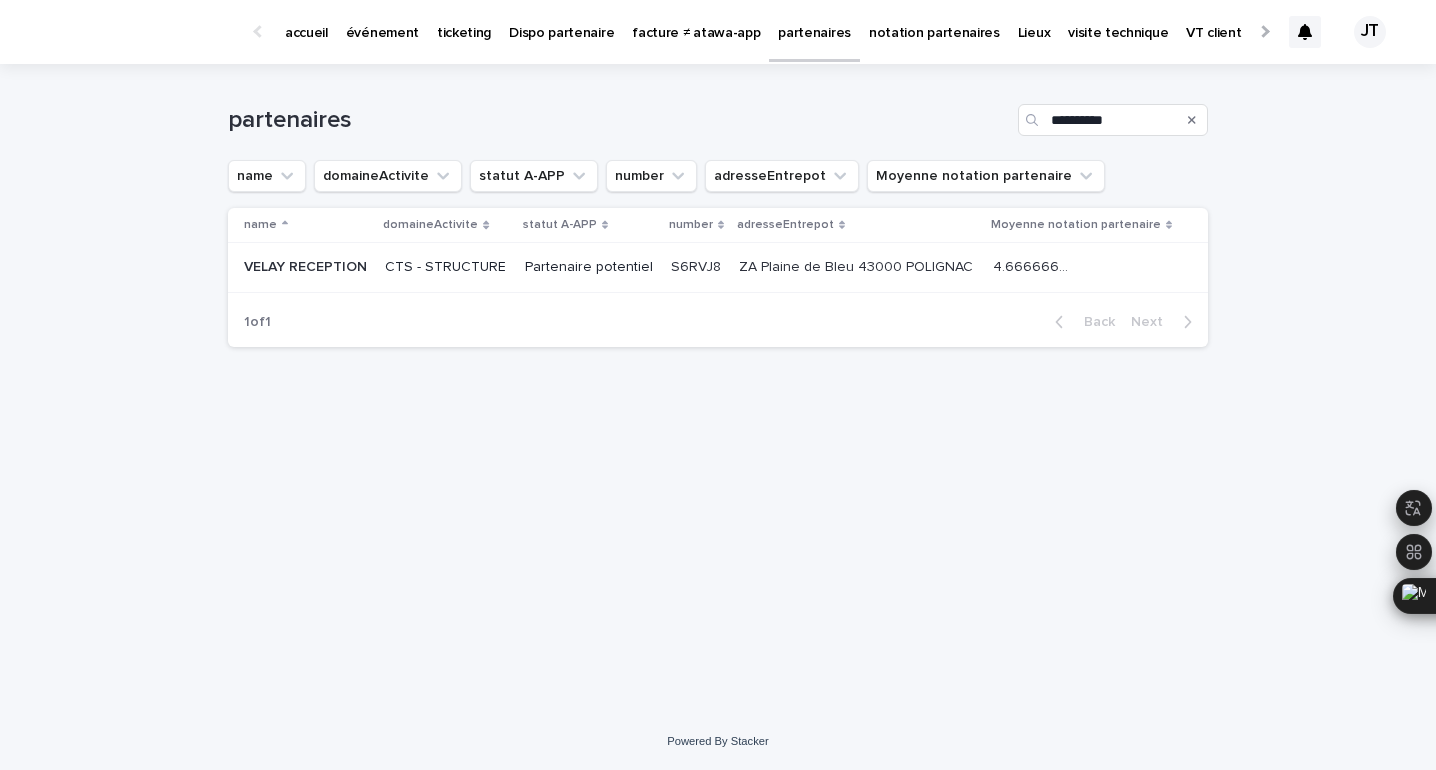 click on "CTS - STRUCTURE" at bounding box center (446, 267) 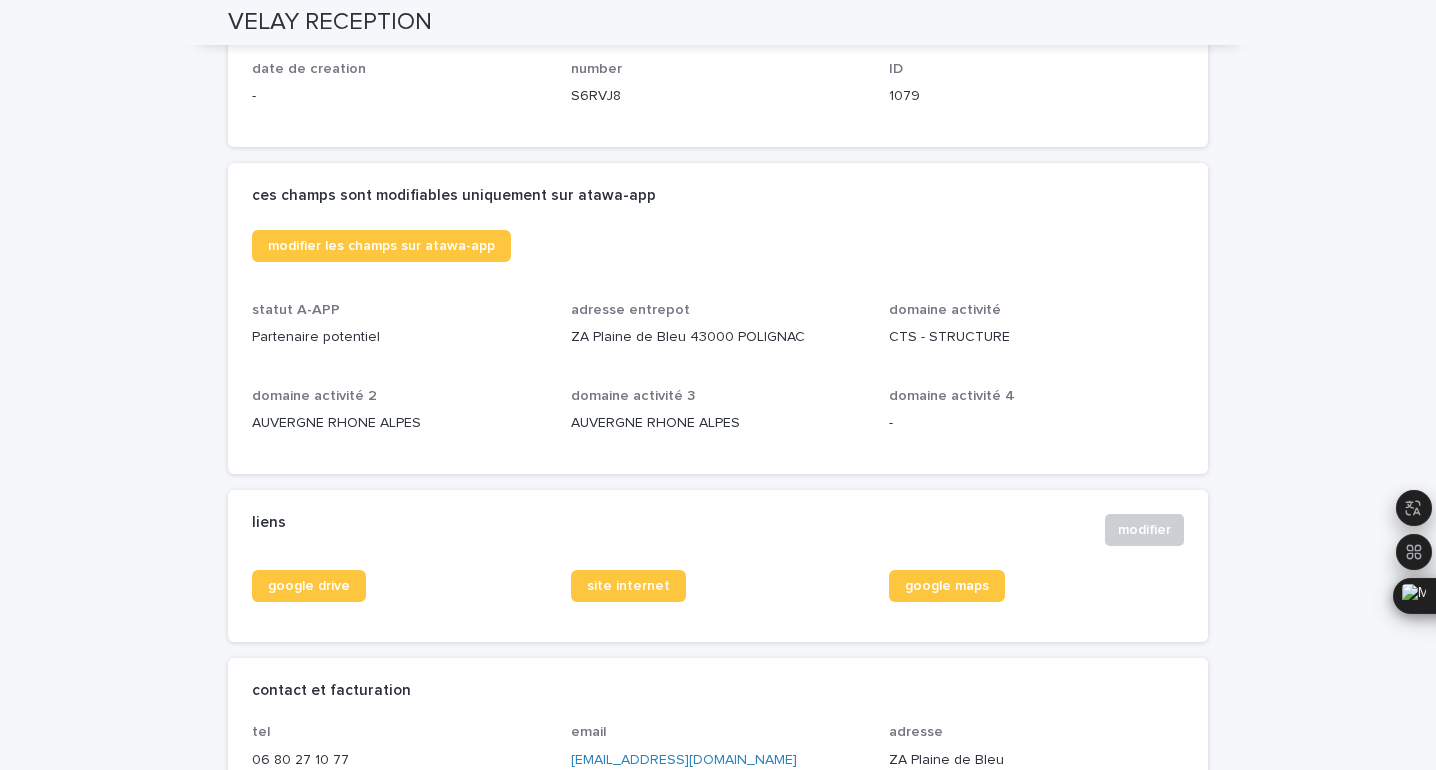 scroll, scrollTop: 0, scrollLeft: 0, axis: both 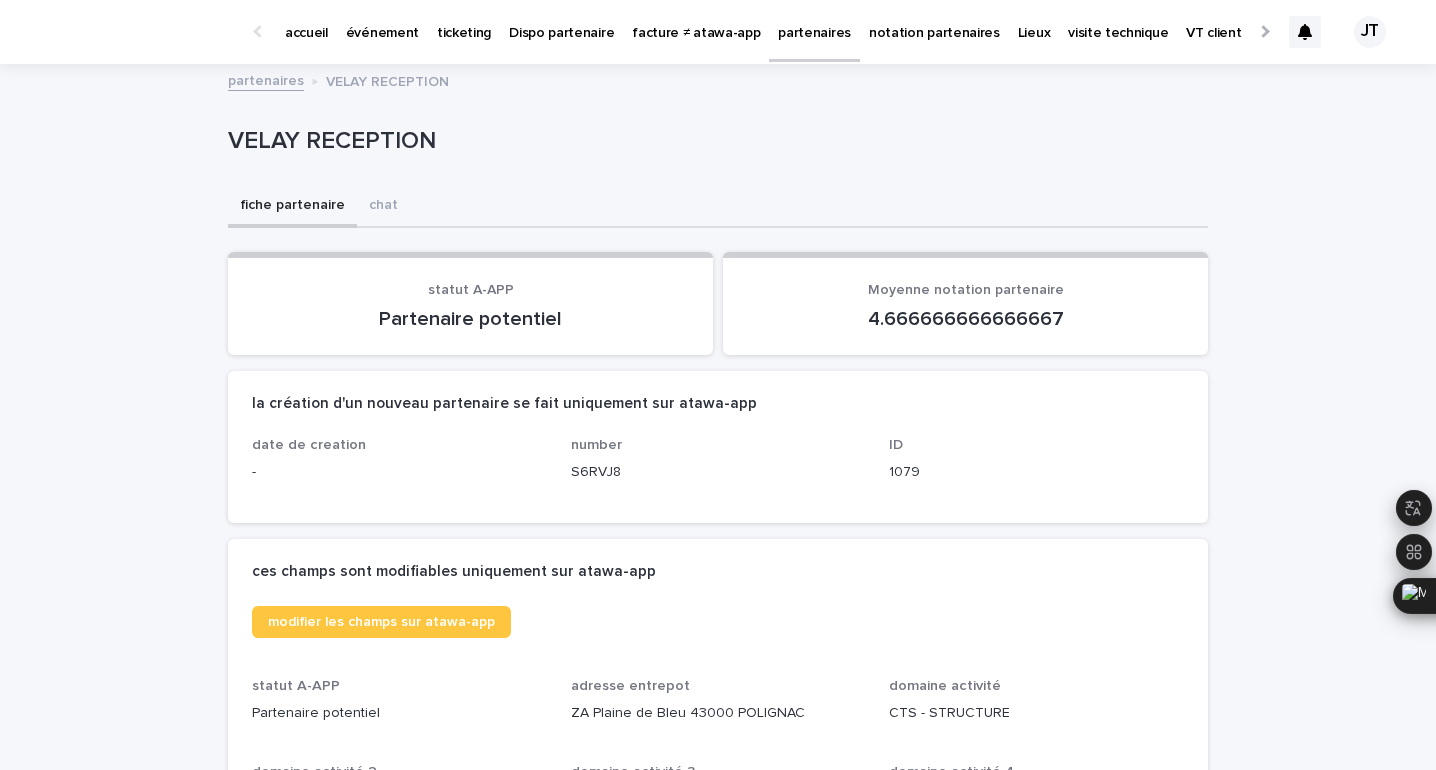 click on "partenaires" at bounding box center [814, 21] 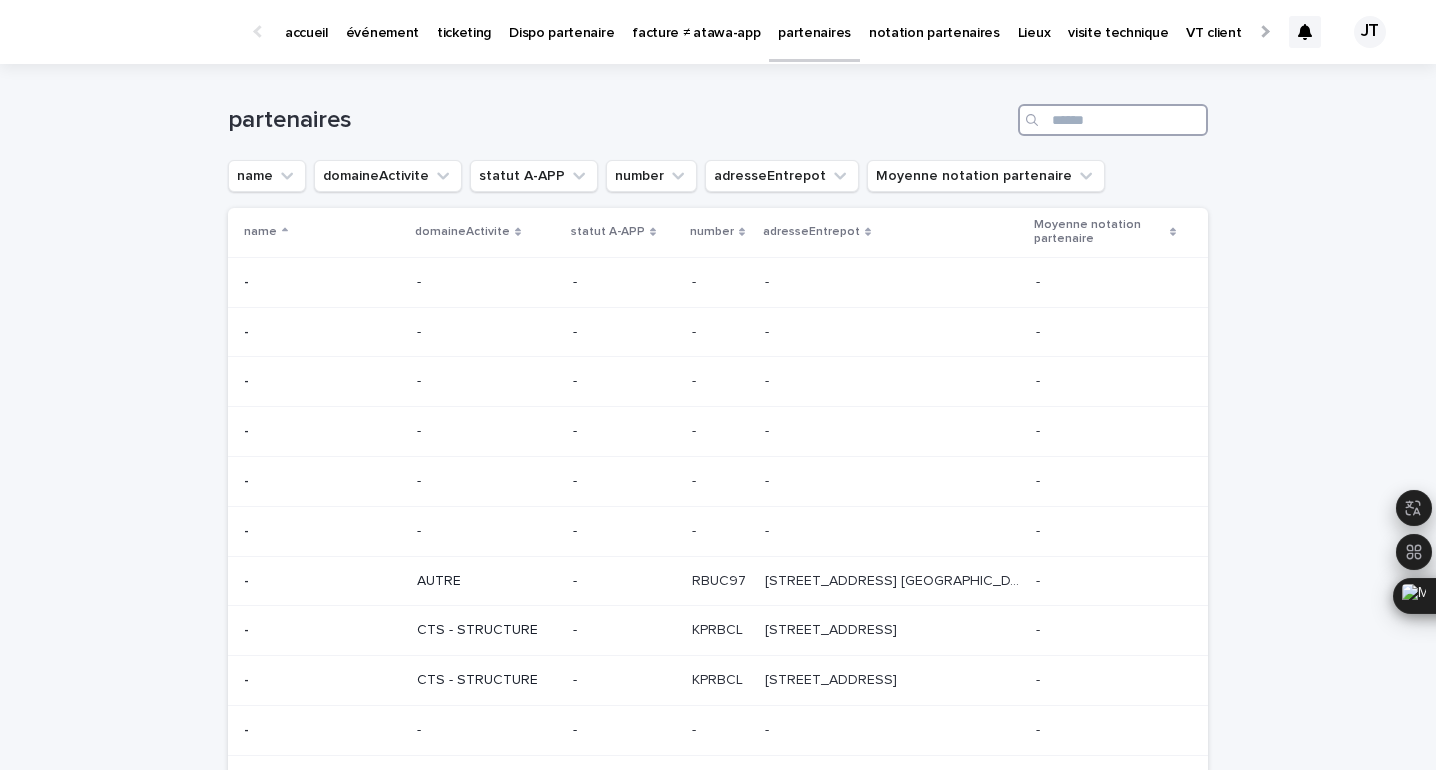 click at bounding box center (1113, 120) 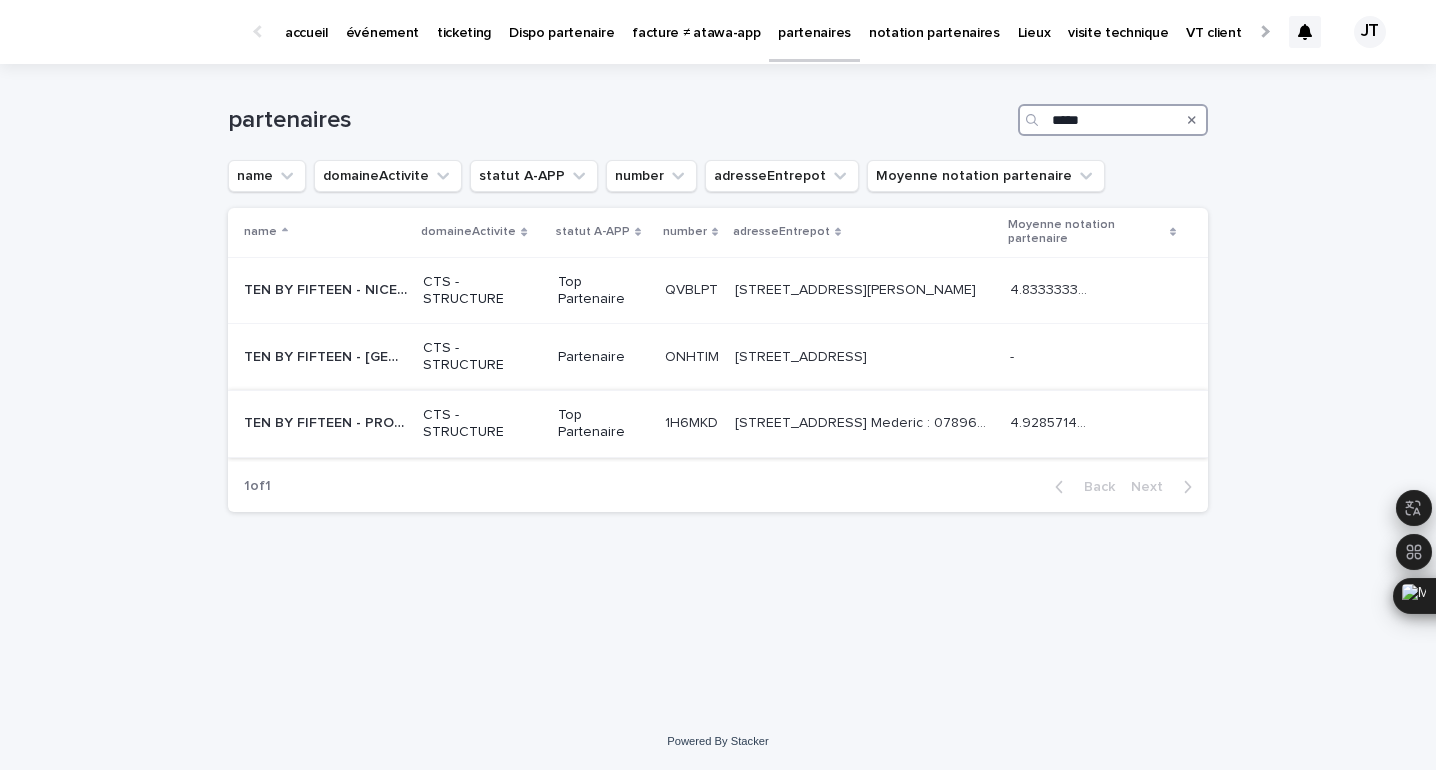 type on "*****" 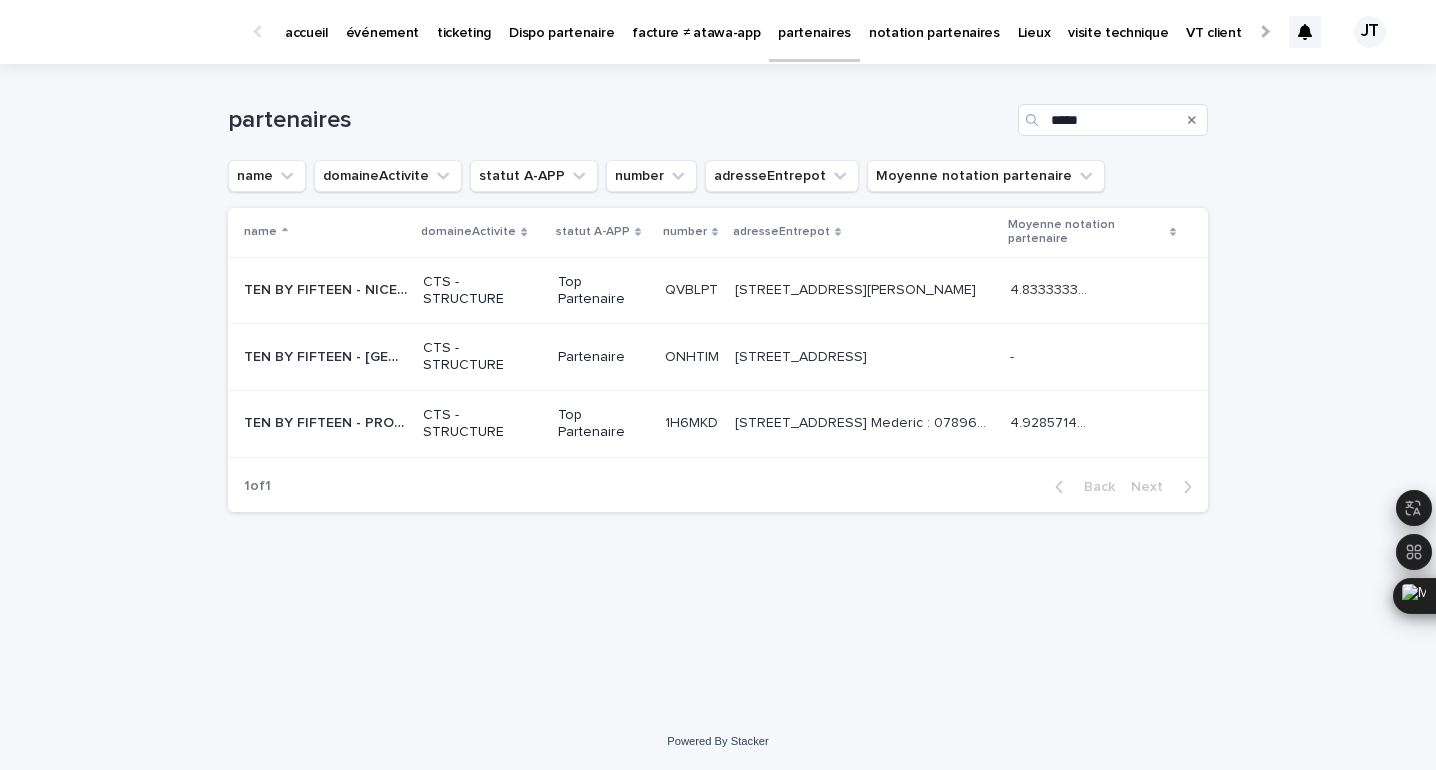click on "CTS - STRUCTURE" at bounding box center (482, 424) 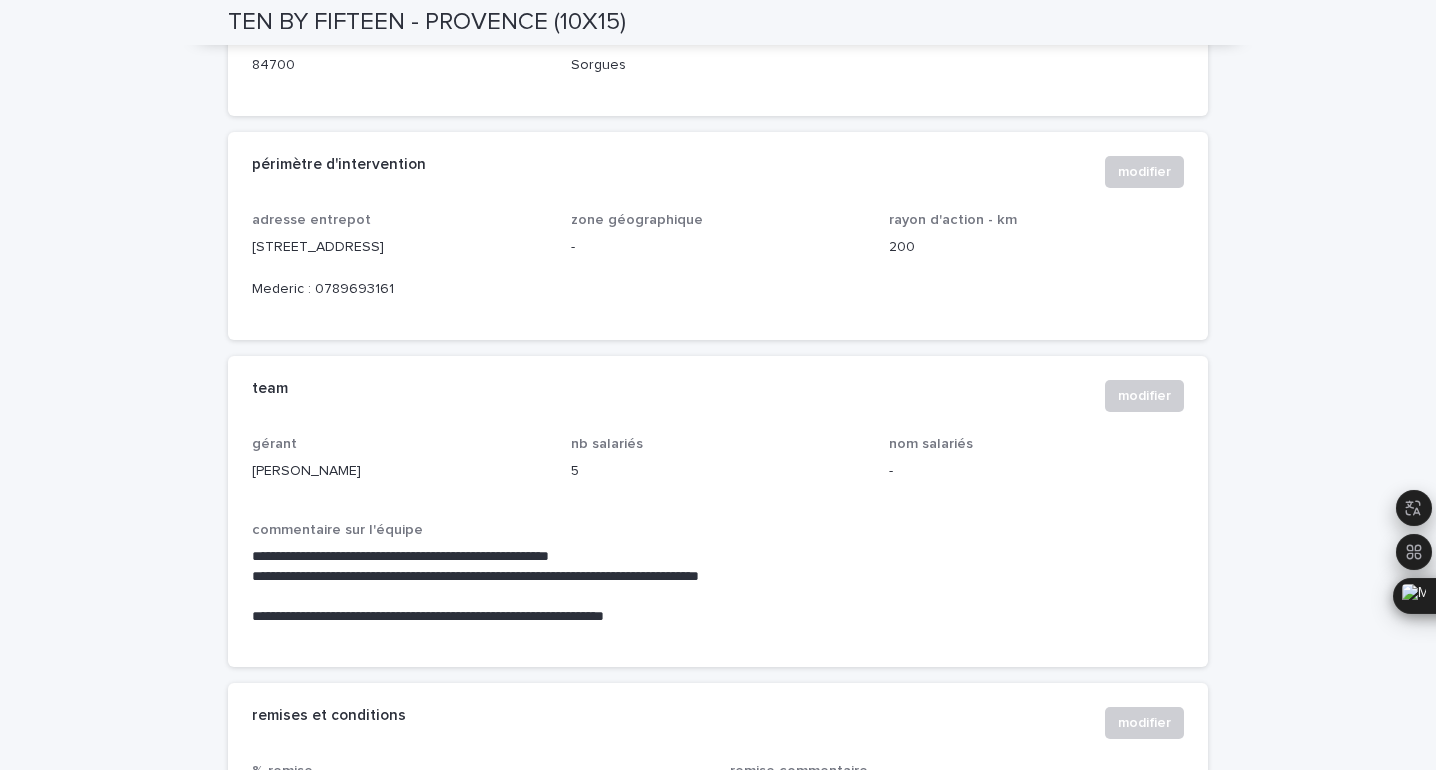 scroll, scrollTop: 1216, scrollLeft: 0, axis: vertical 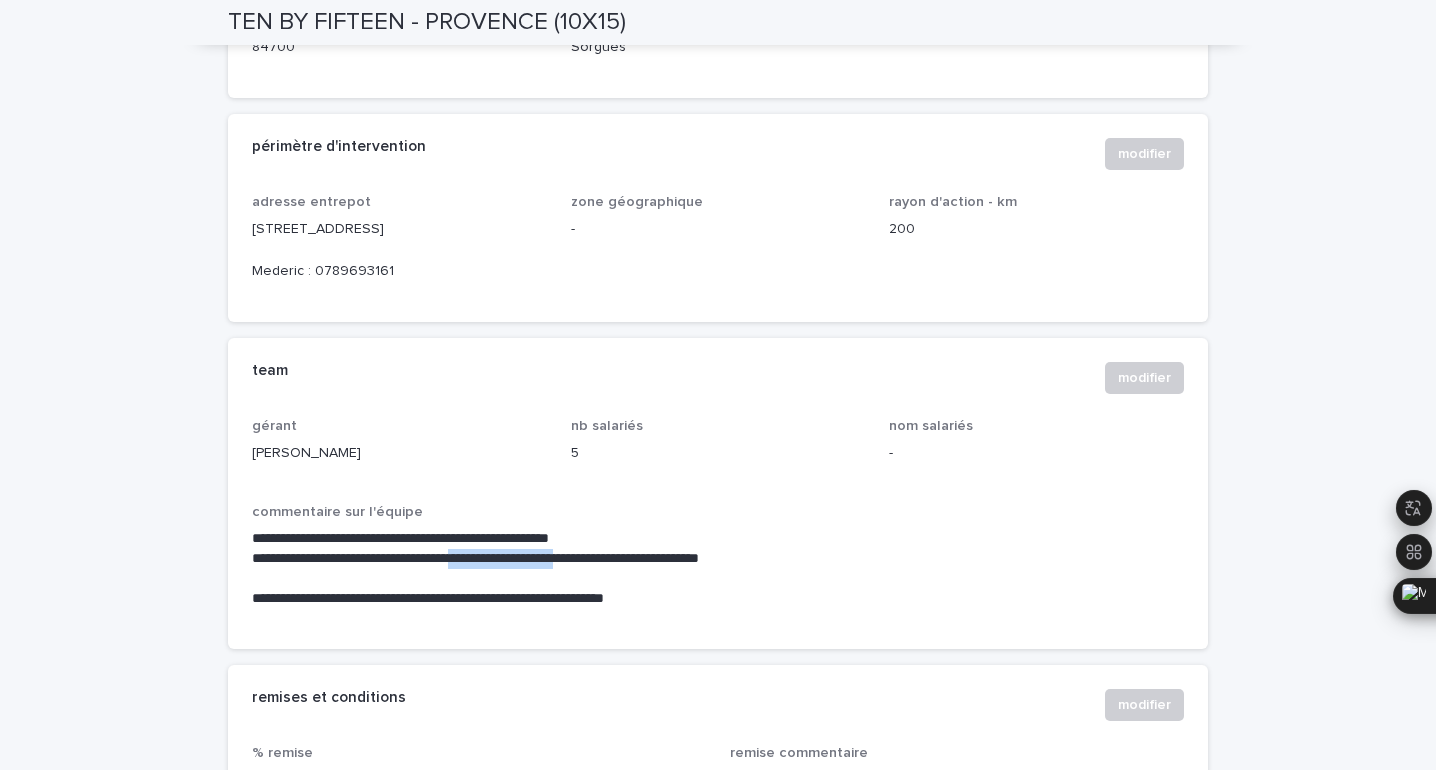 drag, startPoint x: 491, startPoint y: 556, endPoint x: 622, endPoint y: 554, distance: 131.01526 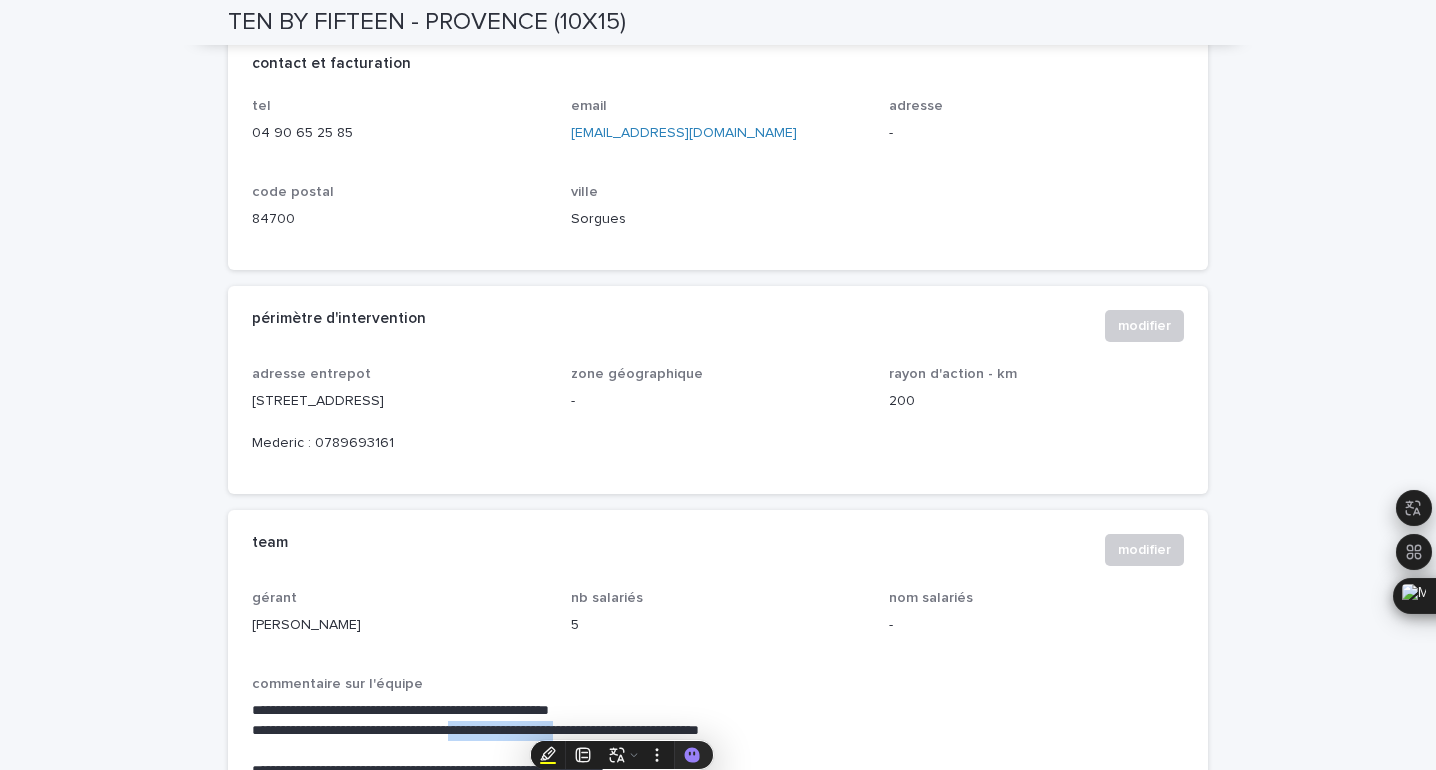 scroll, scrollTop: 876, scrollLeft: 0, axis: vertical 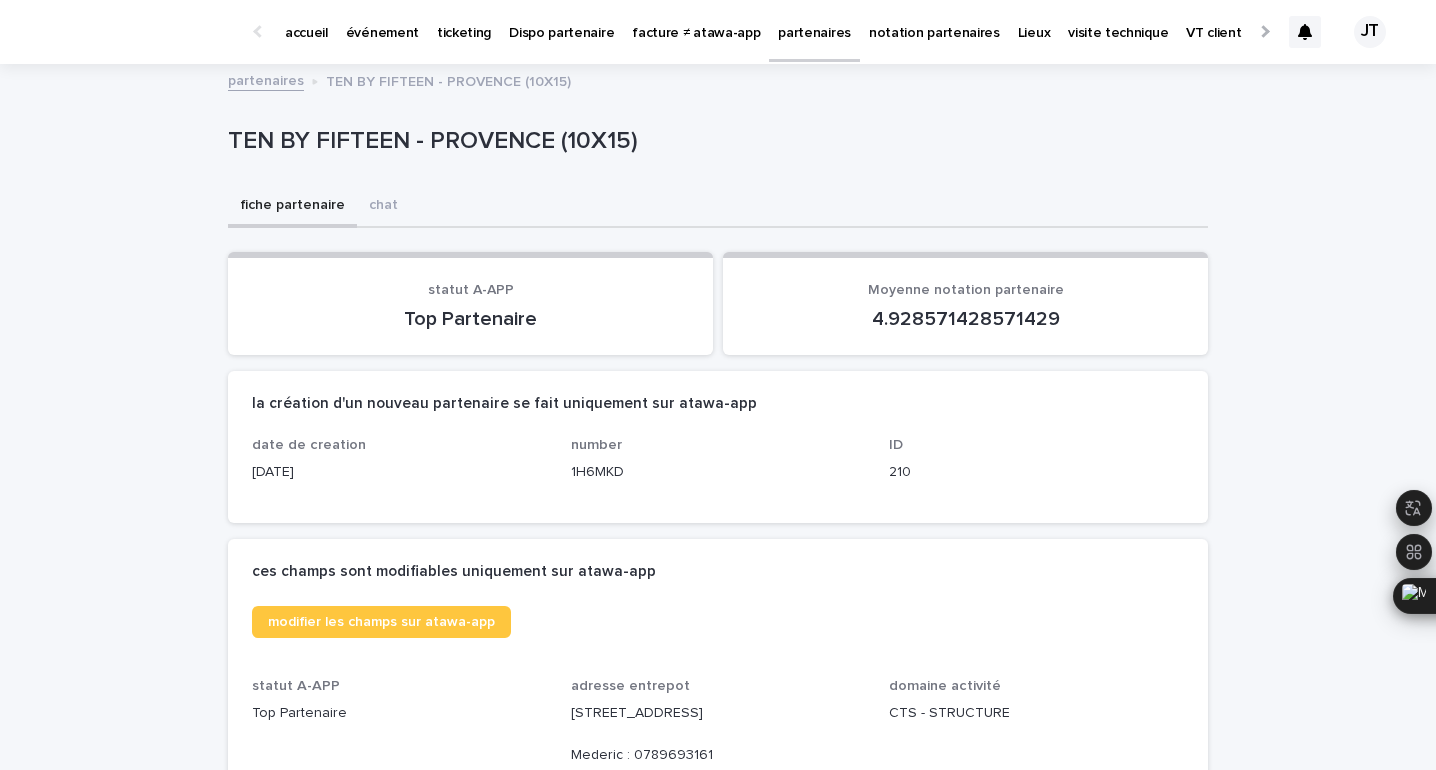 click on "ticketing" at bounding box center (464, 21) 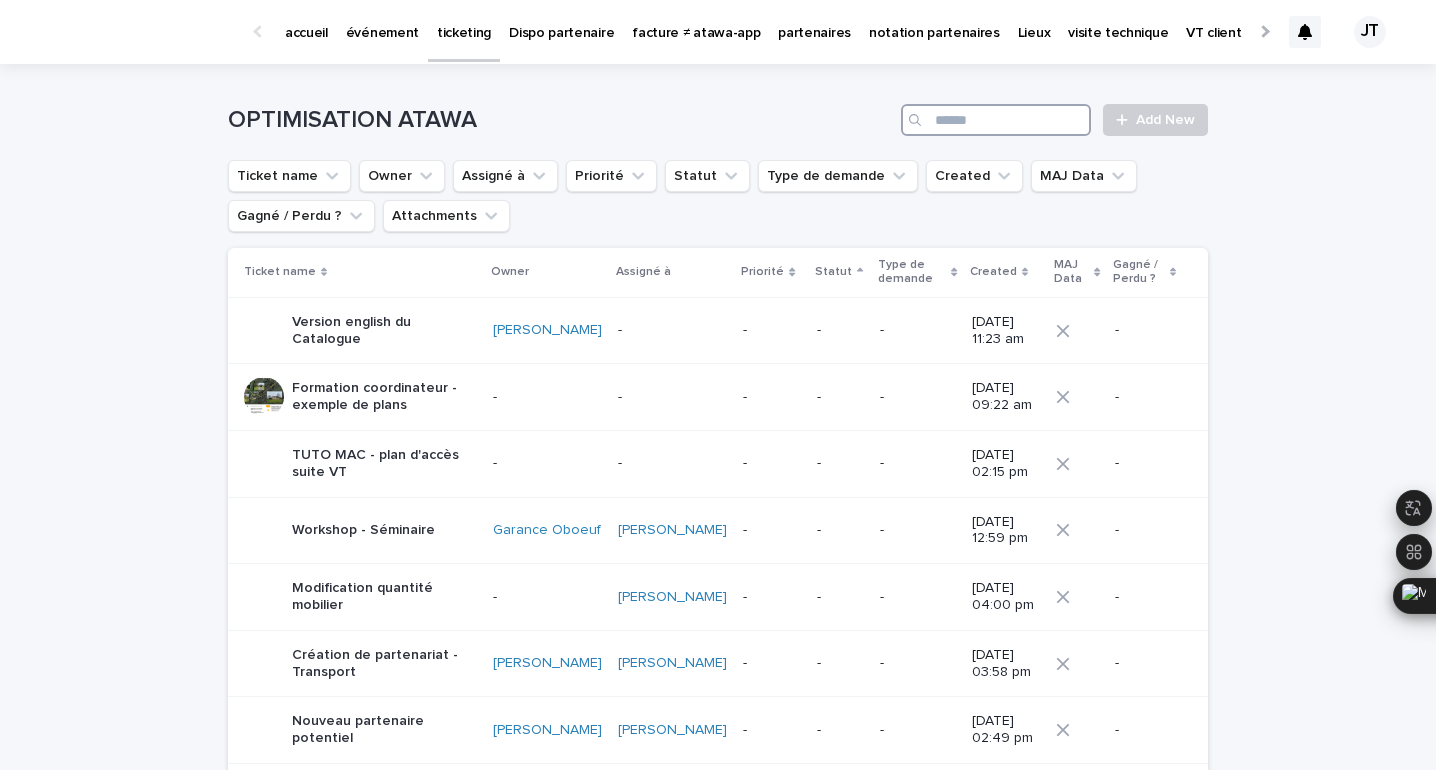 click at bounding box center (996, 120) 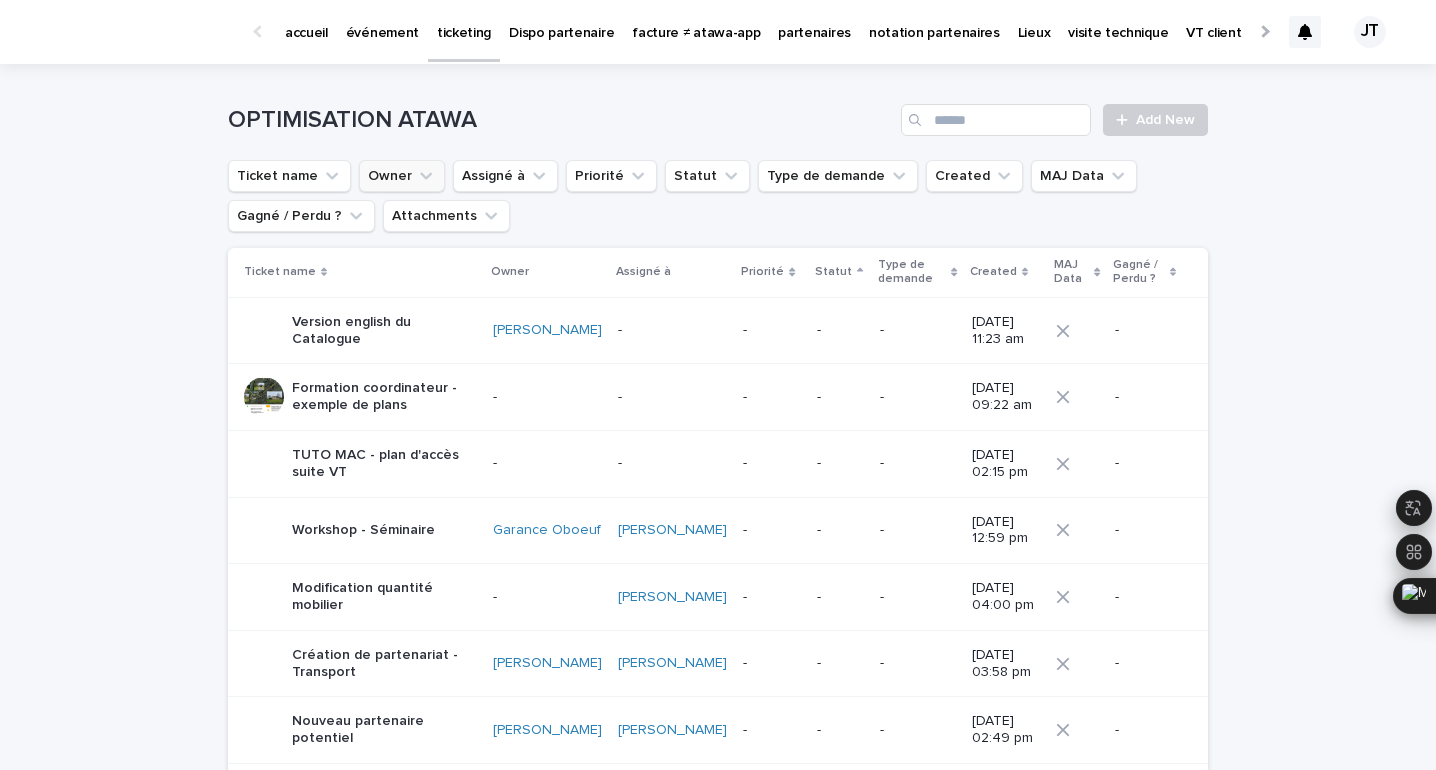 click 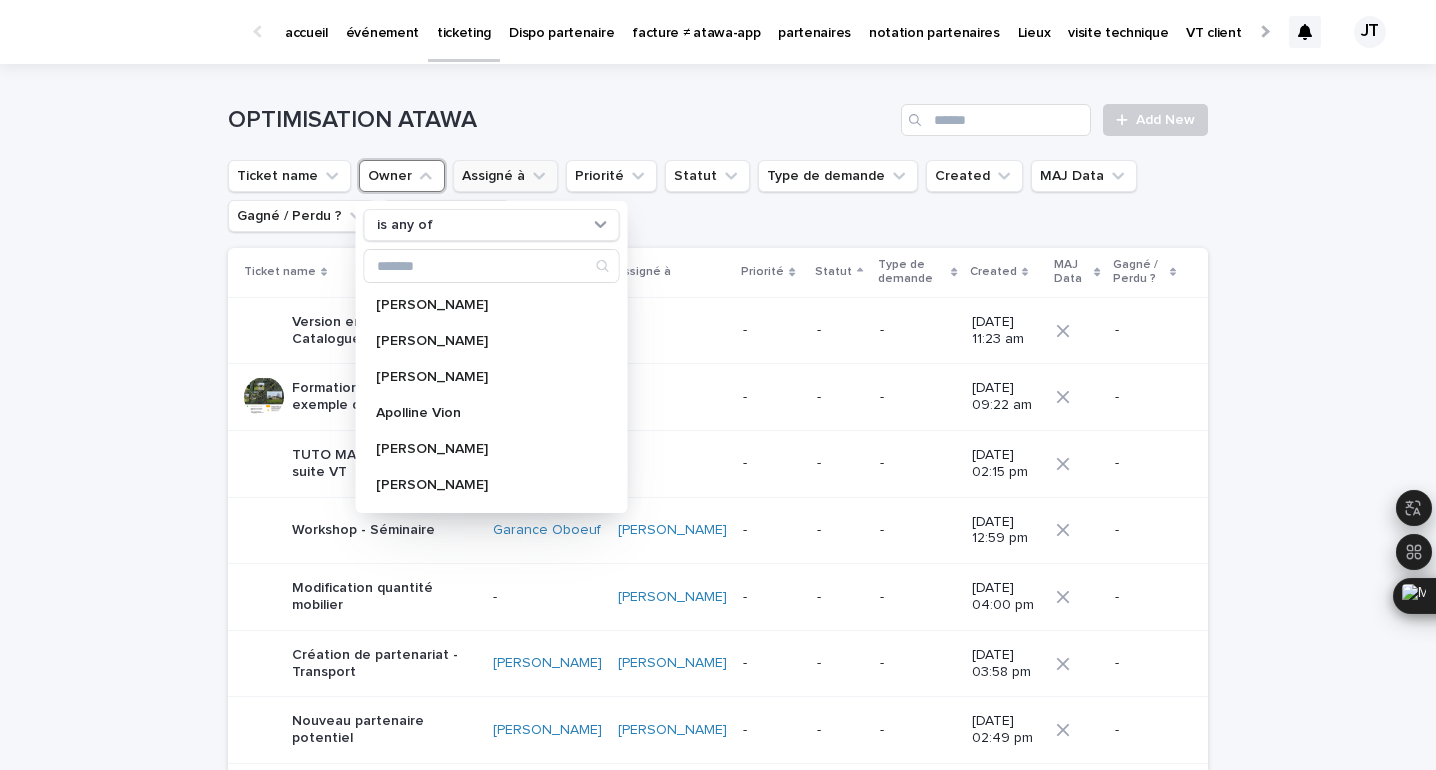 click on "Assigné à" at bounding box center [505, 176] 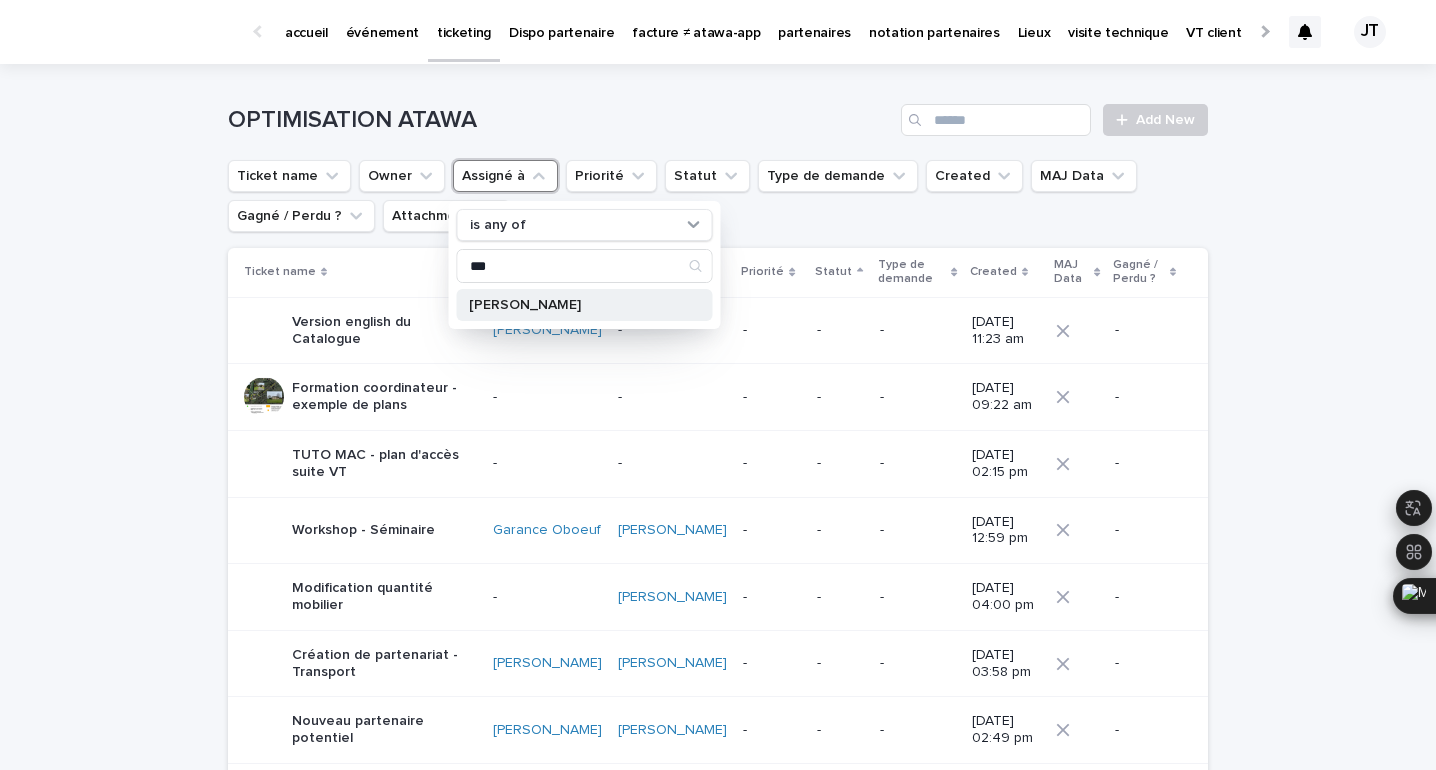 type on "***" 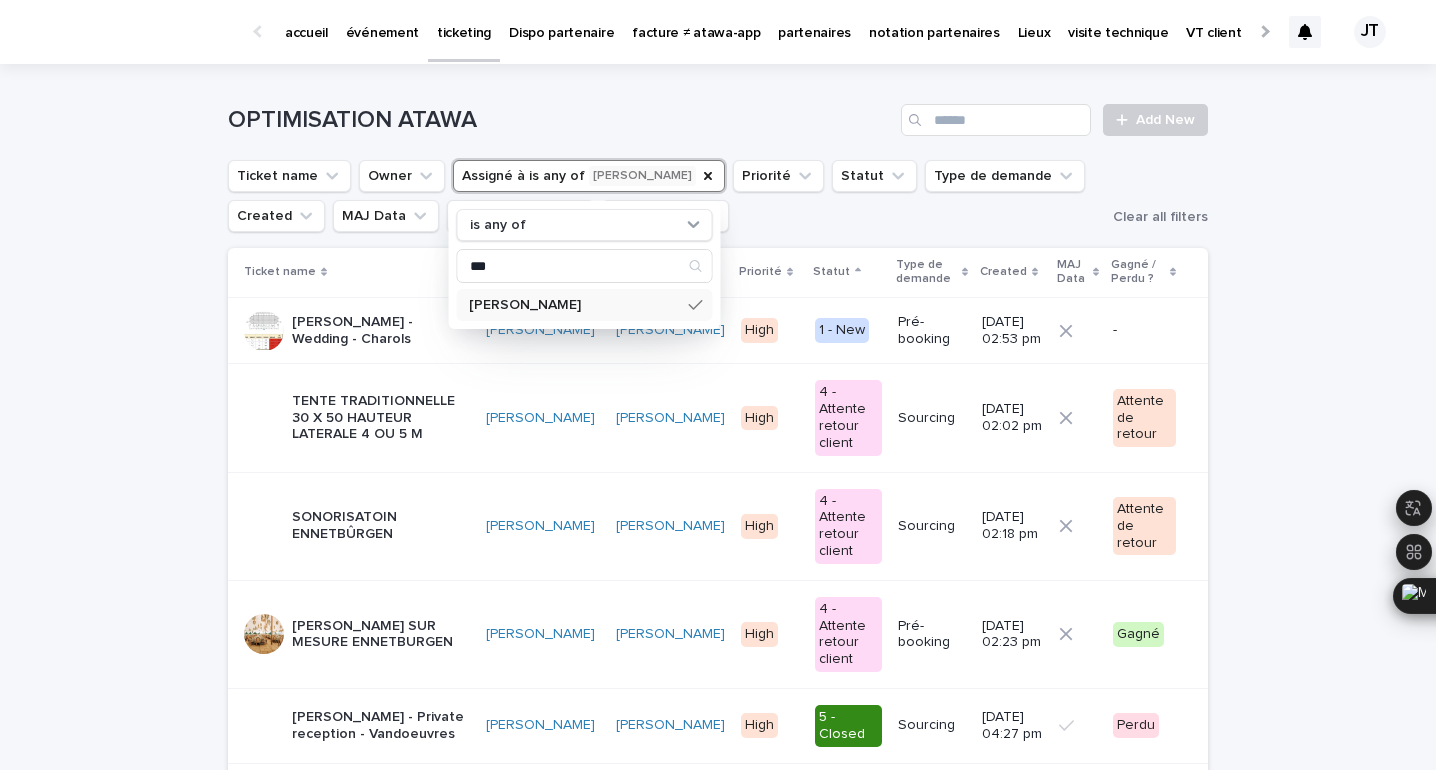 click on "Loading... Saving… Loading... Saving… OPTIMISATION ATAWA Add New Ticket name Owner Assigné à is any of [PERSON_NAME] is any of *** [PERSON_NAME] Priorité Statut Type de demande Created MAJ Data [PERSON_NAME] / Perdu ? Attachments Clear all filters Ticket name Owner Assigné à Priorité Statut Type de demande Created MAJ Data [PERSON_NAME] / Perdu ? [PERSON_NAME] - Wedding - Charols [PERSON_NAME]   [PERSON_NAME]   High 1 - New Pré-booking [DATE] 02:53 pm - TENTE TRADITIONNELLE 30 X 50 HAUTEUR LATERALE 4 OU 5 M [PERSON_NAME]   [PERSON_NAME]   High 4 - Attente retour client Sourcing [DATE] 02:02 pm Attente de retour SONORISATOIN ENNETBÛRGEN [PERSON_NAME]   [PERSON_NAME]   High 4 - Attente retour client Sourcing [DATE] 02:18 pm Attente de retour [PERSON_NAME] SUR MESURE ENNETBURGEN [PERSON_NAME]   [PERSON_NAME]   High 4 - Attente retour client Pré-booking [DATE] 02:23 pm [PERSON_NAME] [PERSON_NAME] - Private reception - Vandoeuvres [PERSON_NAME]   [PERSON_NAME]   High 5 - Closed Sourcing [DATE] 04:27 pm [PERSON_NAME]" at bounding box center [718, 1380] 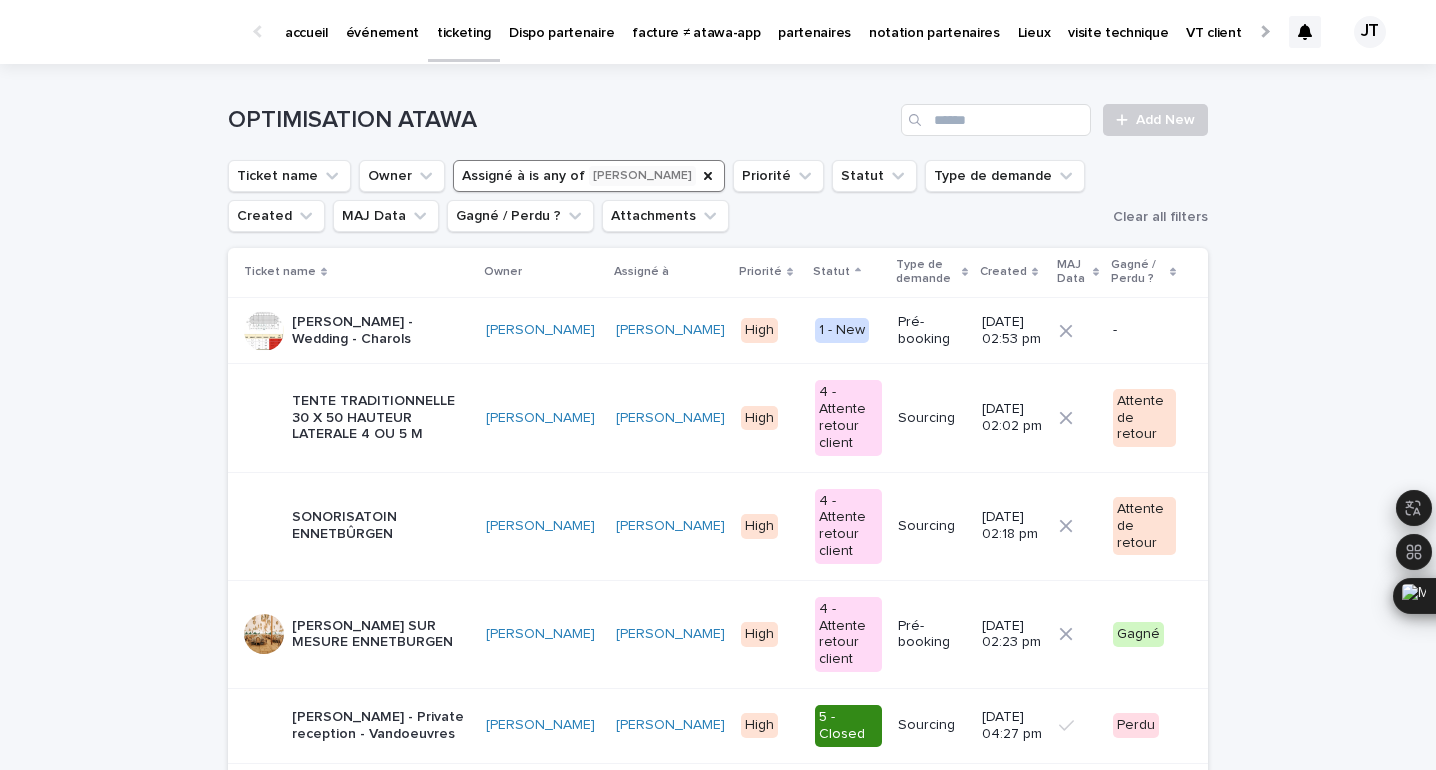 click on "[PERSON_NAME] - Wedding - Charols" at bounding box center (381, 331) 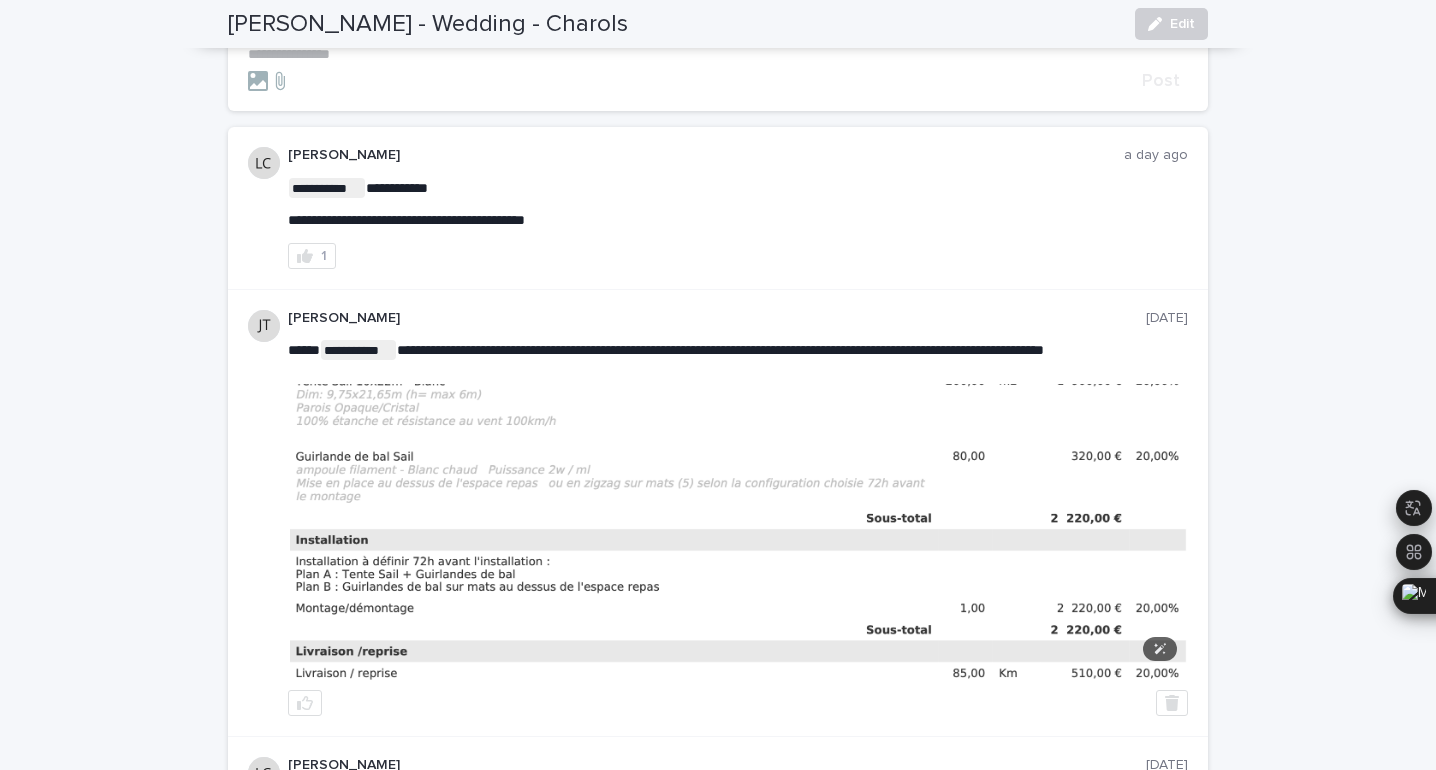 scroll, scrollTop: 257, scrollLeft: 0, axis: vertical 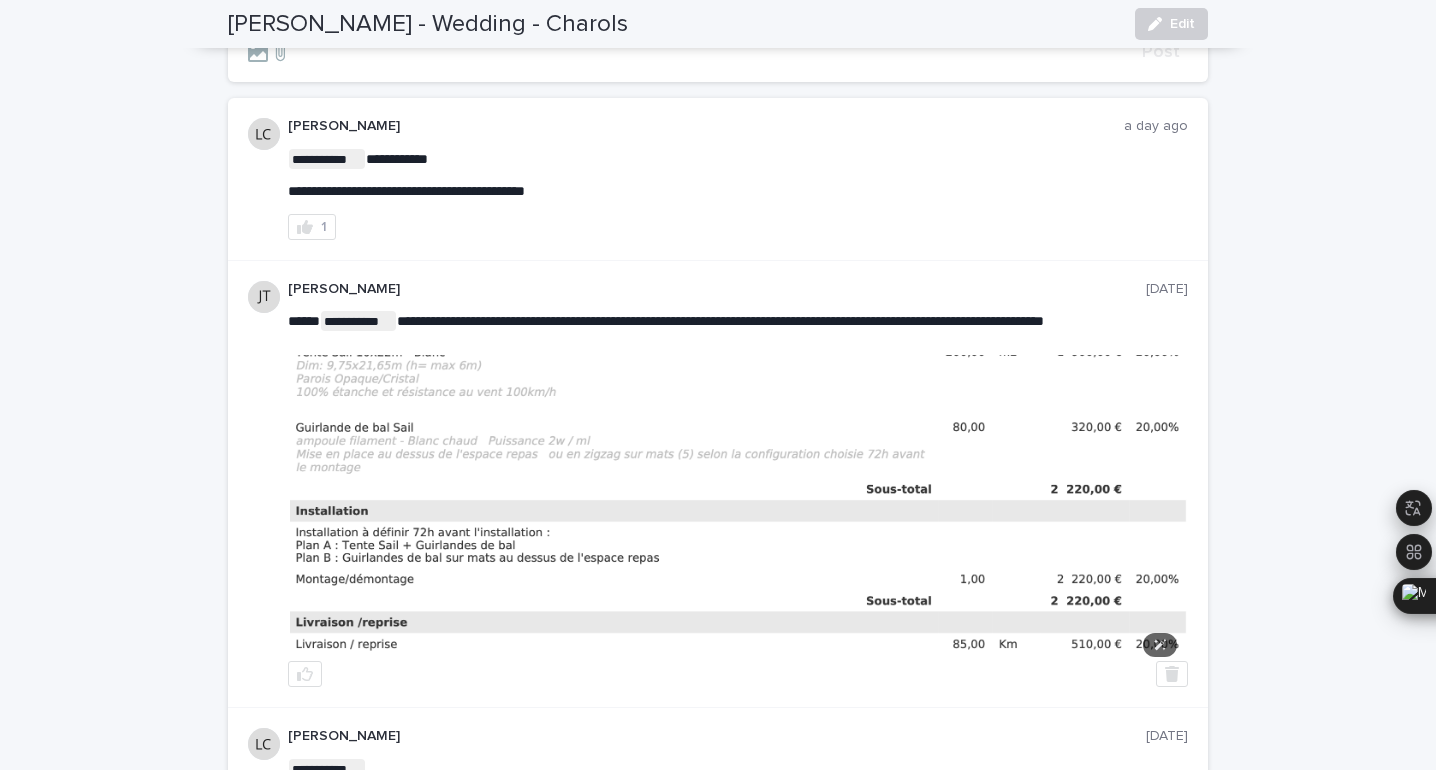 click at bounding box center [738, 503] 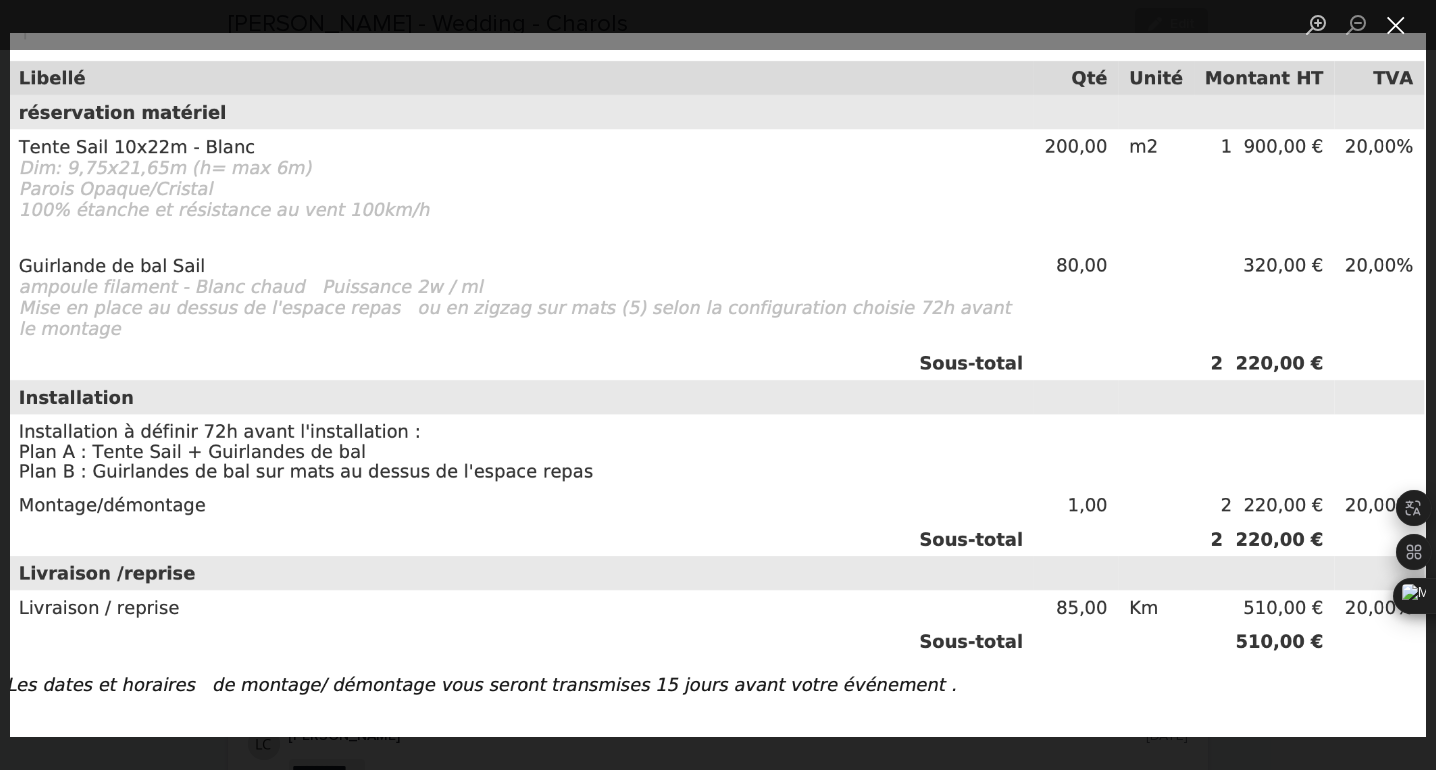 click at bounding box center (1396, 24) 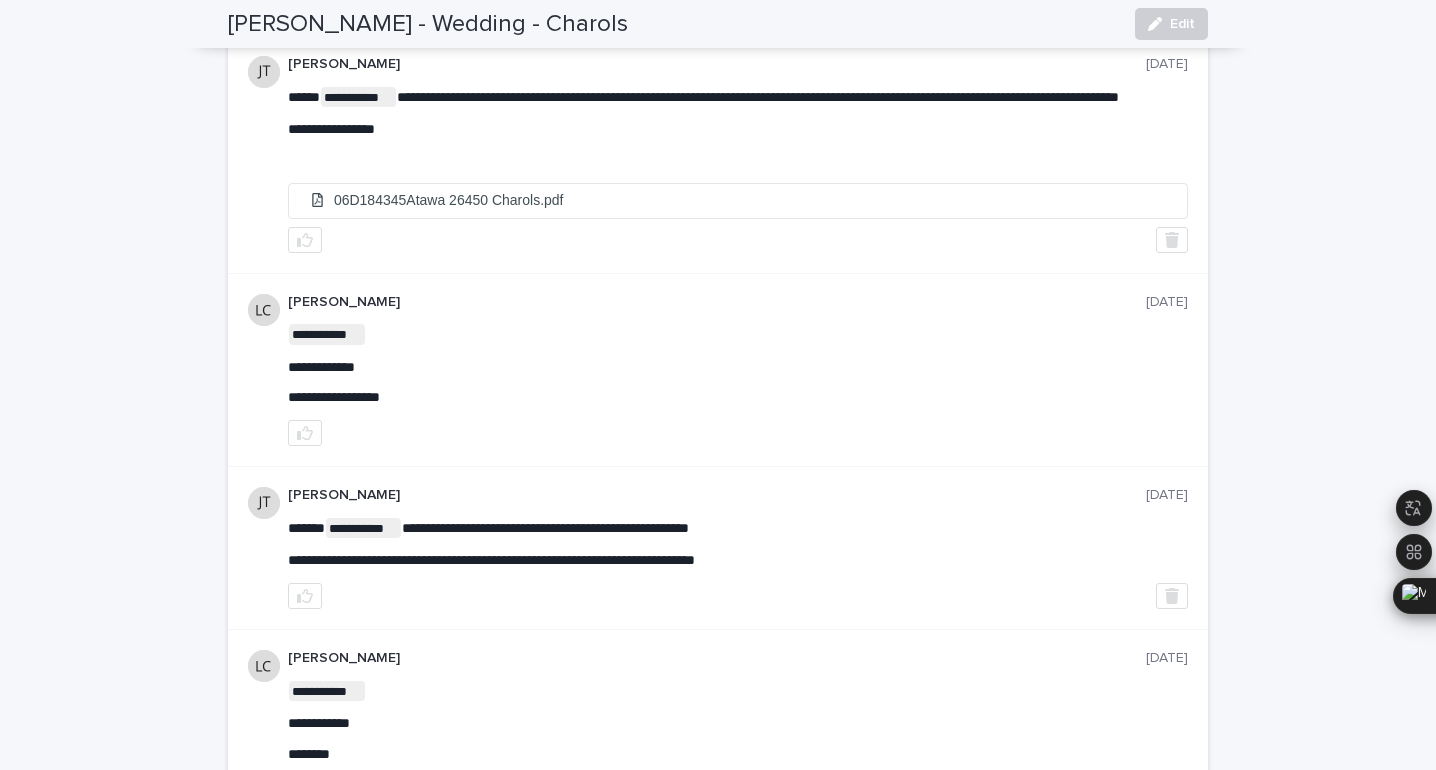 scroll, scrollTop: 2545, scrollLeft: 0, axis: vertical 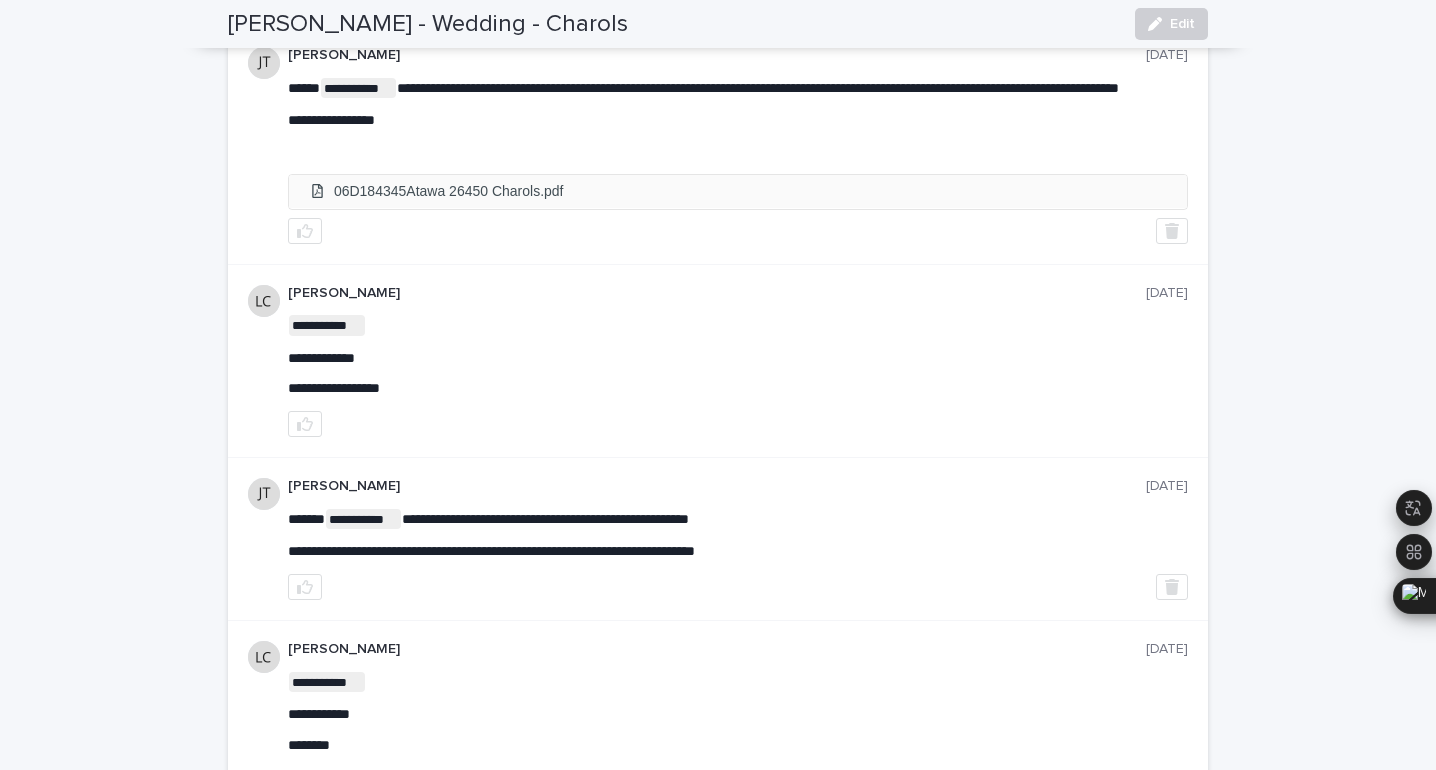 click on "06D184345Atawa 26450 Charols.pdf" at bounding box center (738, 191) 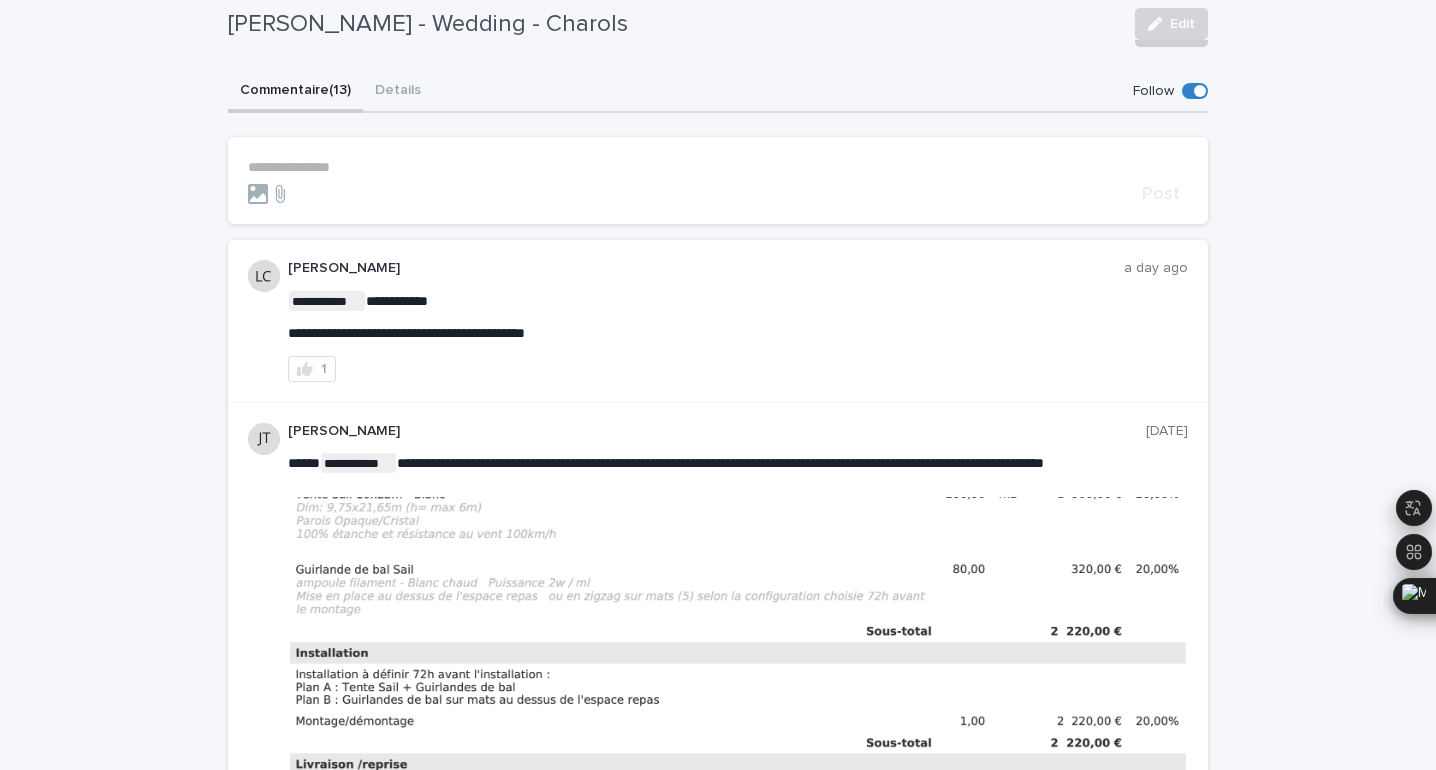 scroll, scrollTop: 0, scrollLeft: 0, axis: both 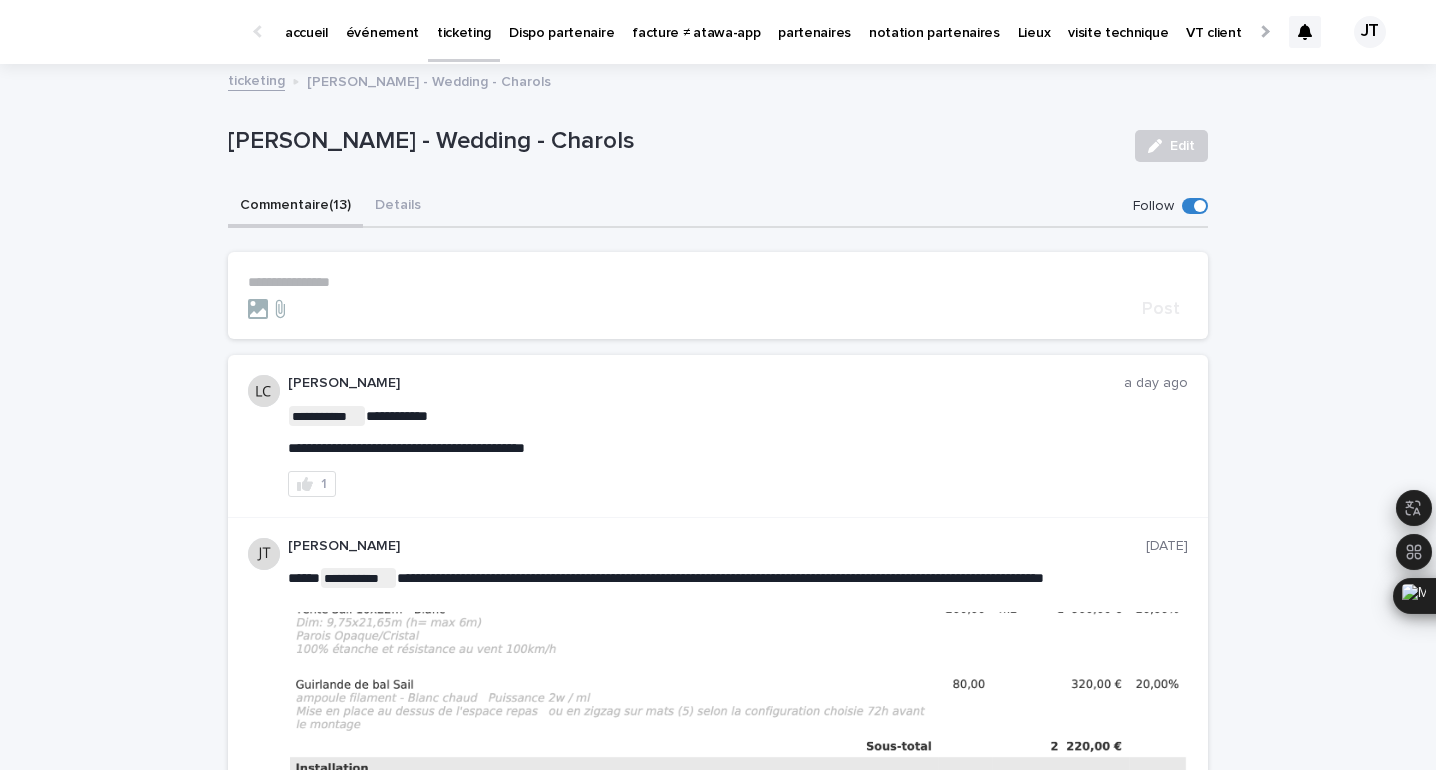 click on "**********" at bounding box center [718, 296] 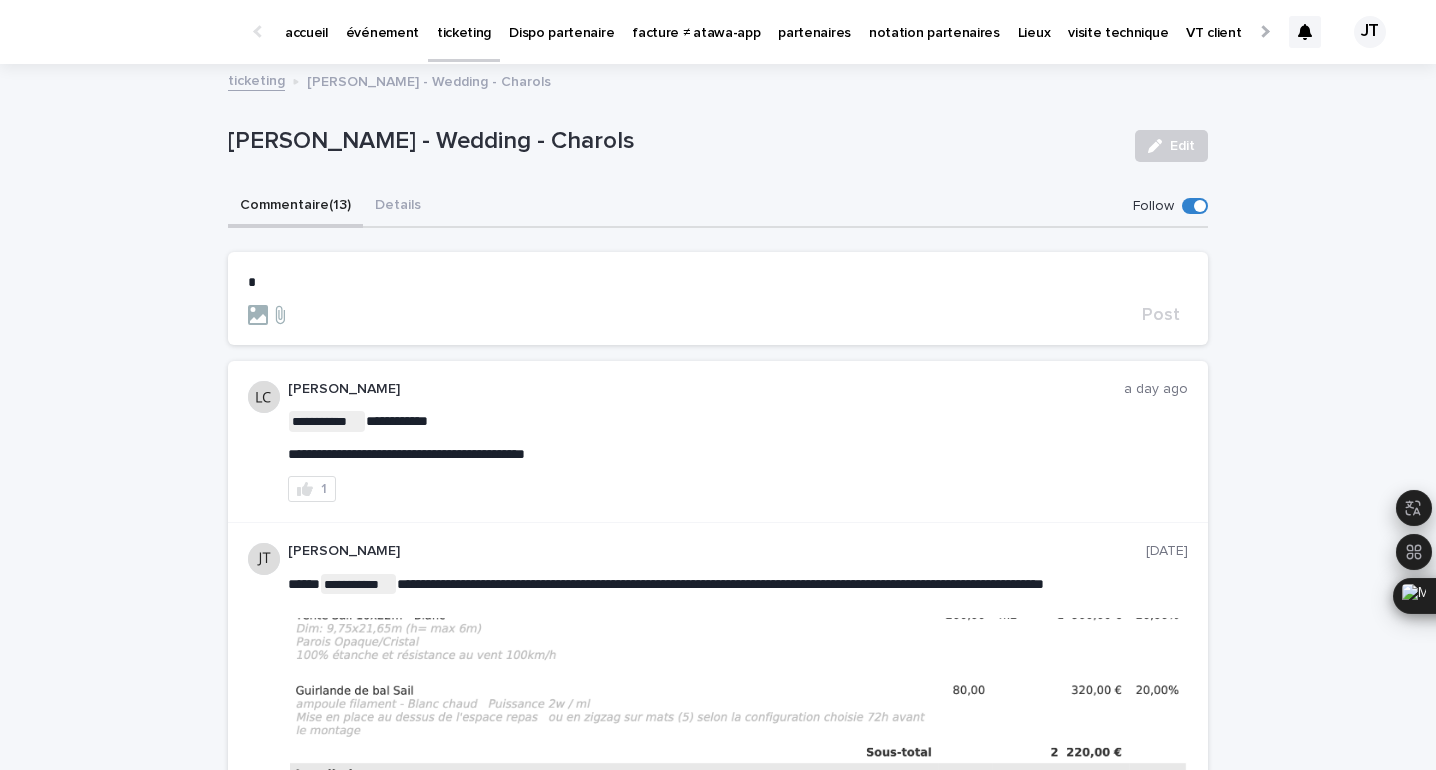 type 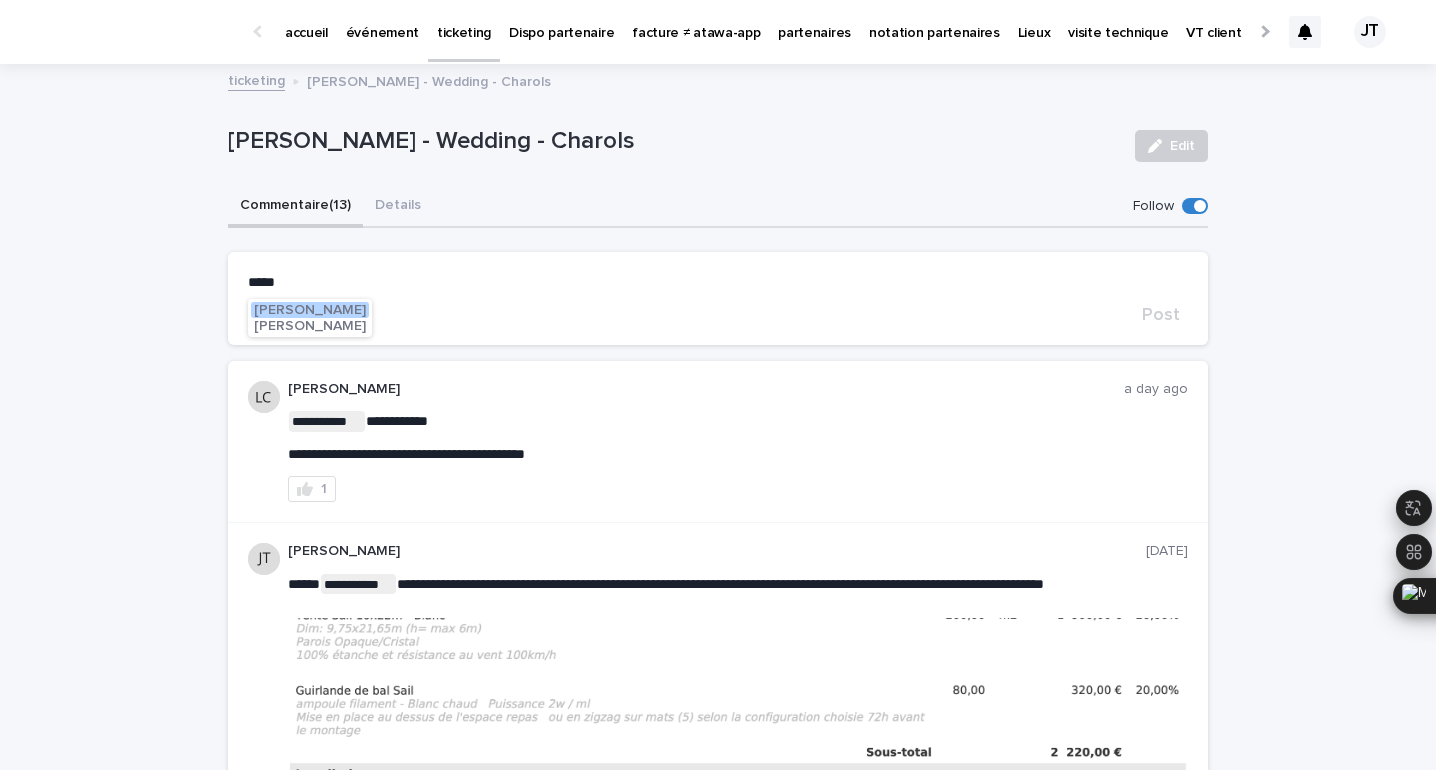 click on "[PERSON_NAME]" at bounding box center (310, 310) 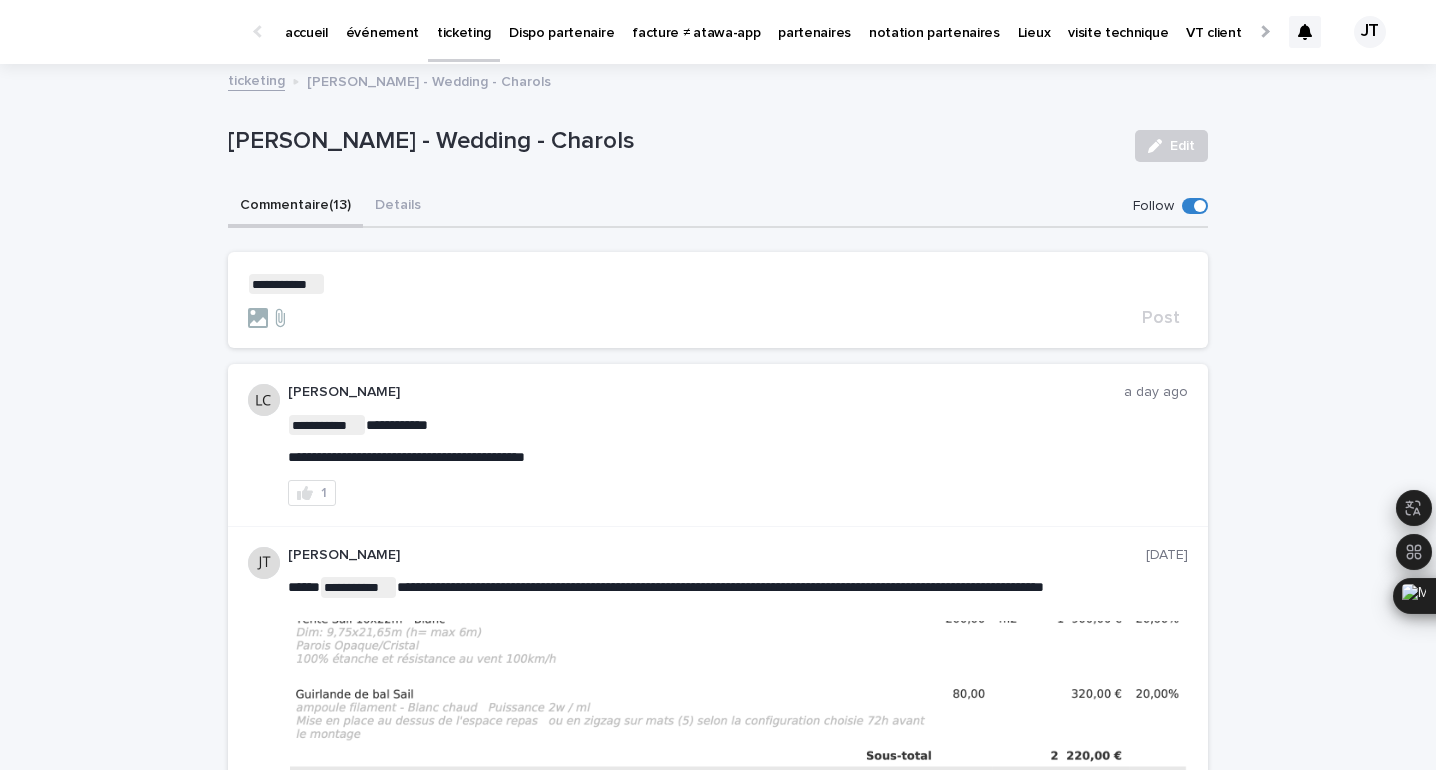 click on "**********" at bounding box center [718, 284] 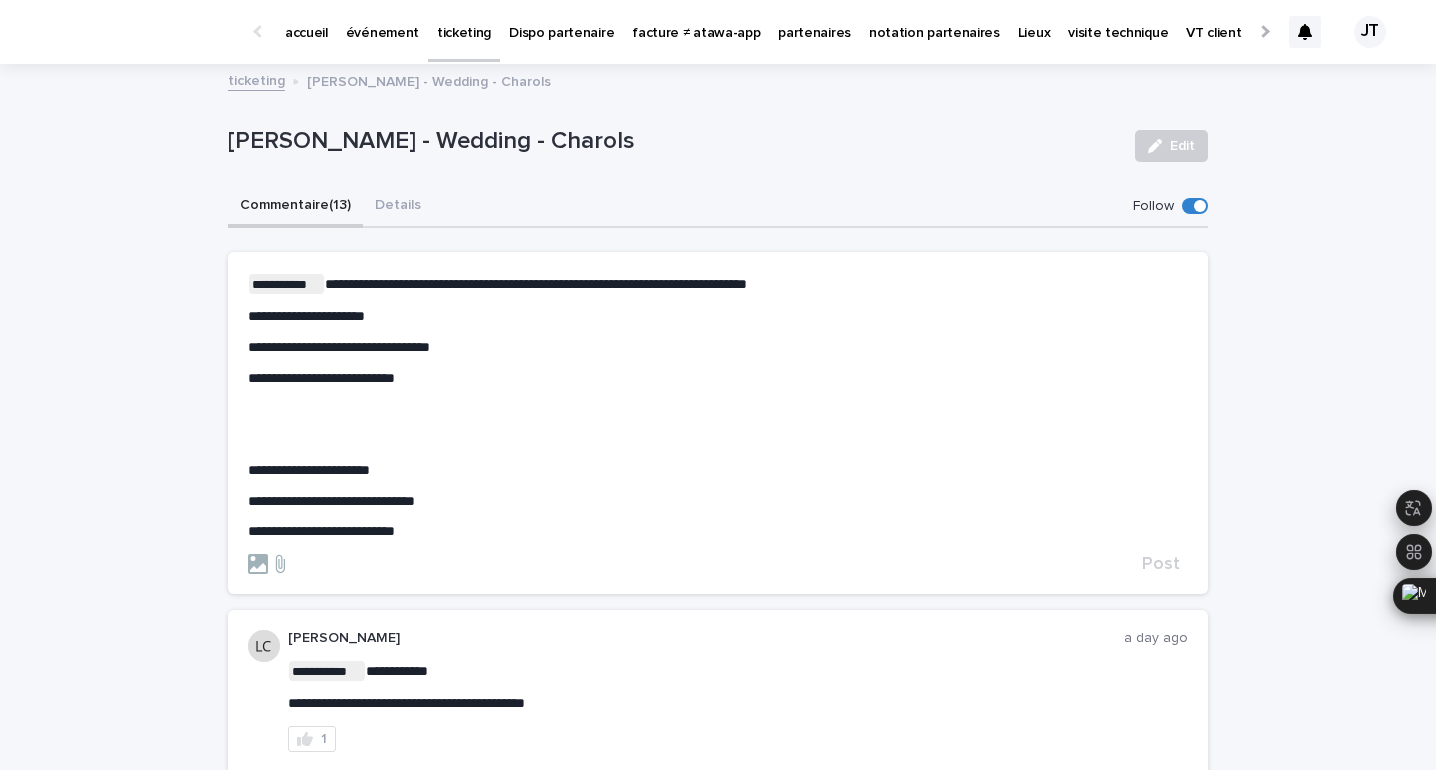 click on "**********" at bounding box center (718, 407) 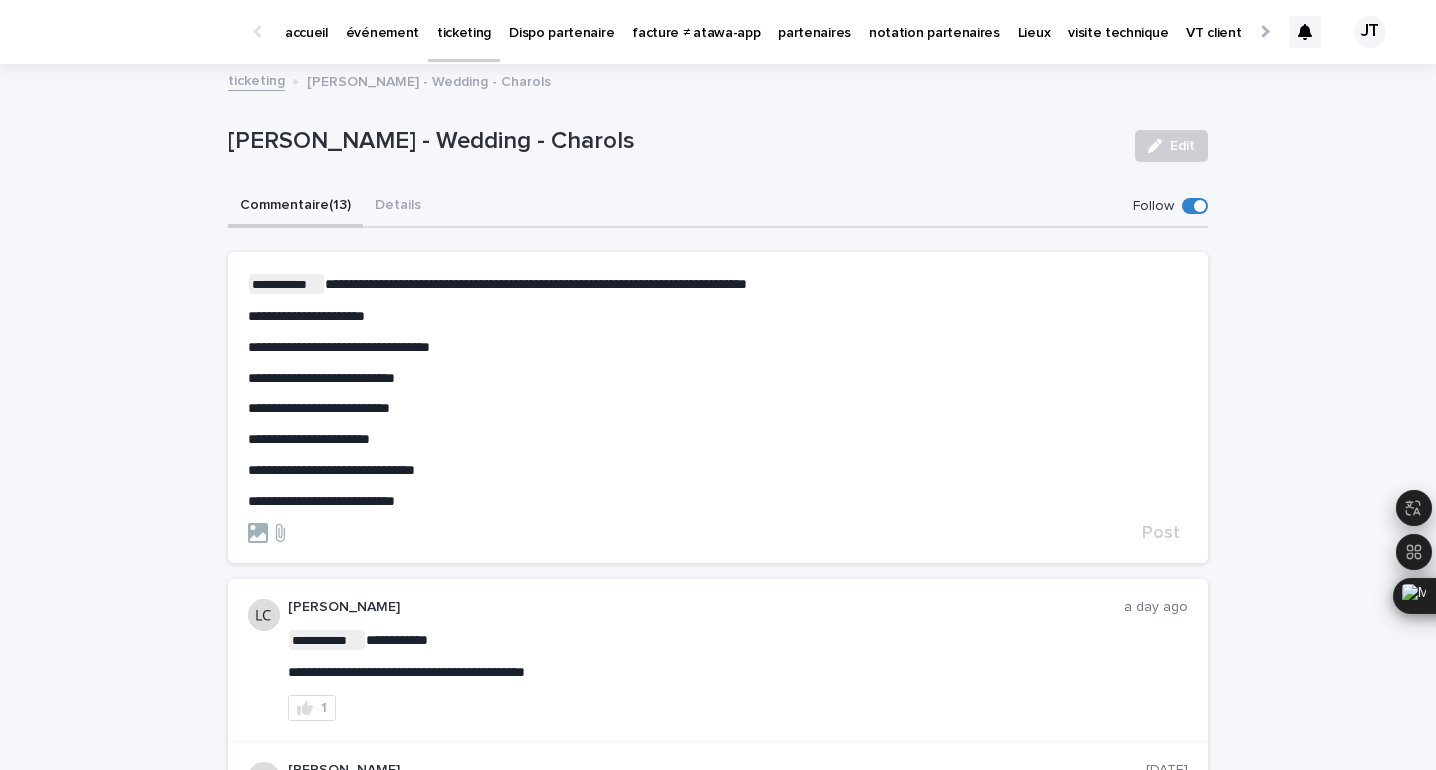 click on "**********" at bounding box center [536, 284] 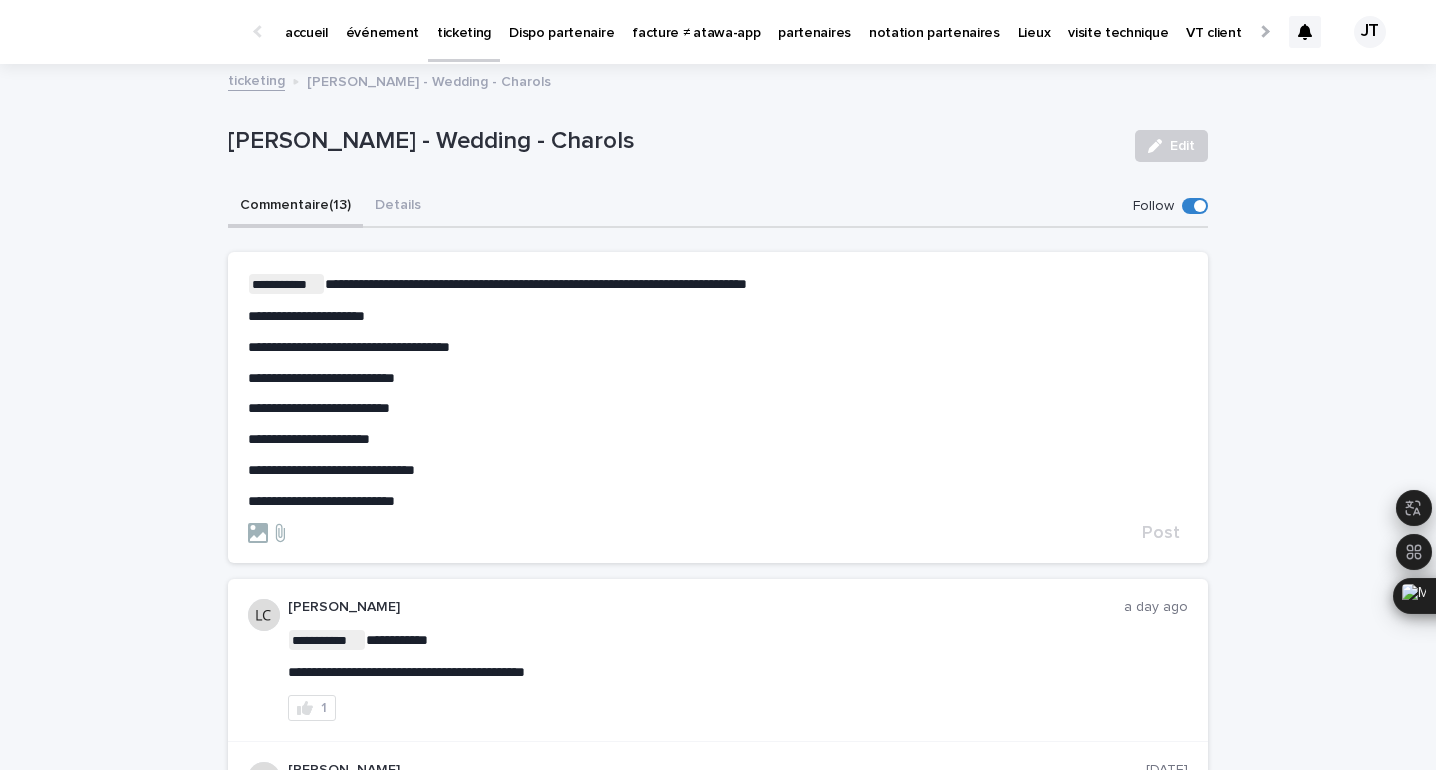 click on "**********" at bounding box center [321, 378] 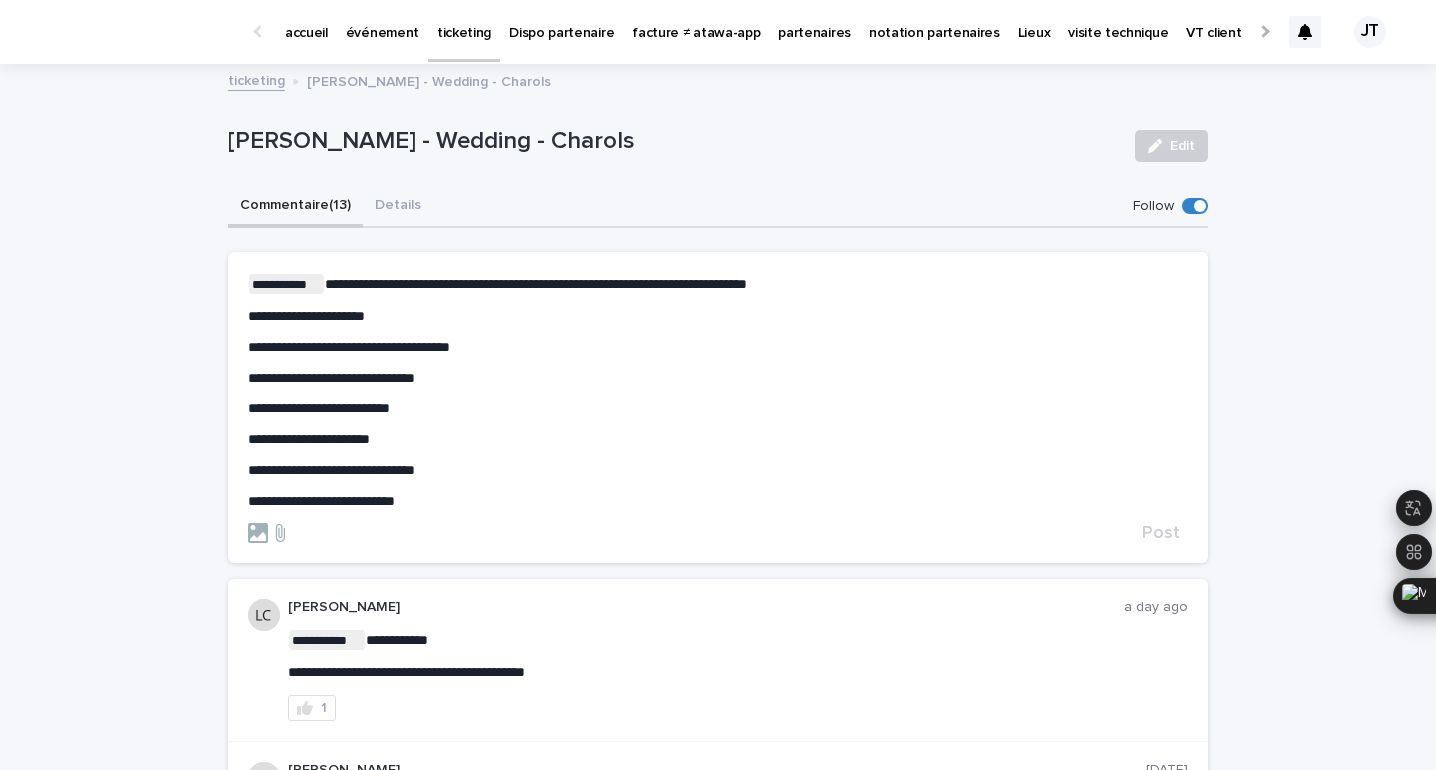 click on "**********" at bounding box center (331, 470) 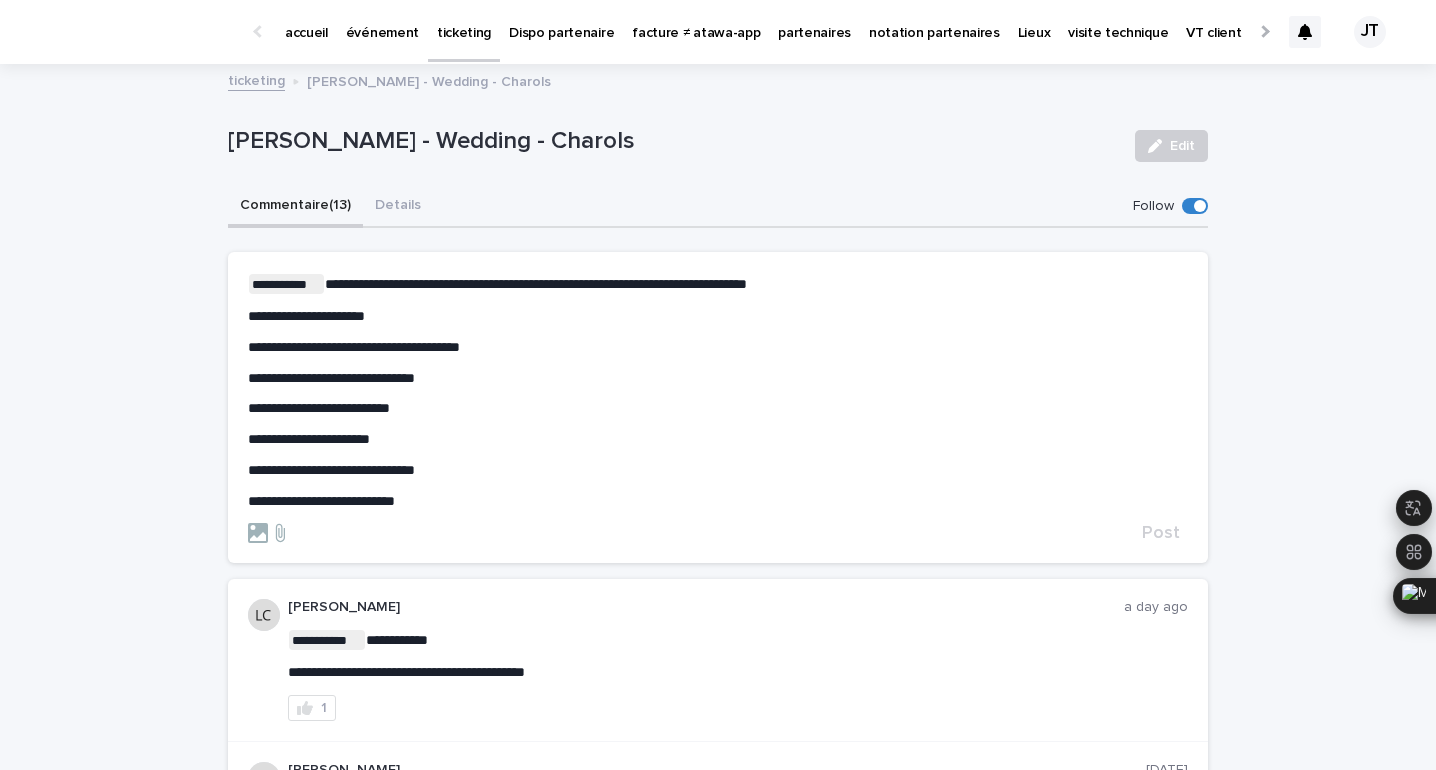 click on "**********" at bounding box center [331, 470] 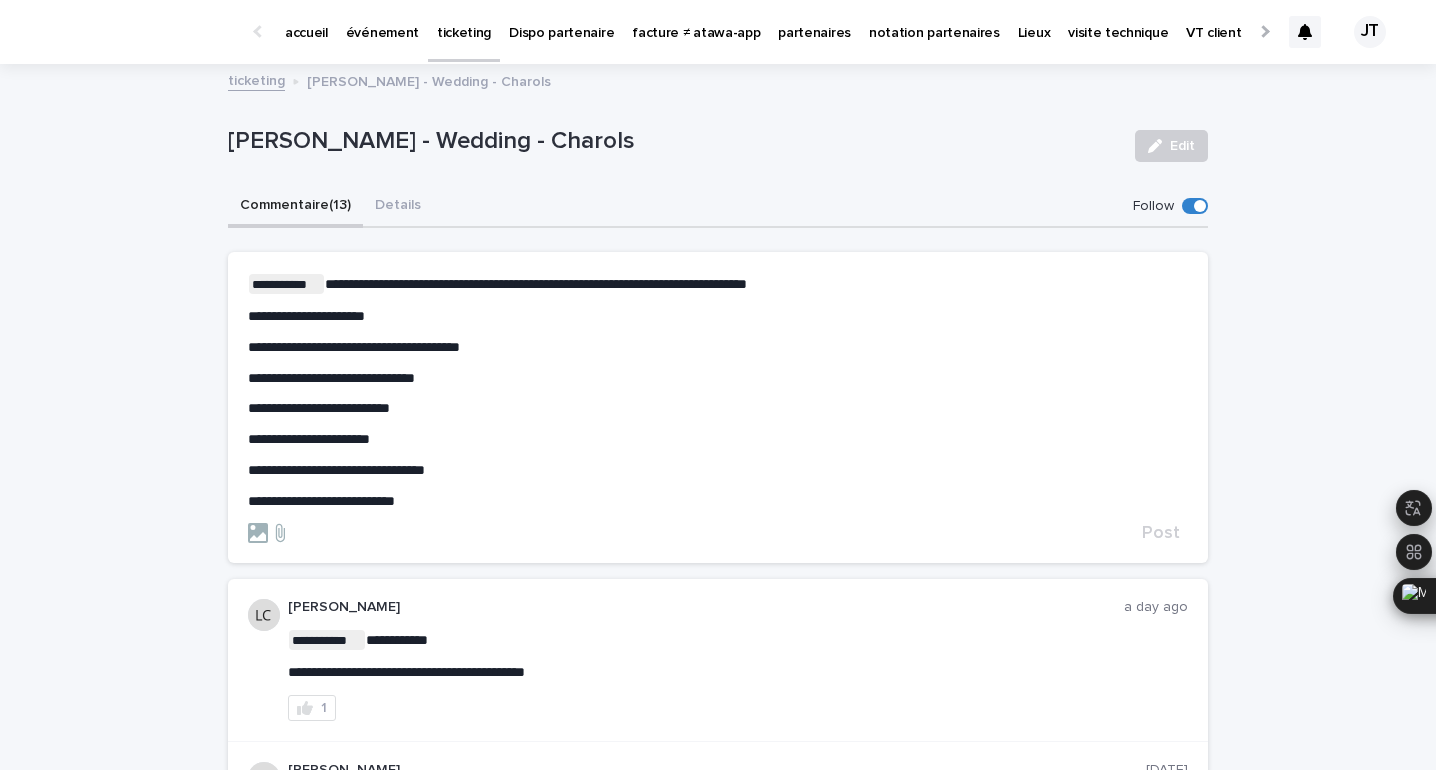 click on "**********" at bounding box center (336, 470) 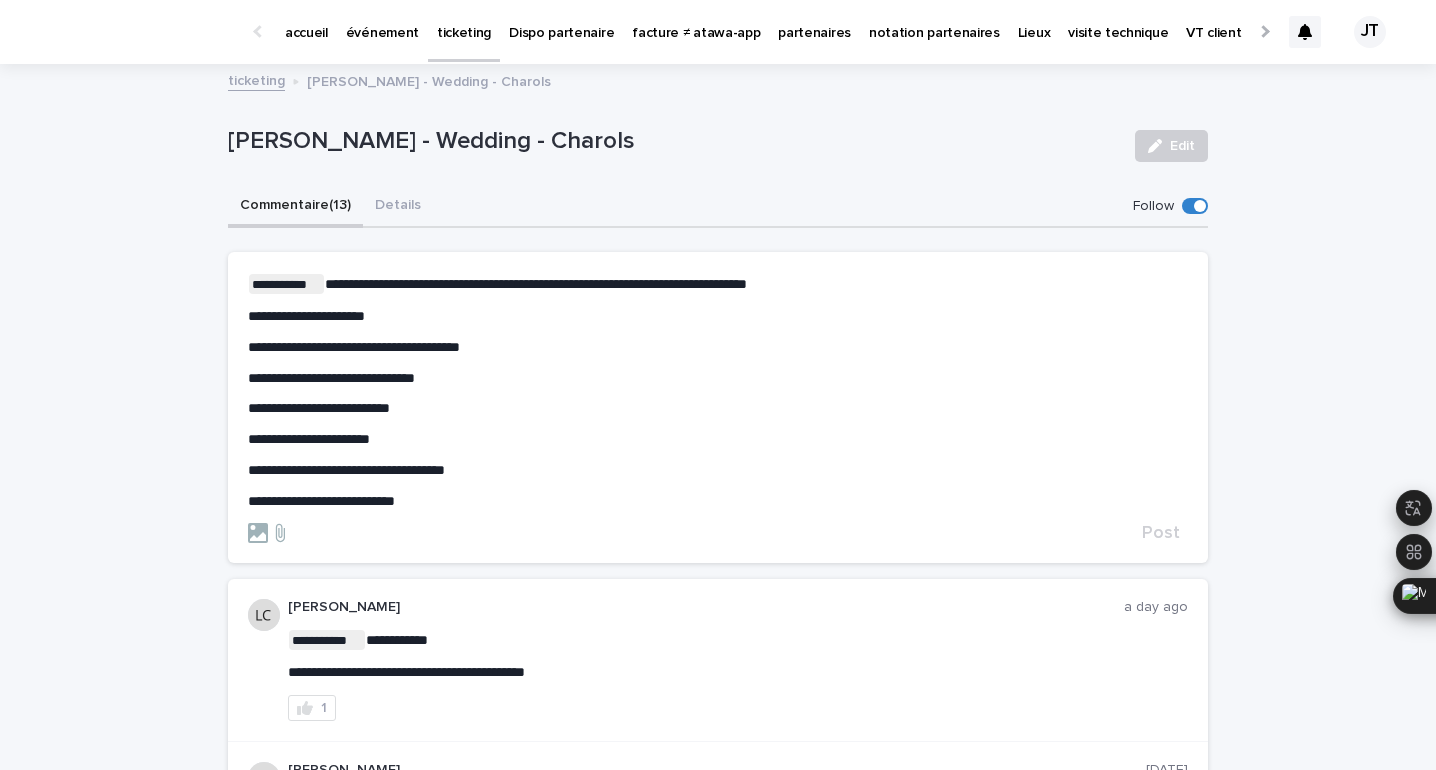 click on "**********" at bounding box center (321, 501) 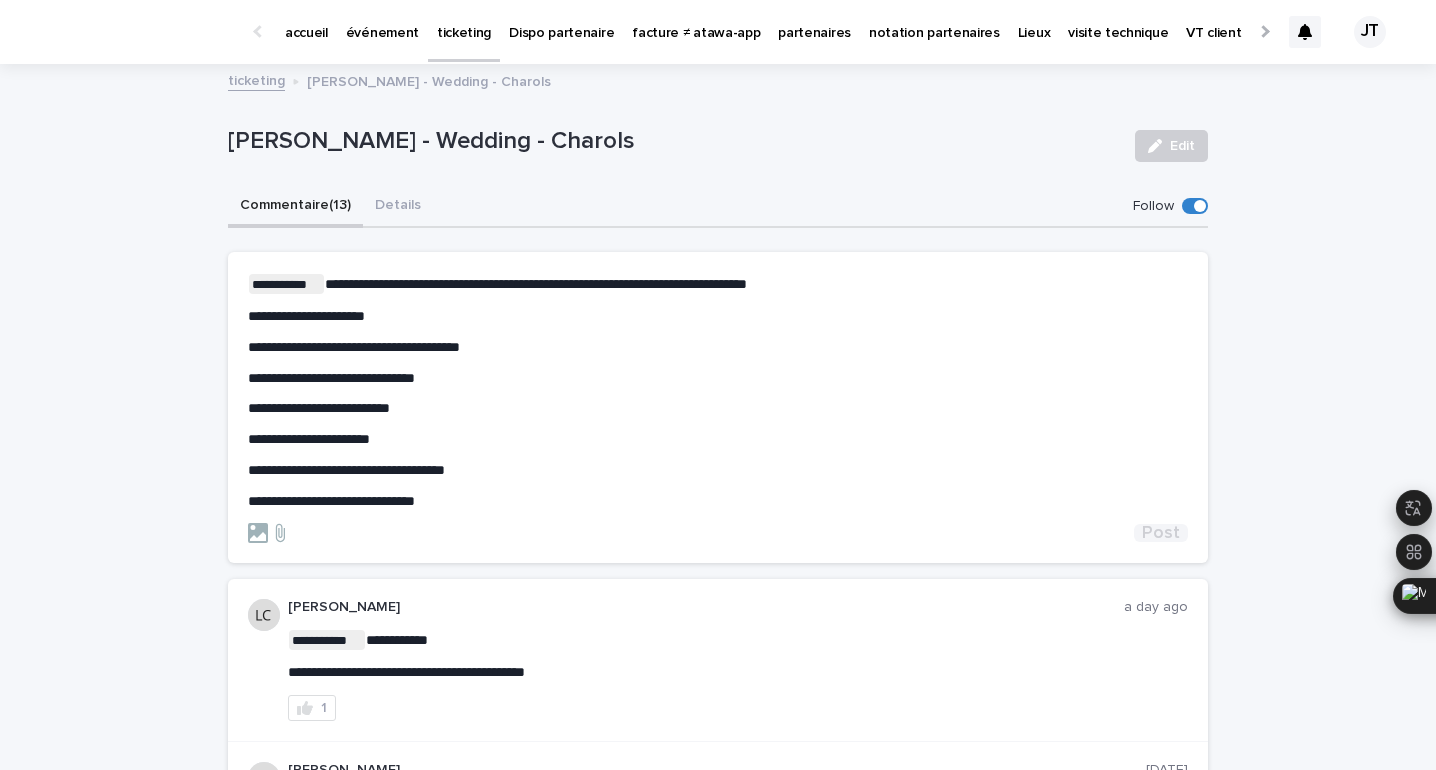 click on "Post" at bounding box center (1161, 533) 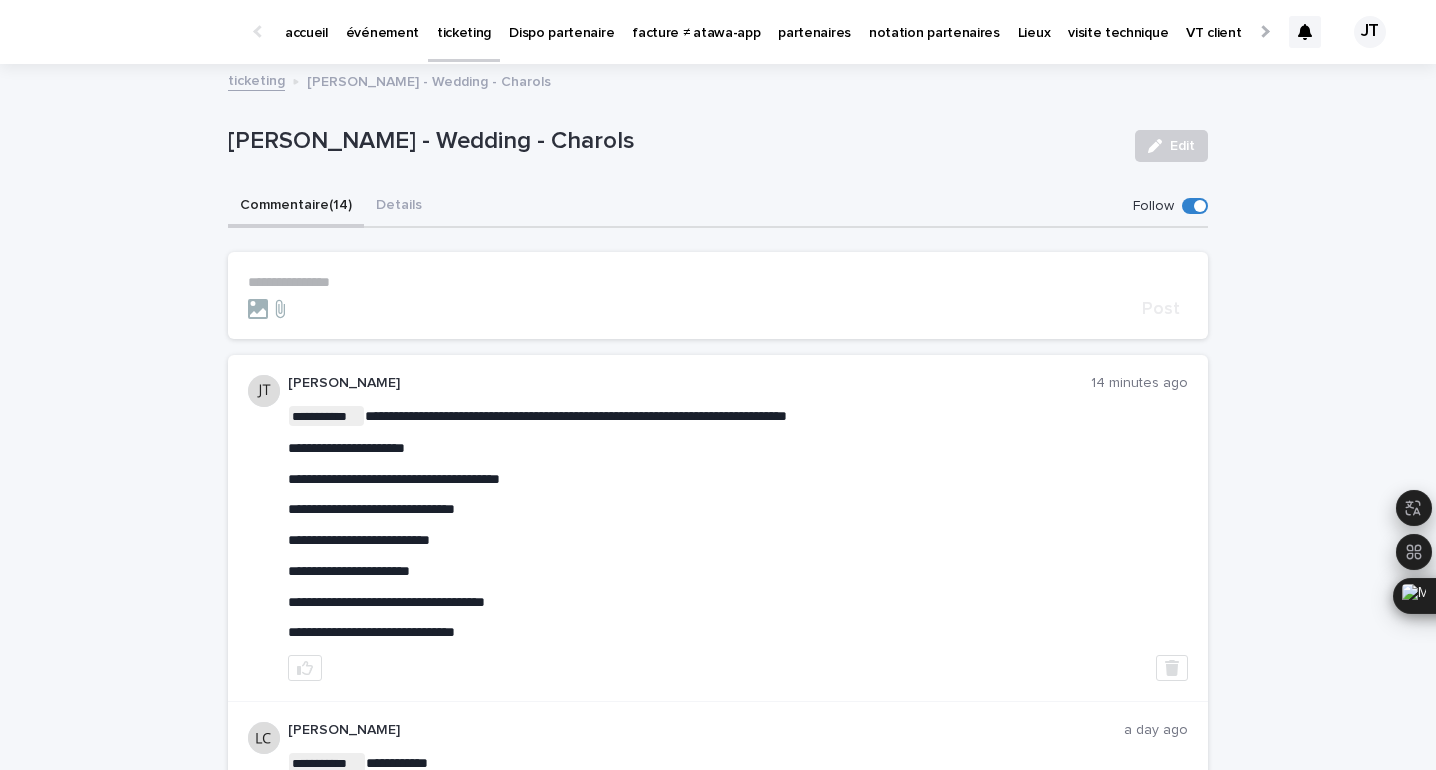 click 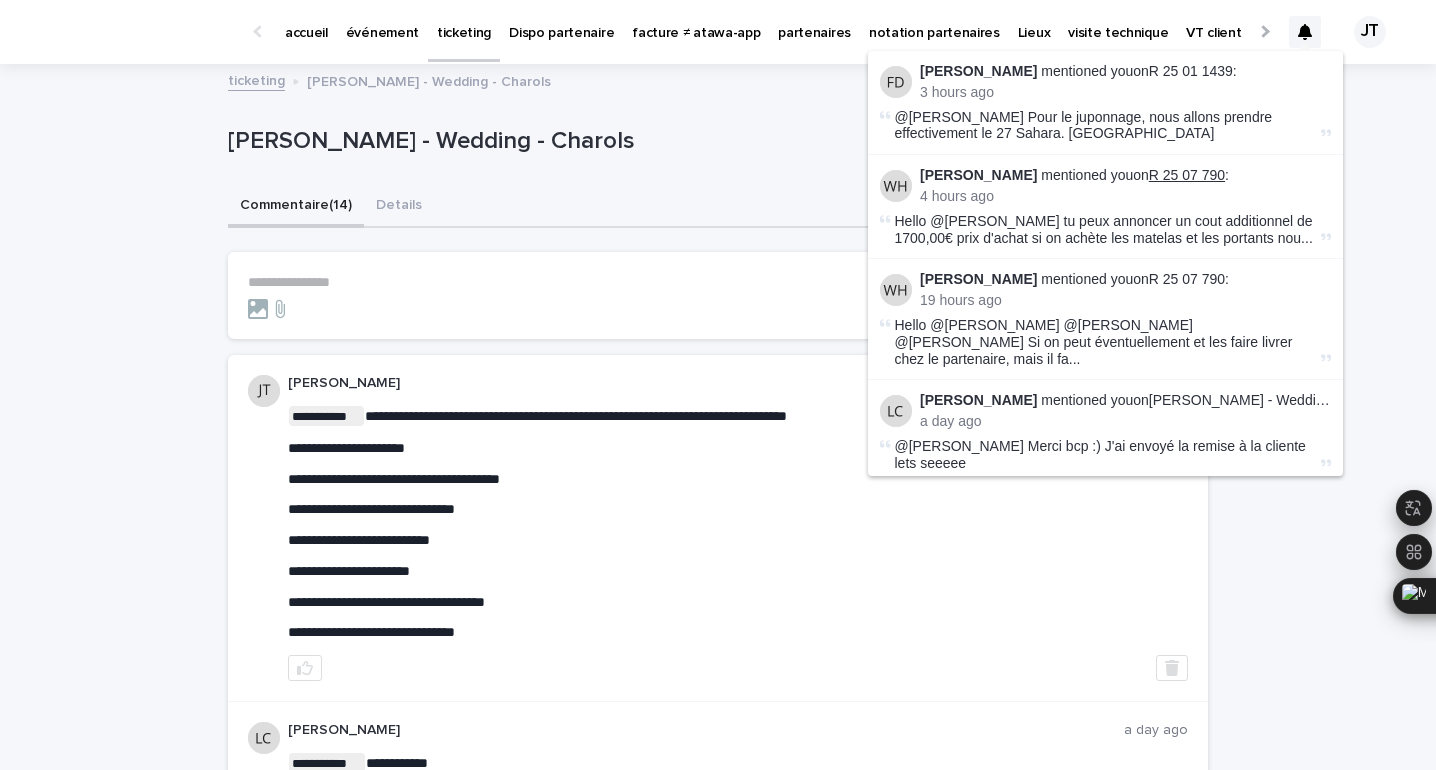 click on "R 25 07 790" at bounding box center [1187, 175] 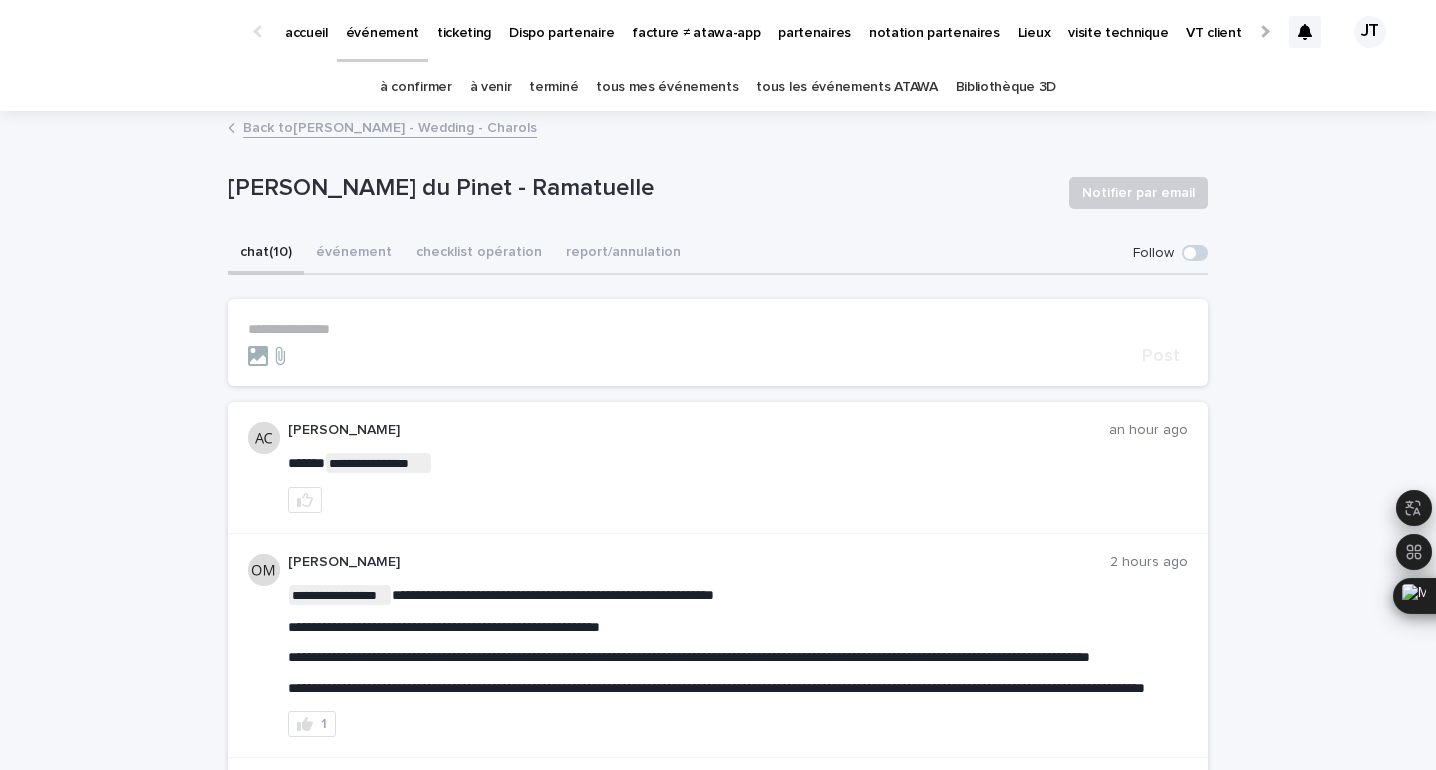 click on "**********" at bounding box center (718, 329) 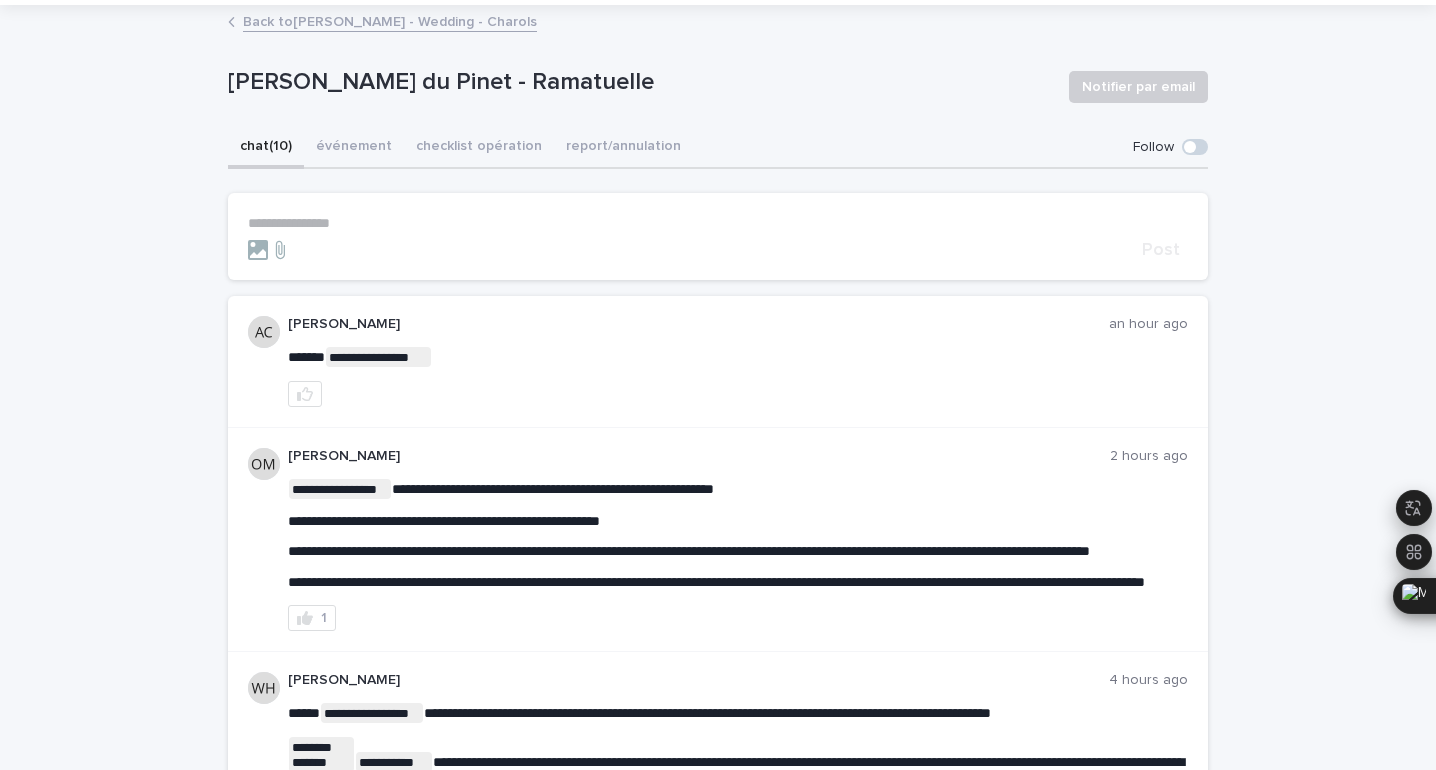 scroll, scrollTop: 105, scrollLeft: 0, axis: vertical 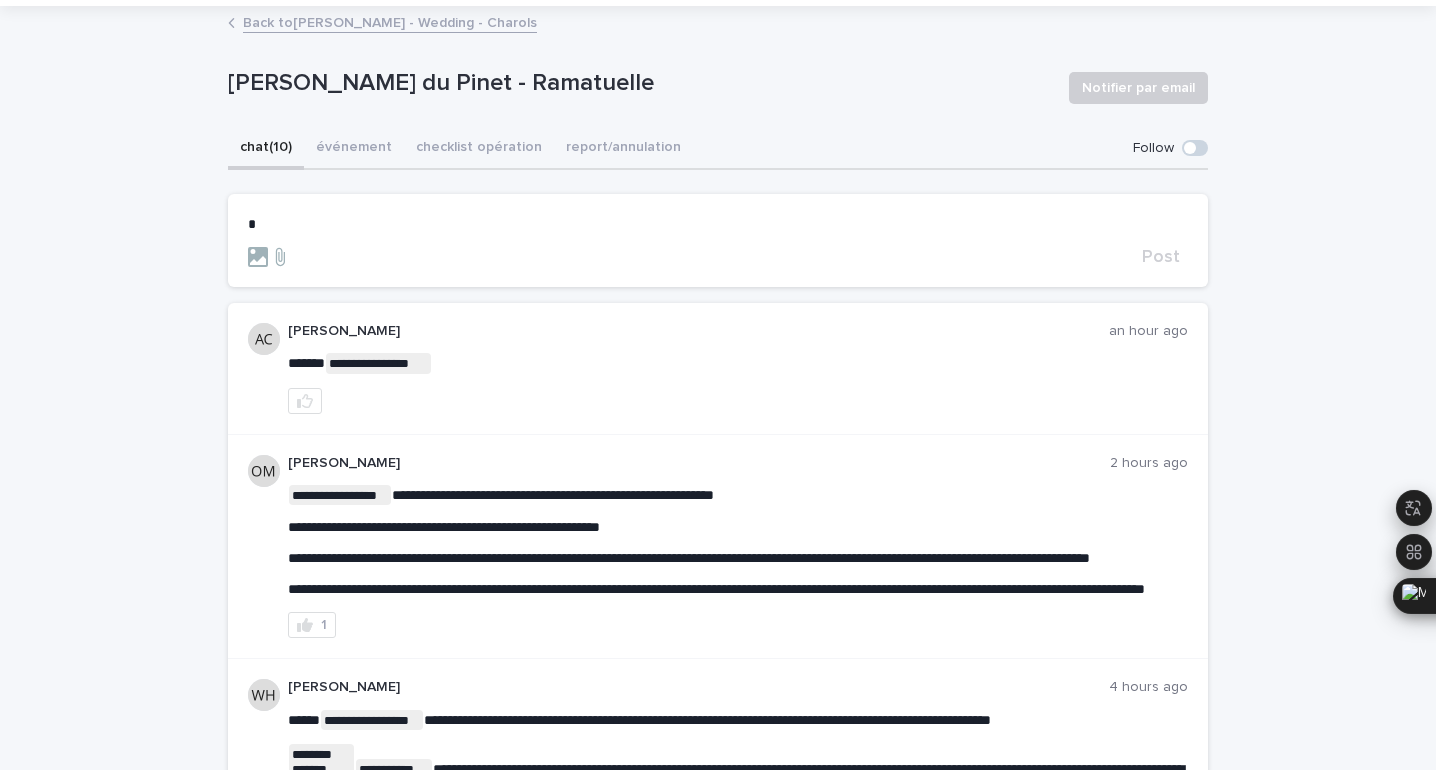 type 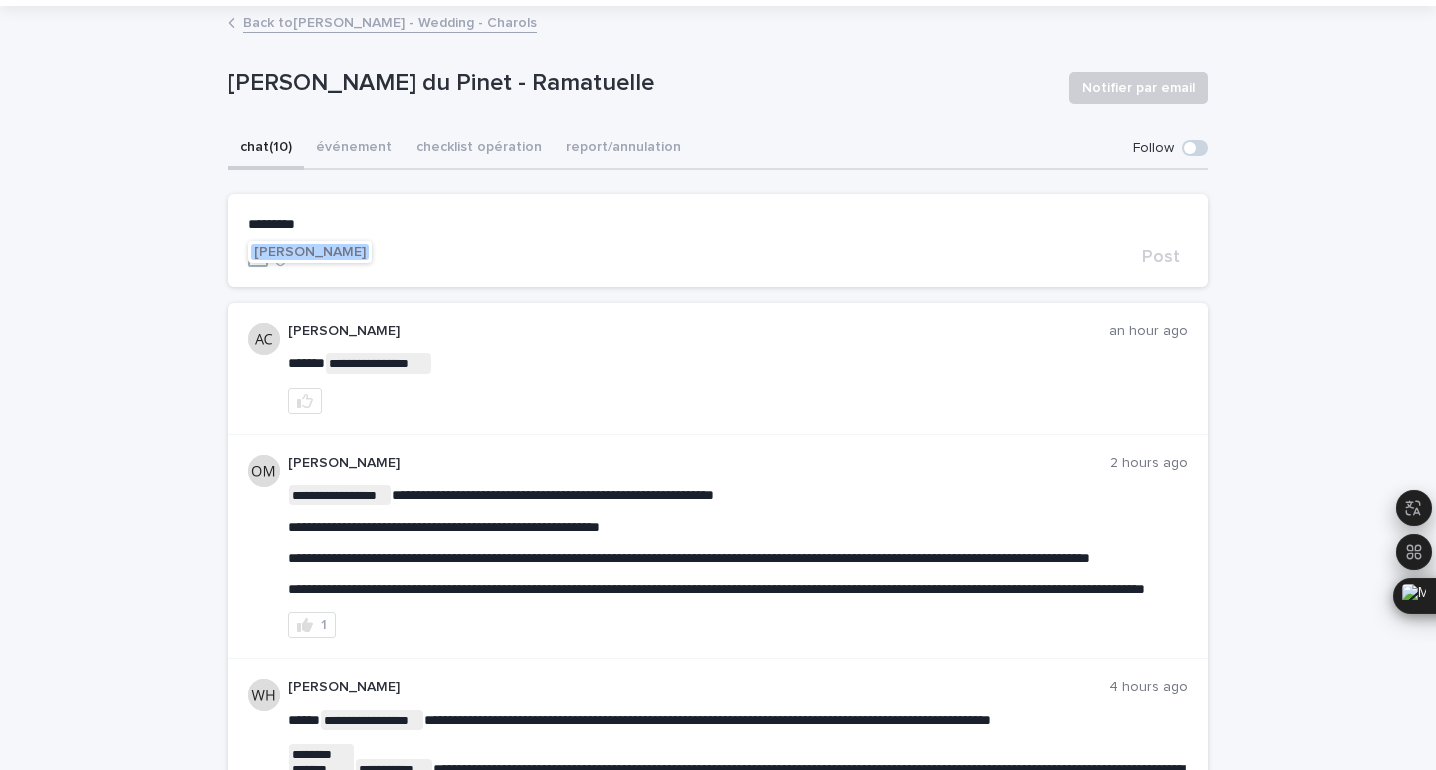 click on "[PERSON_NAME]" at bounding box center [310, 252] 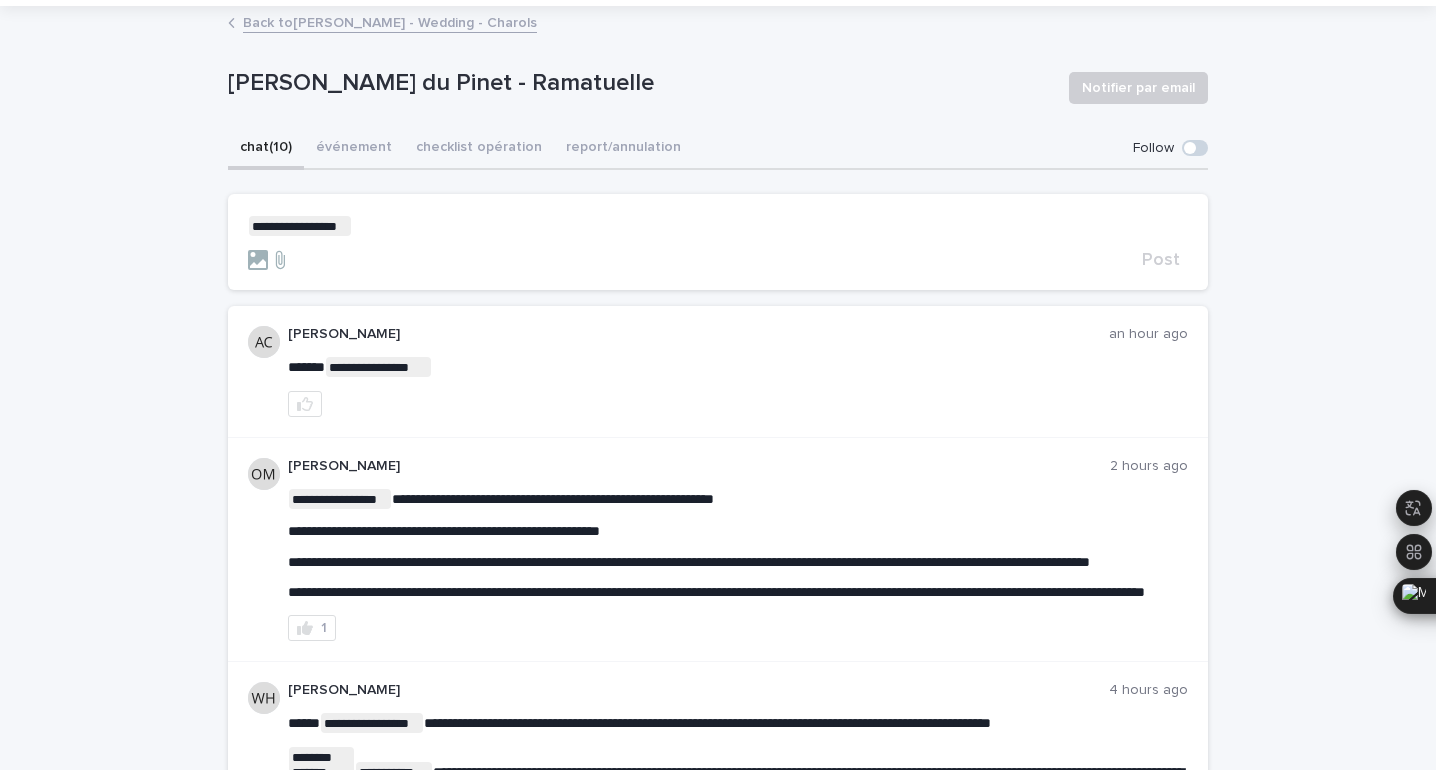 click on "**********" at bounding box center [718, 226] 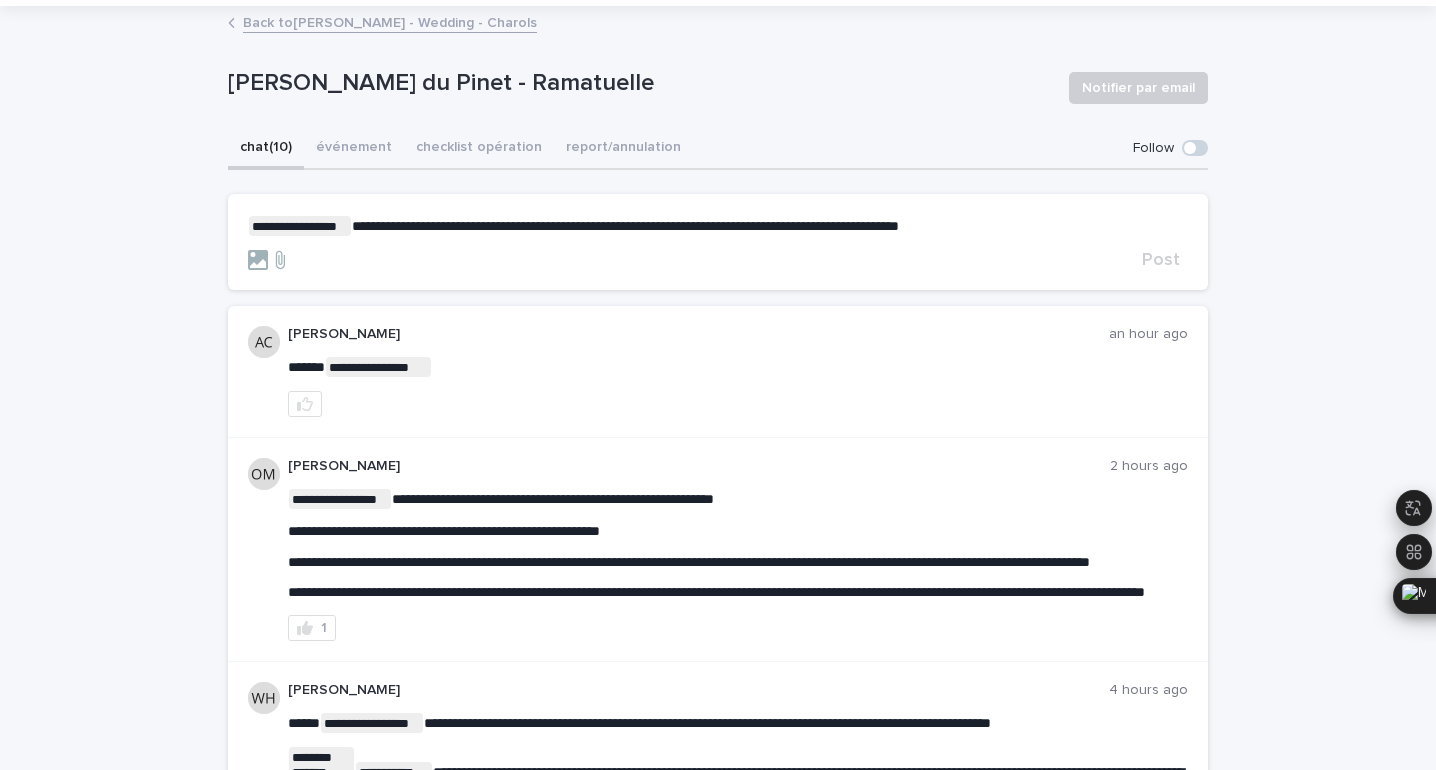 click on "**********" at bounding box center [718, 226] 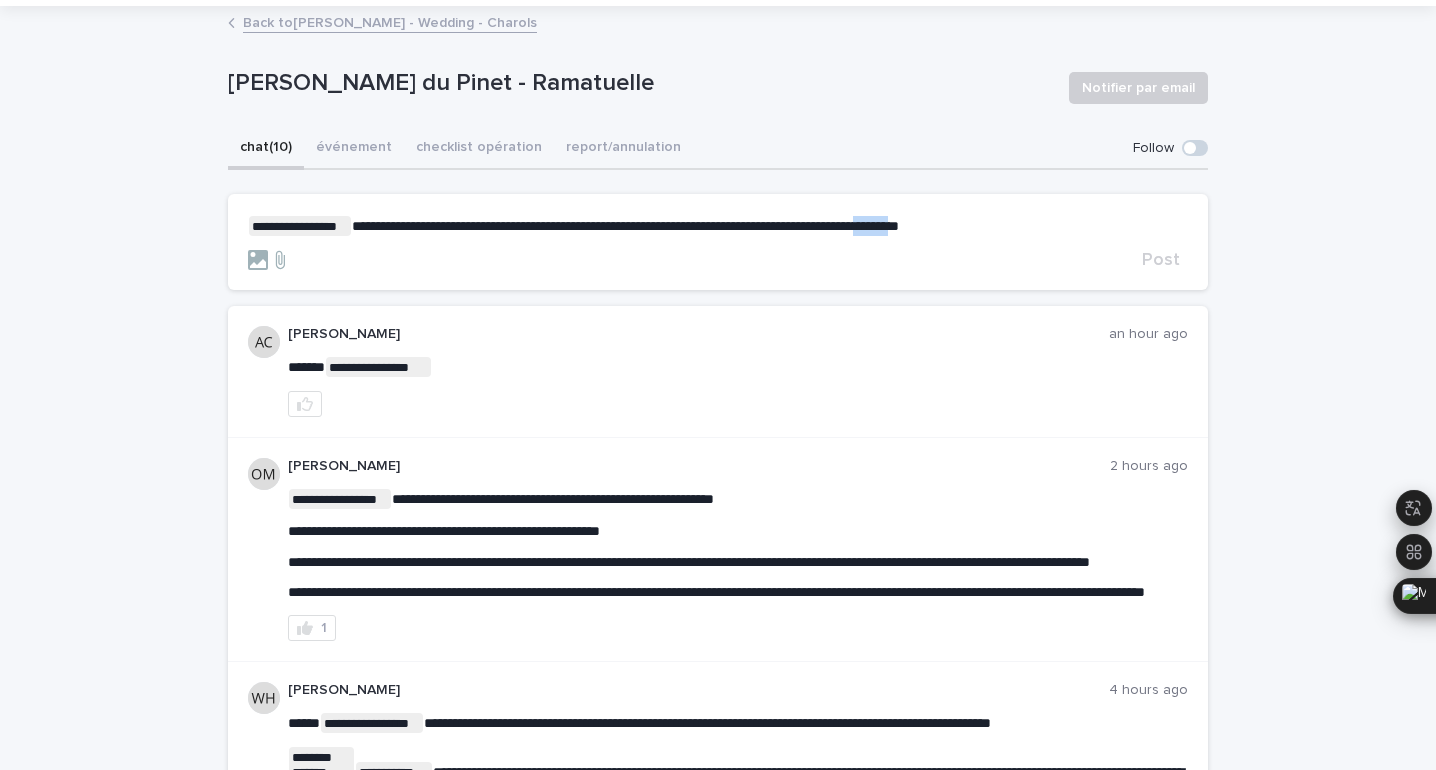 click on "**********" at bounding box center [718, 226] 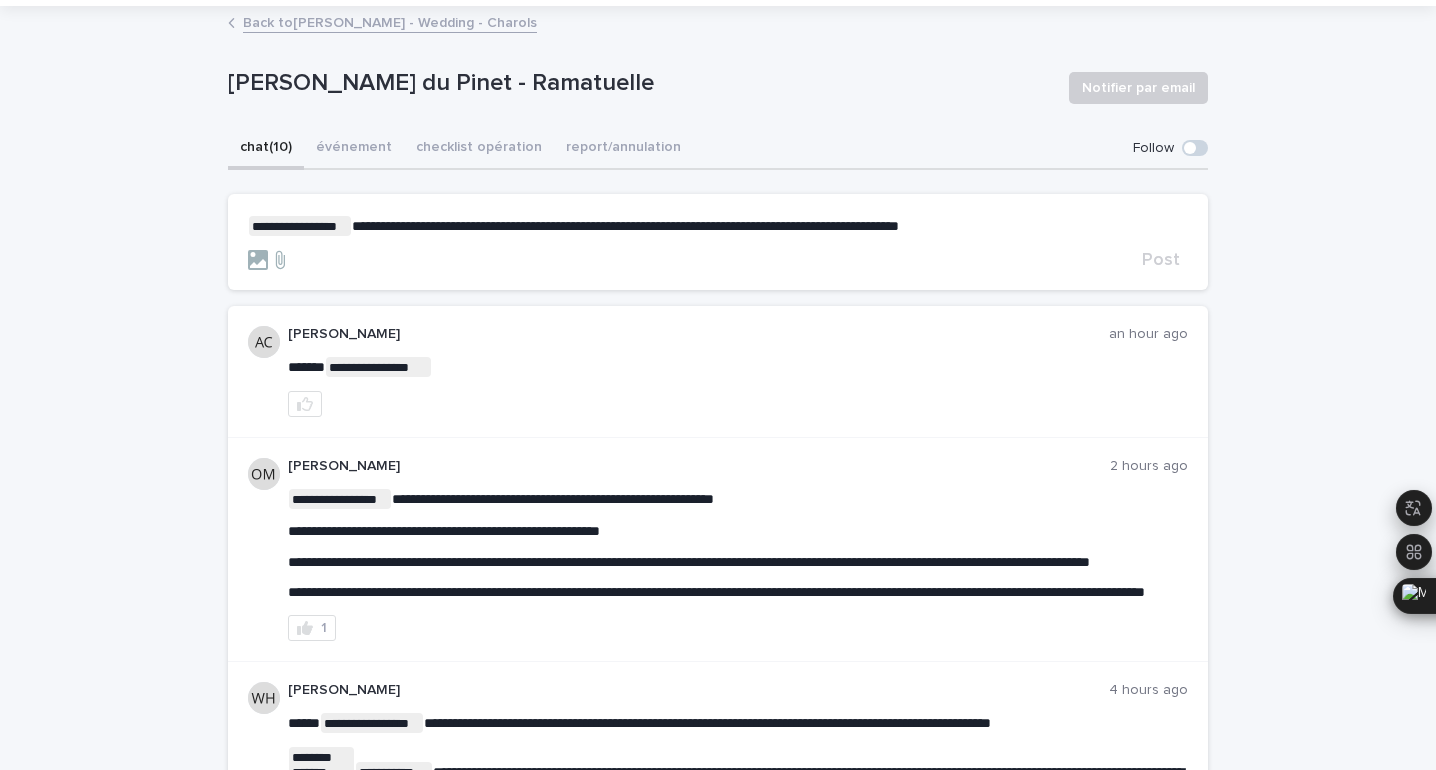 click on "**********" at bounding box center [718, 226] 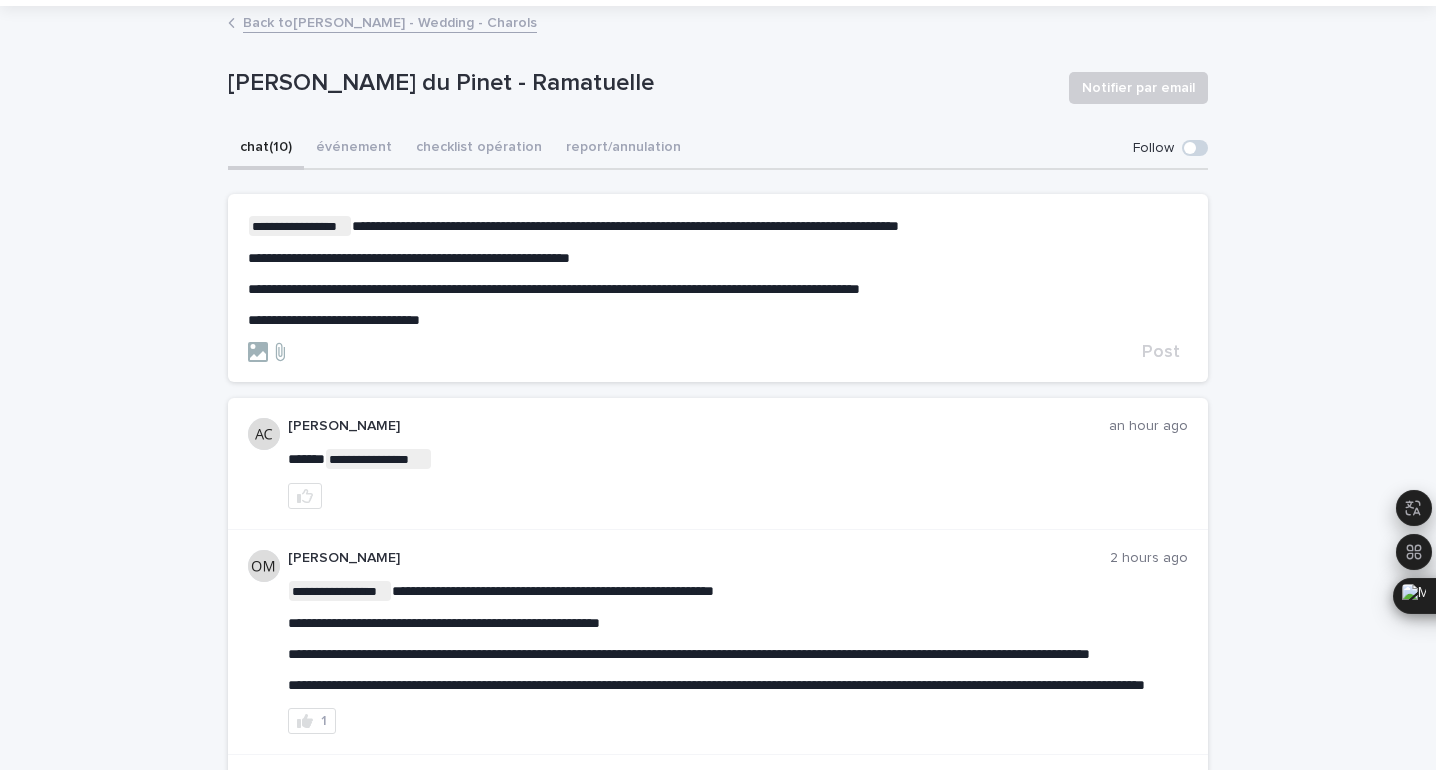 click on "**********" at bounding box center [409, 258] 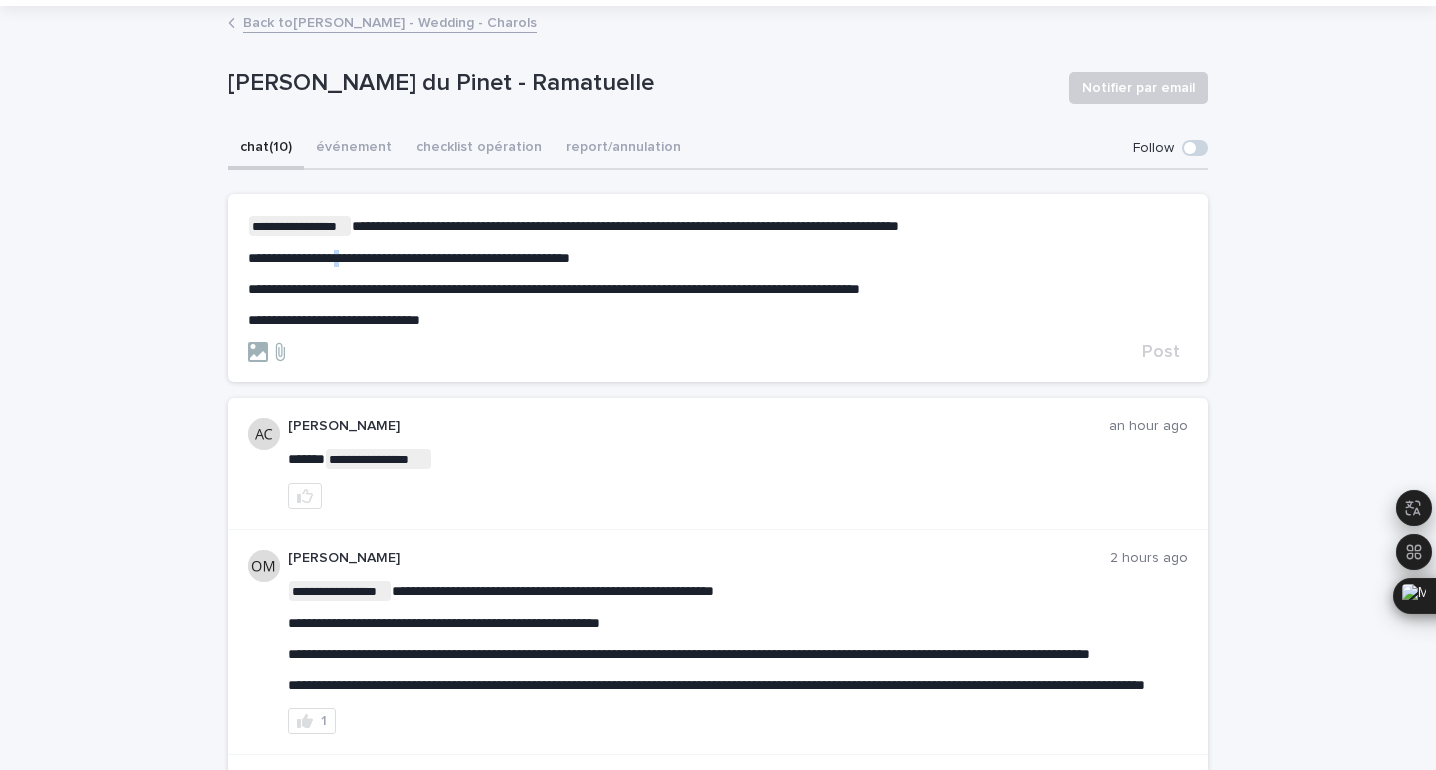 click on "**********" at bounding box center [409, 258] 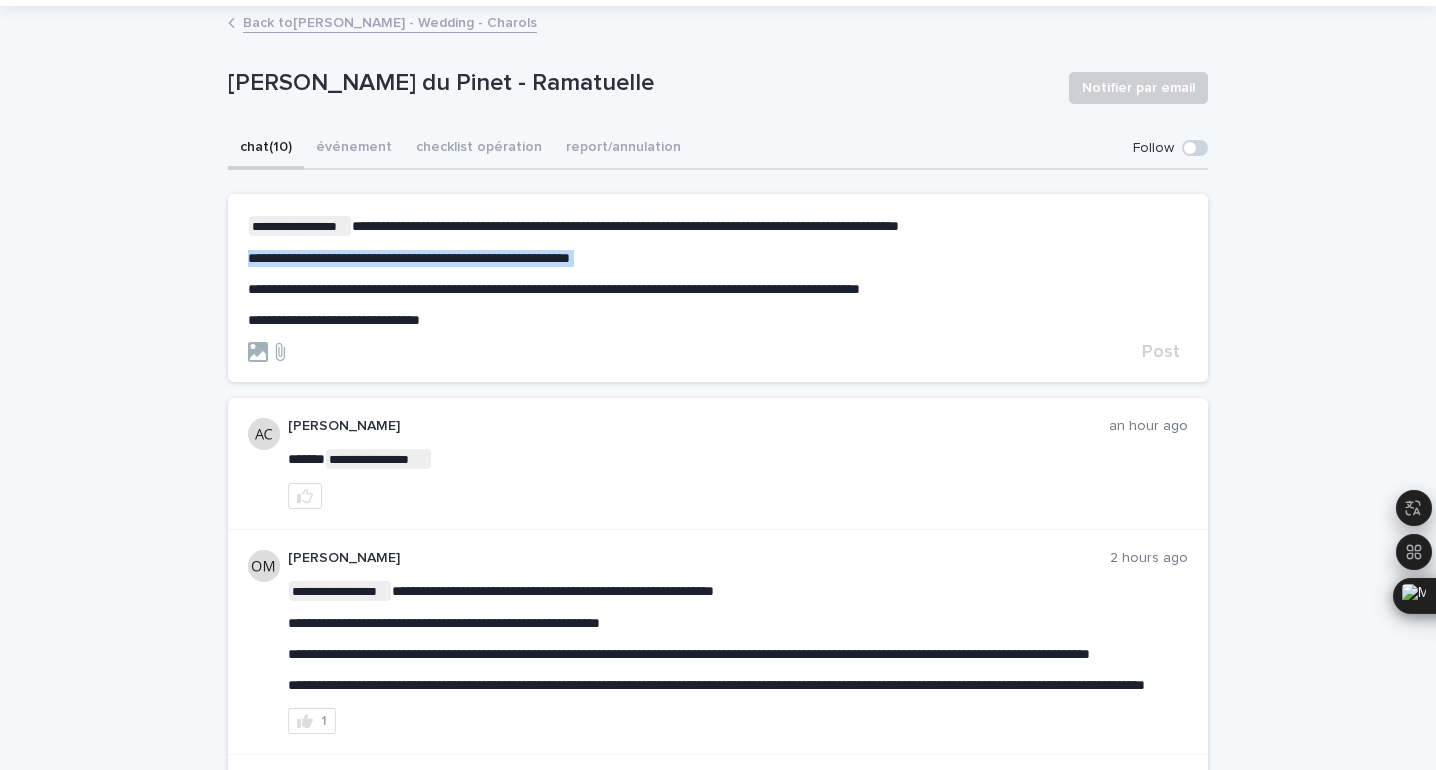 click on "**********" at bounding box center [409, 258] 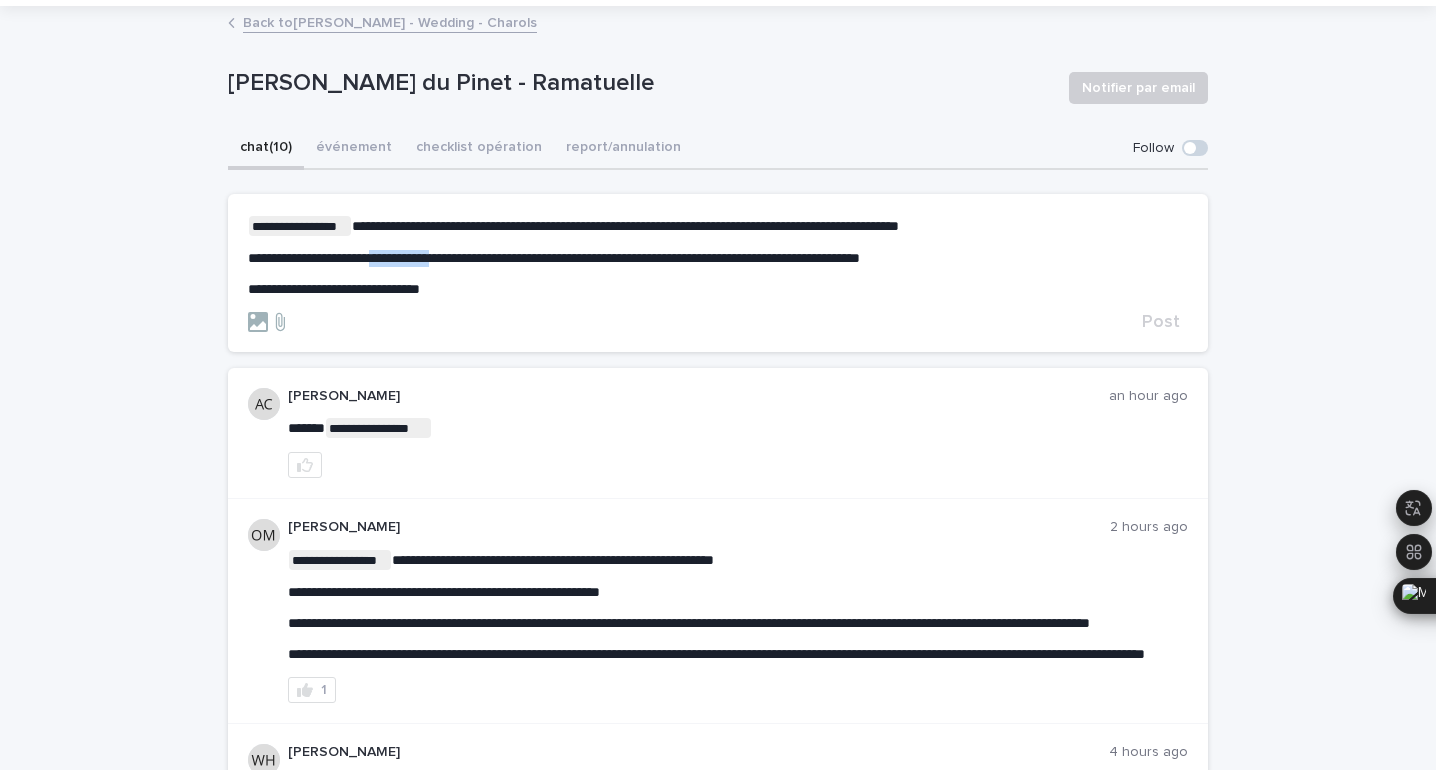 drag, startPoint x: 456, startPoint y: 257, endPoint x: 384, endPoint y: 256, distance: 72.00694 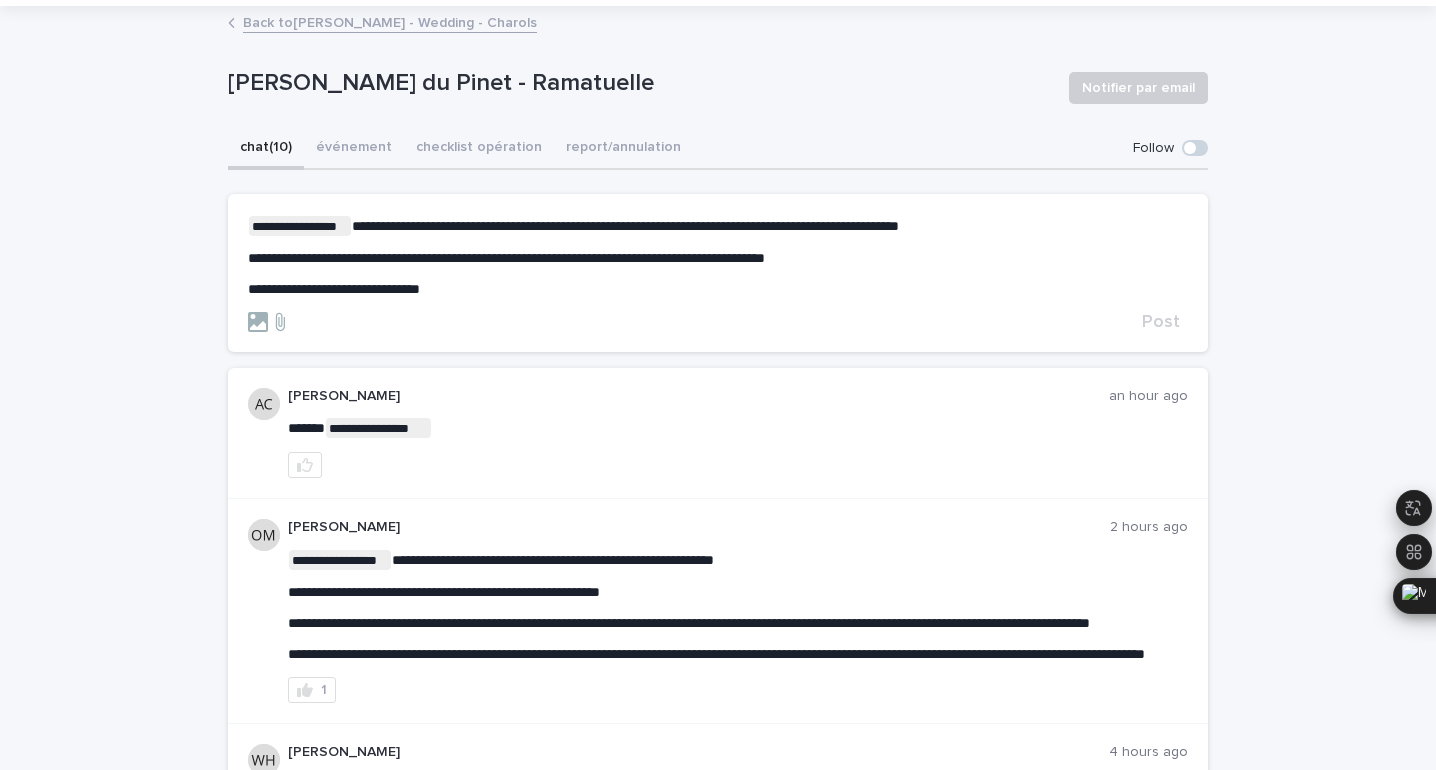 click on "**********" at bounding box center (334, 289) 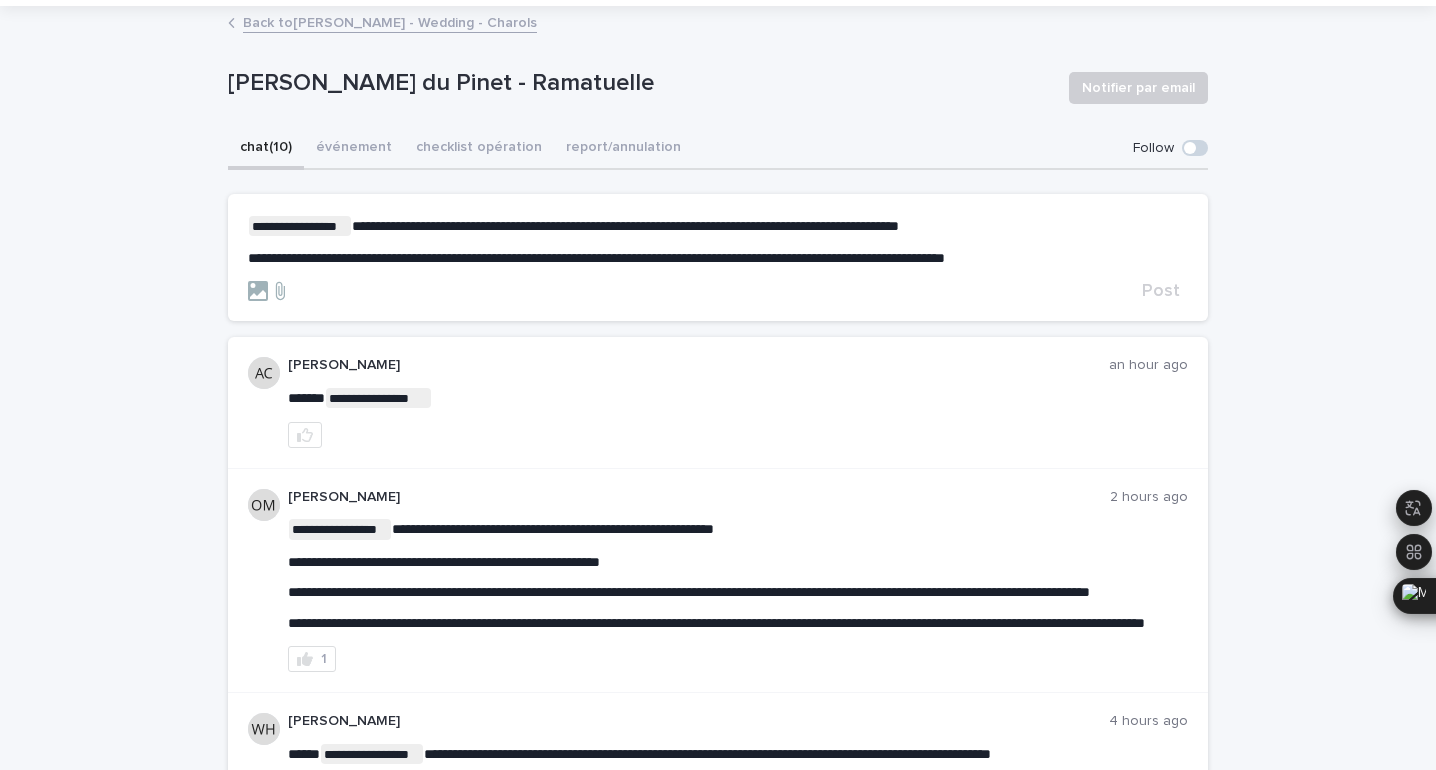 click on "**********" at bounding box center [718, 258] 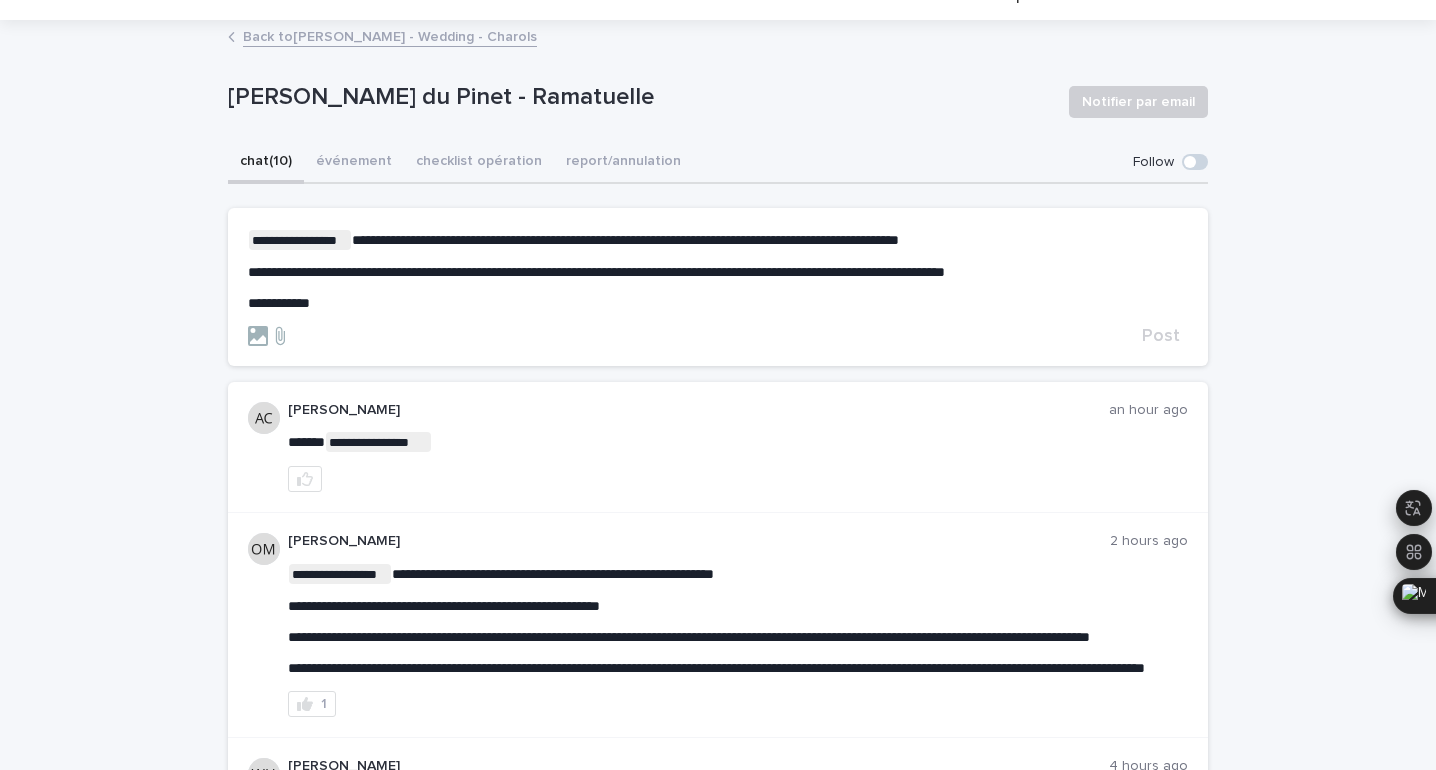scroll, scrollTop: 73, scrollLeft: 0, axis: vertical 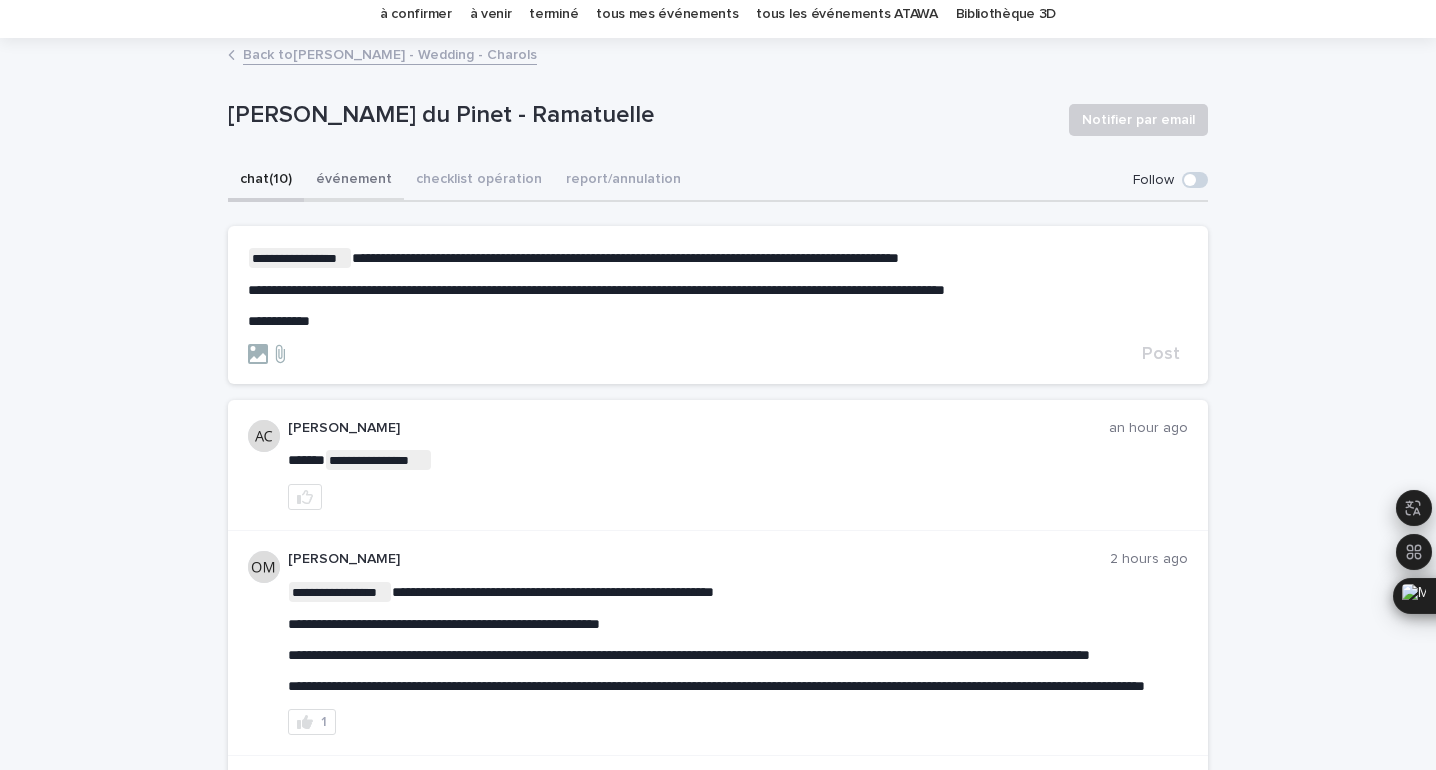click on "événement" at bounding box center [354, 181] 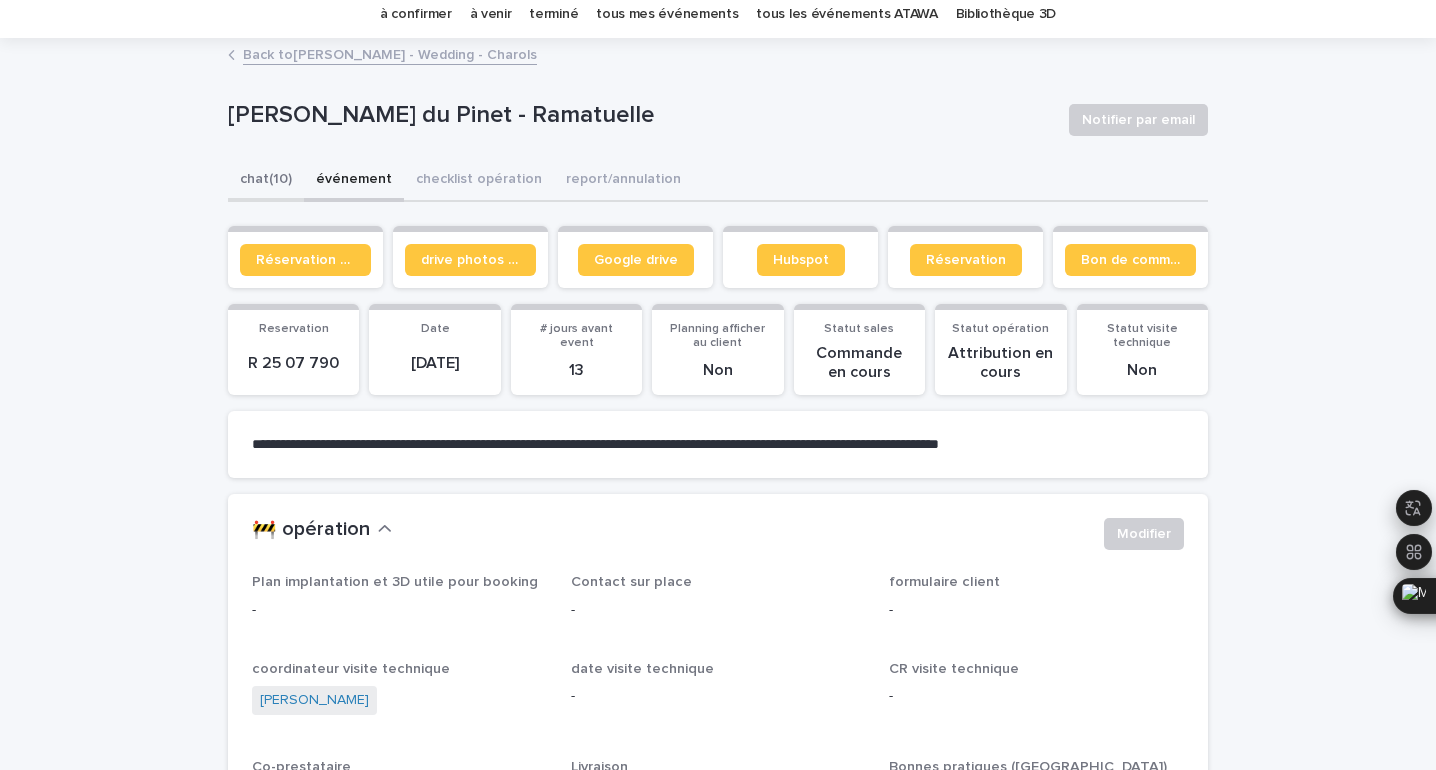 click on "chat  (10)" at bounding box center [266, 181] 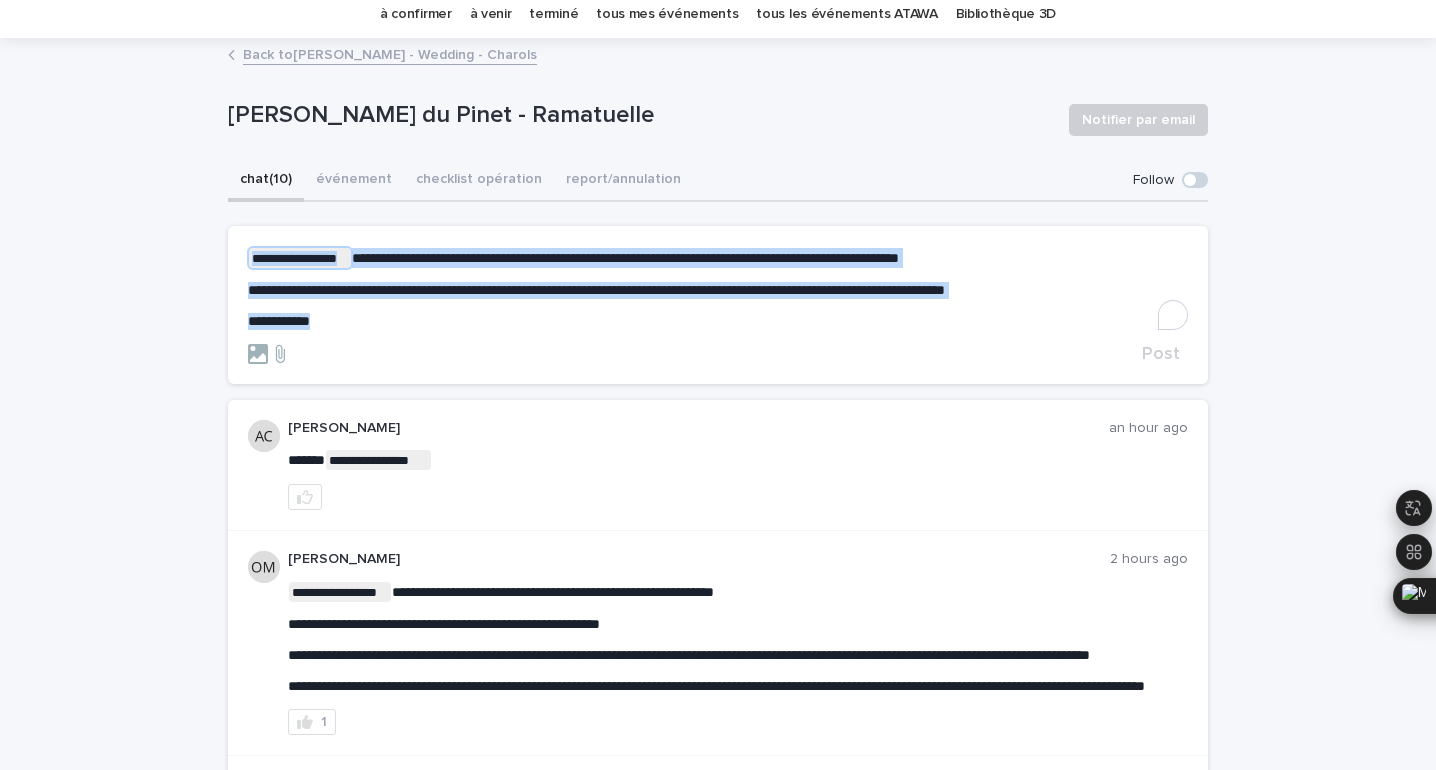 drag, startPoint x: 341, startPoint y: 317, endPoint x: 245, endPoint y: 263, distance: 110.145355 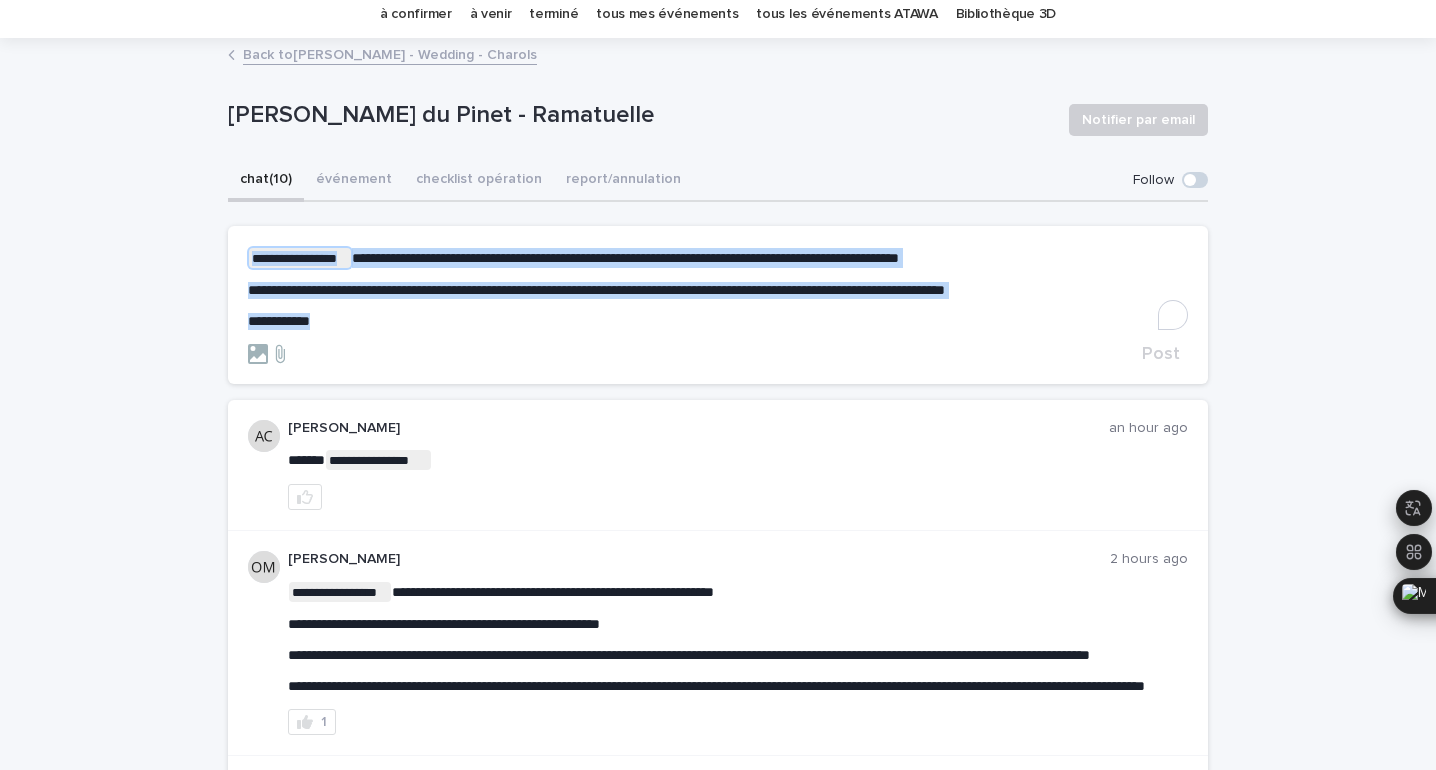 click on "**********" at bounding box center [718, 305] 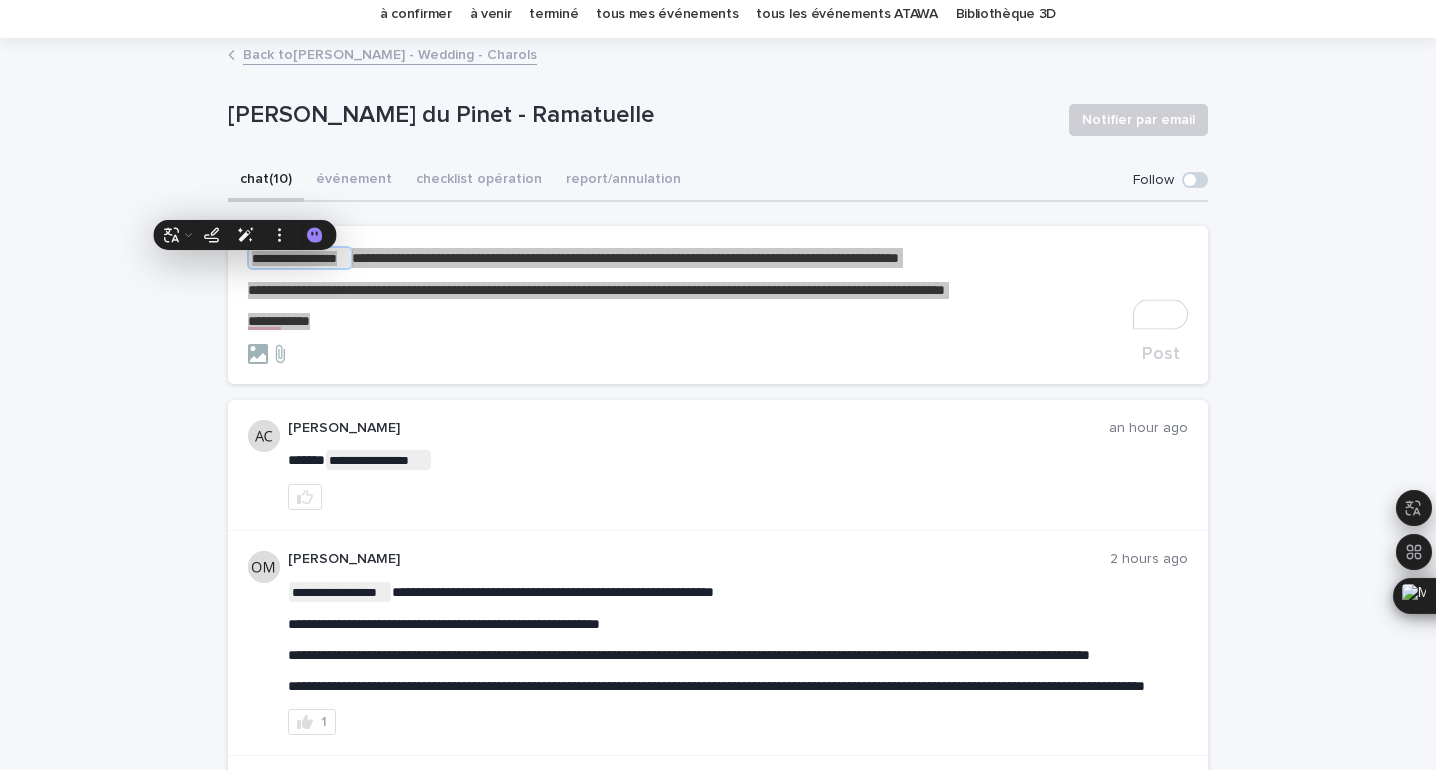 scroll, scrollTop: 73, scrollLeft: 0, axis: vertical 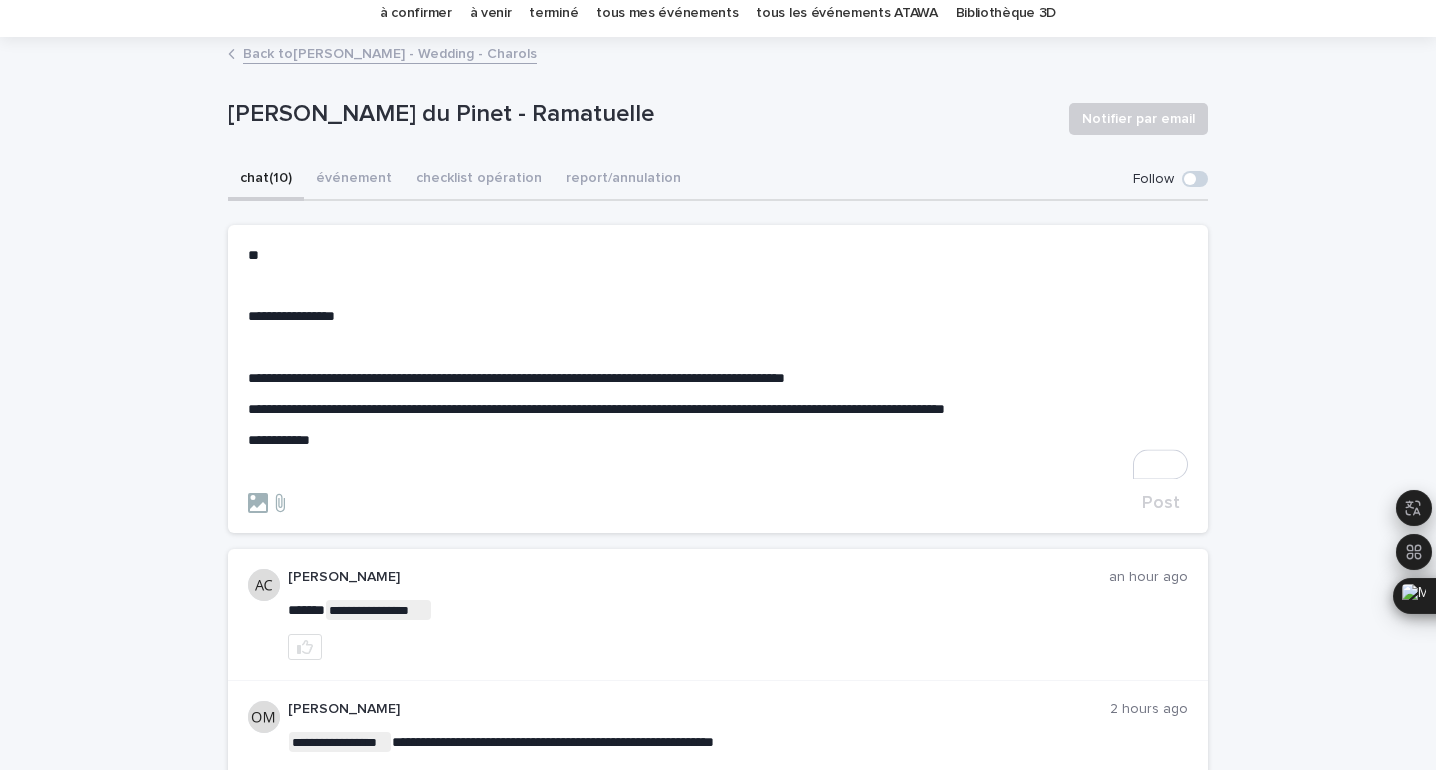 click on "﻿" at bounding box center [718, 286] 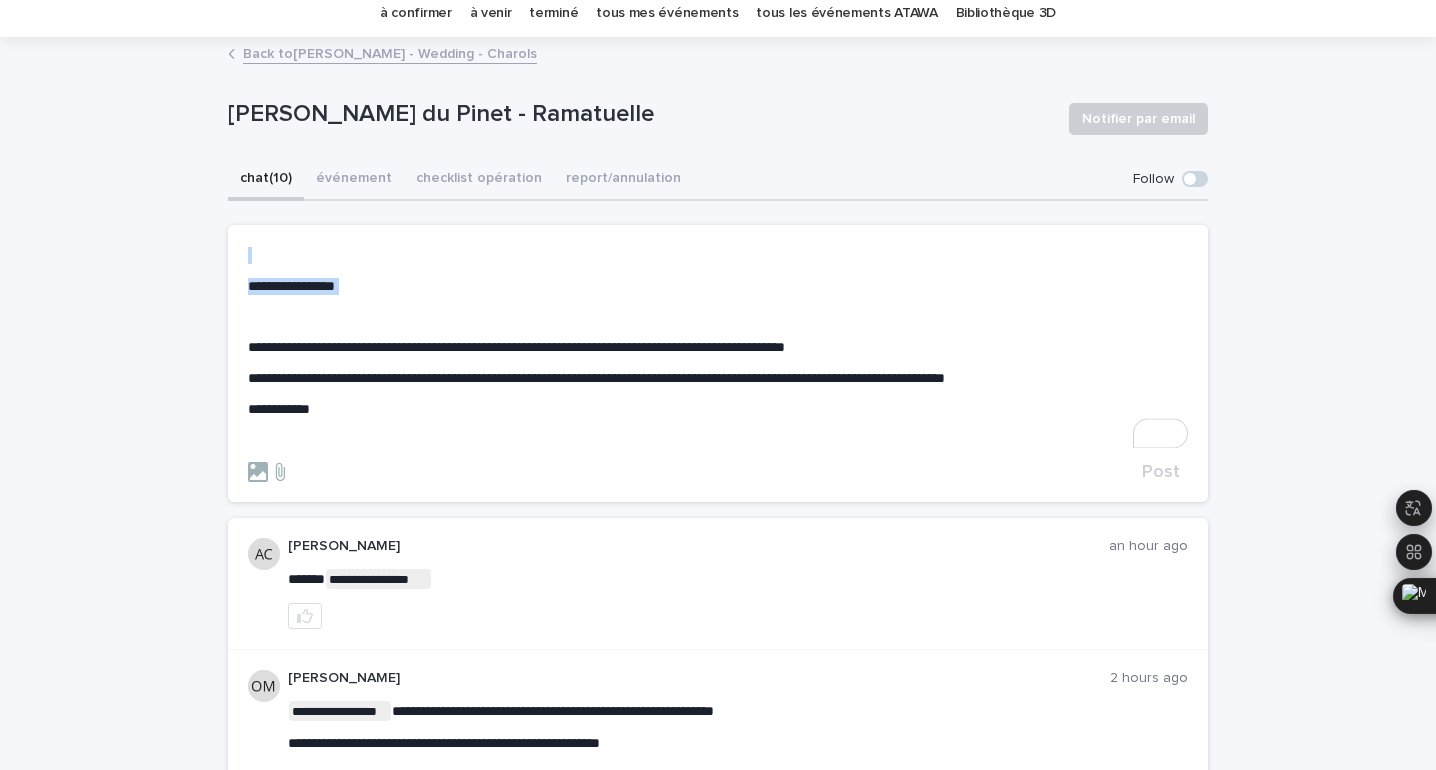 drag, startPoint x: 269, startPoint y: 311, endPoint x: 232, endPoint y: 255, distance: 67.11929 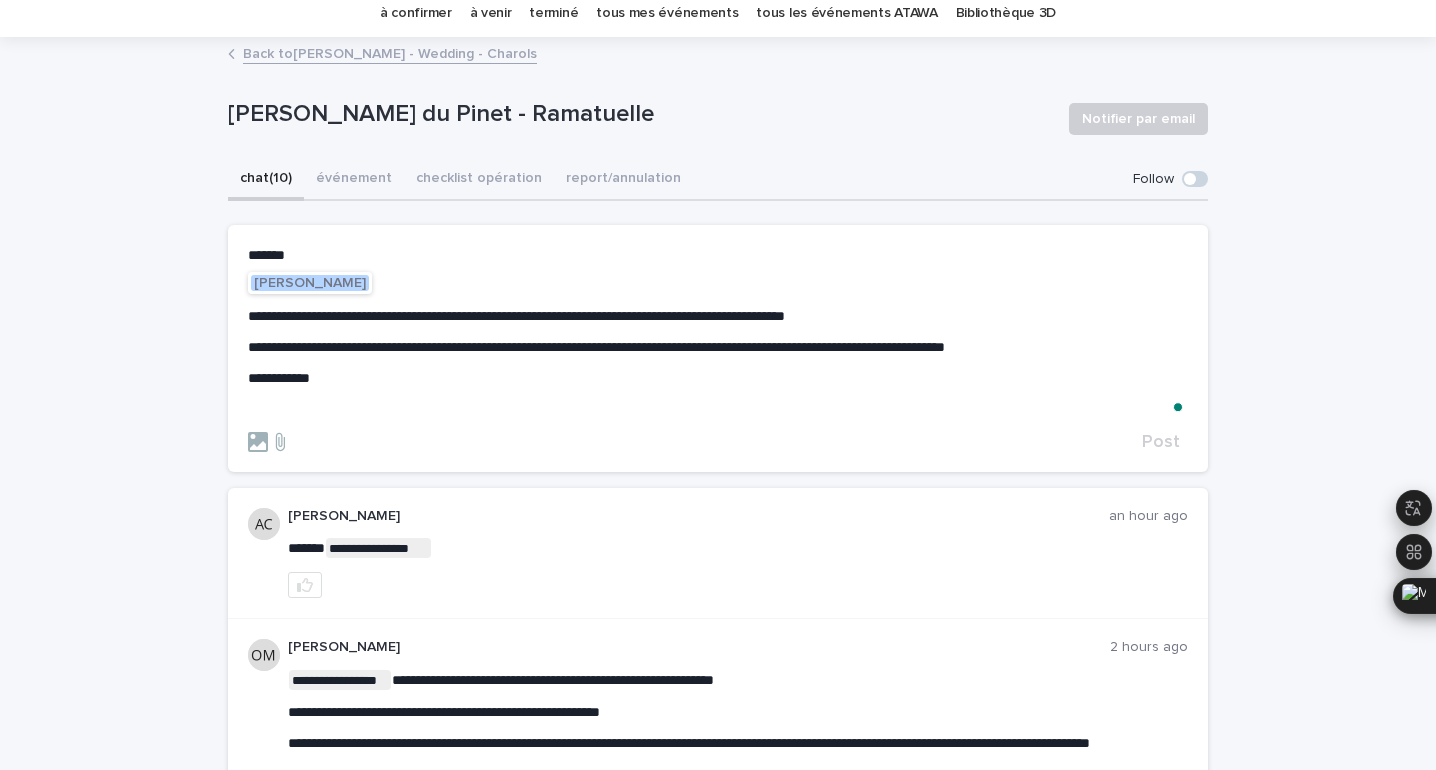 click on "[PERSON_NAME]" at bounding box center [310, 283] 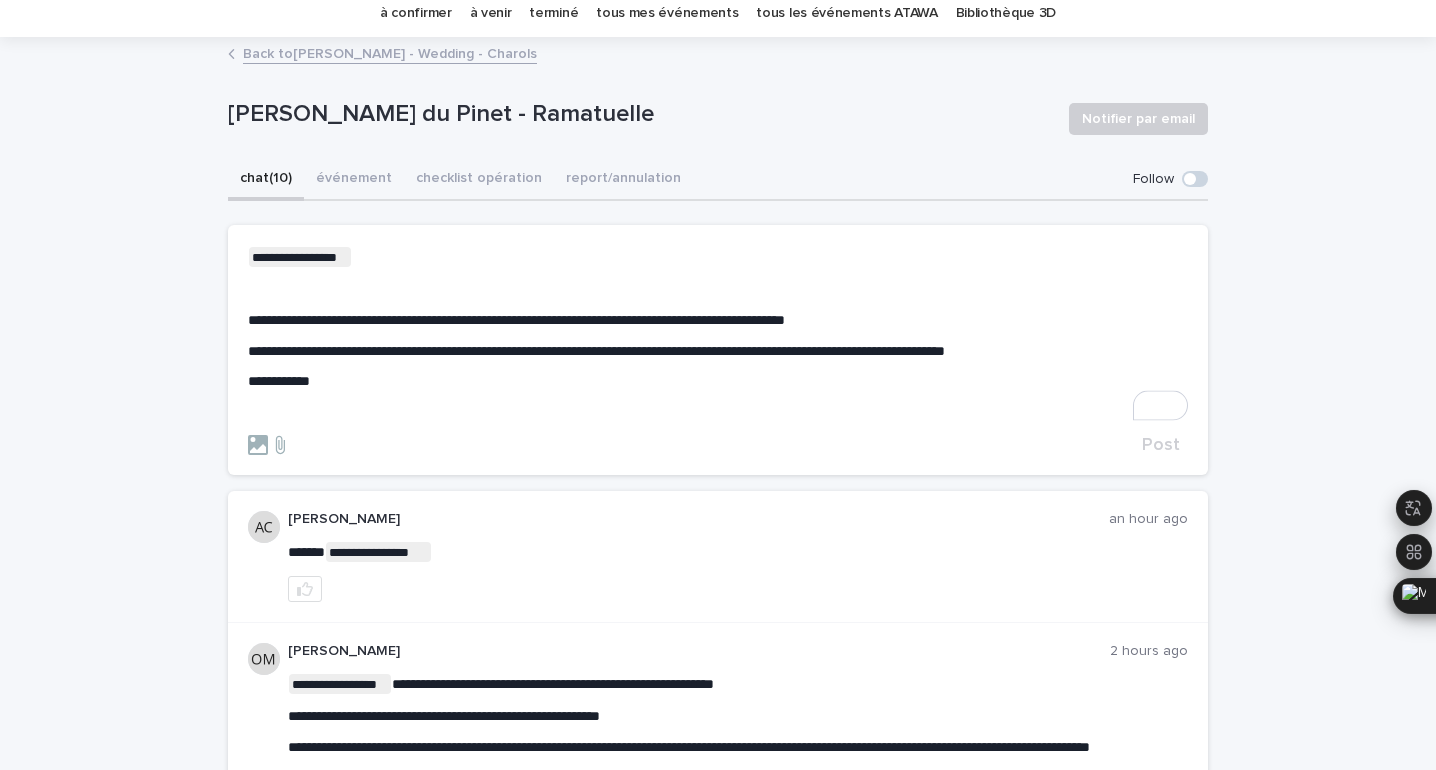 click on "**********" at bounding box center (516, 320) 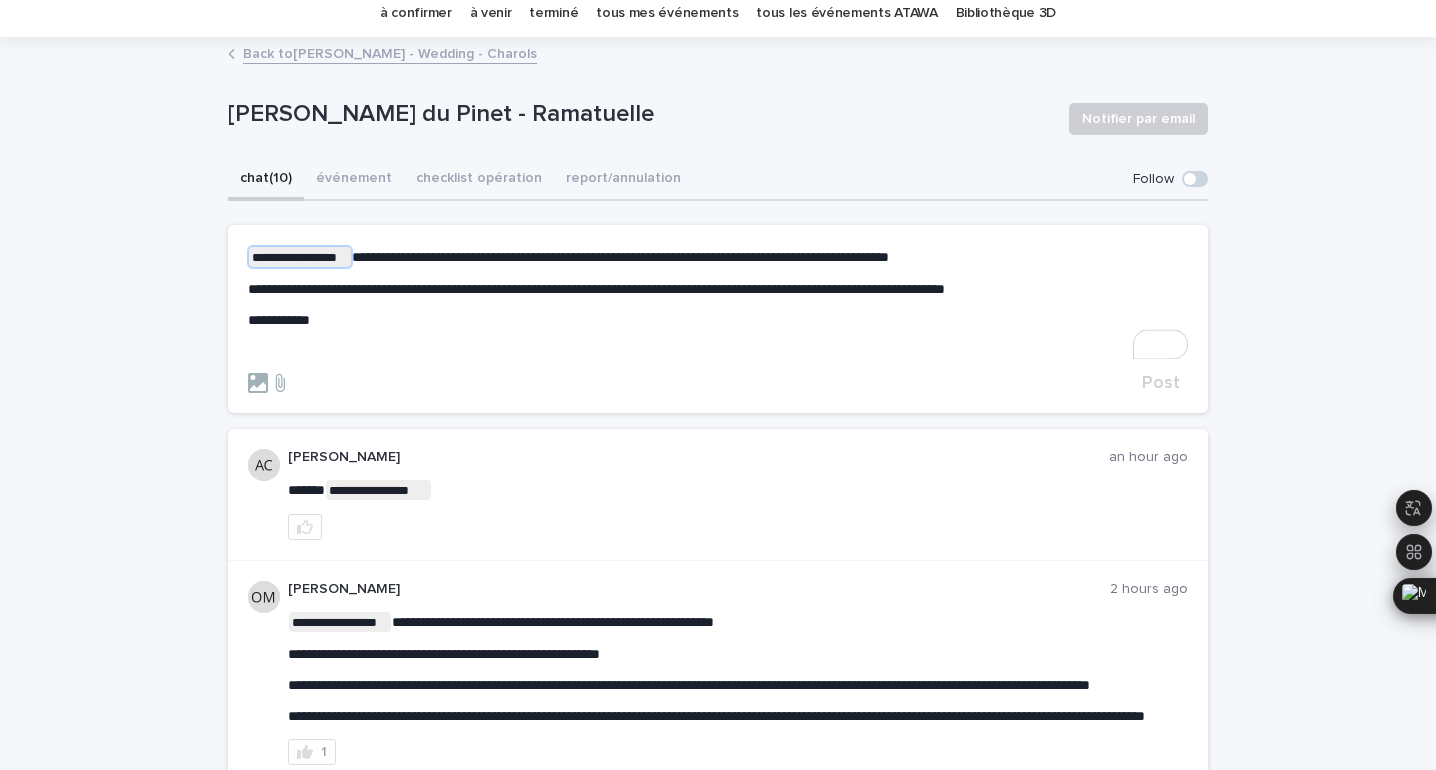 click on "**********" at bounding box center [620, 257] 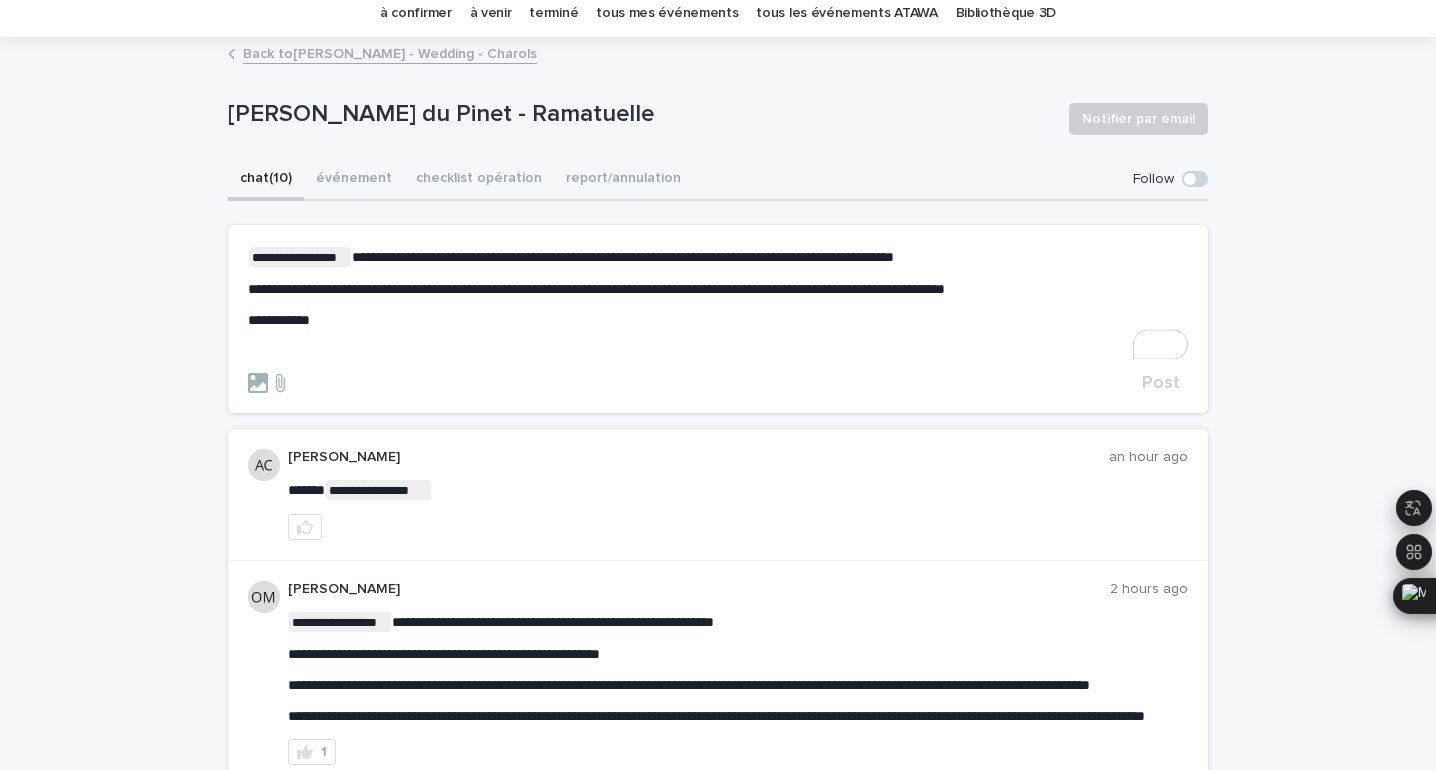 click on "**********" at bounding box center (718, 257) 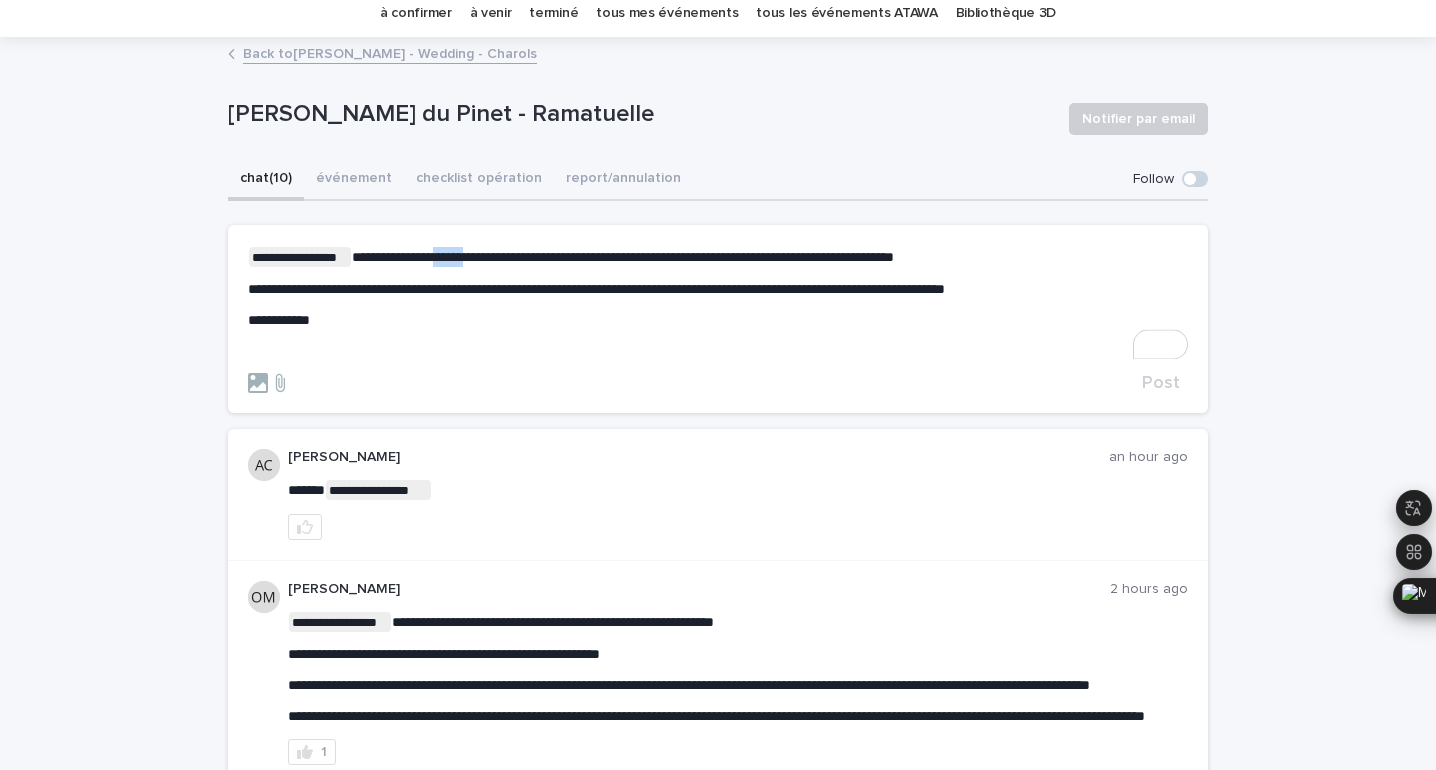 click on "**********" at bounding box center (718, 257) 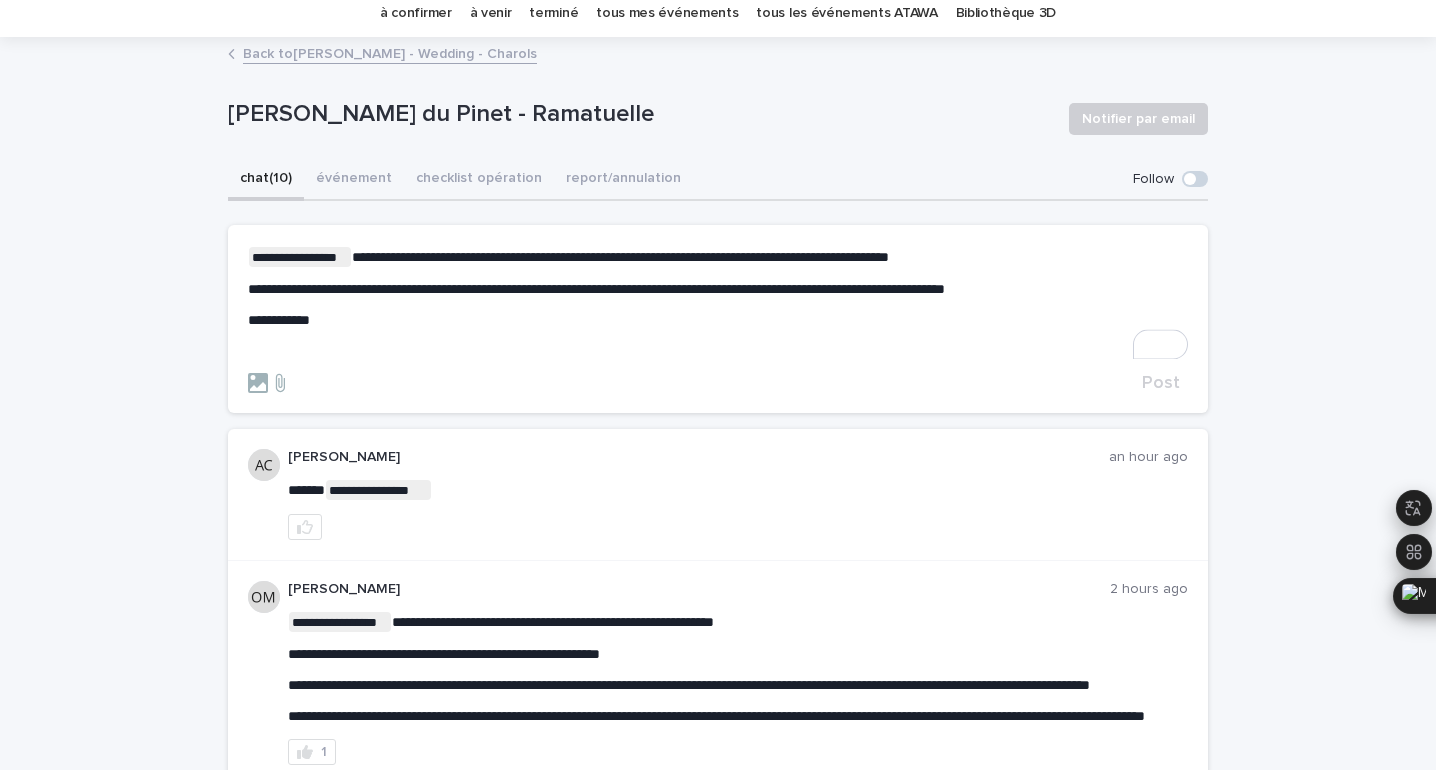 click on "﻿" at bounding box center (718, 351) 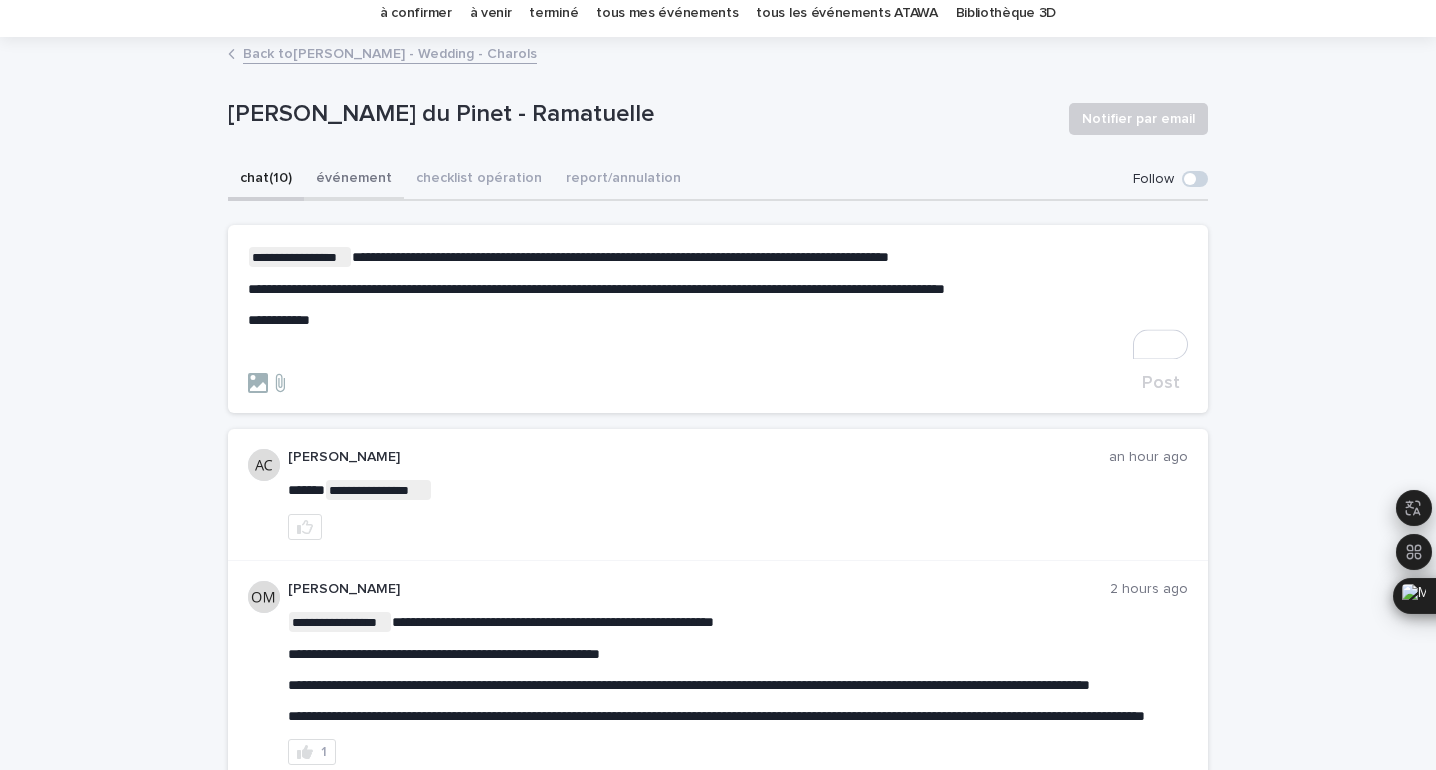 click on "événement" at bounding box center (354, 180) 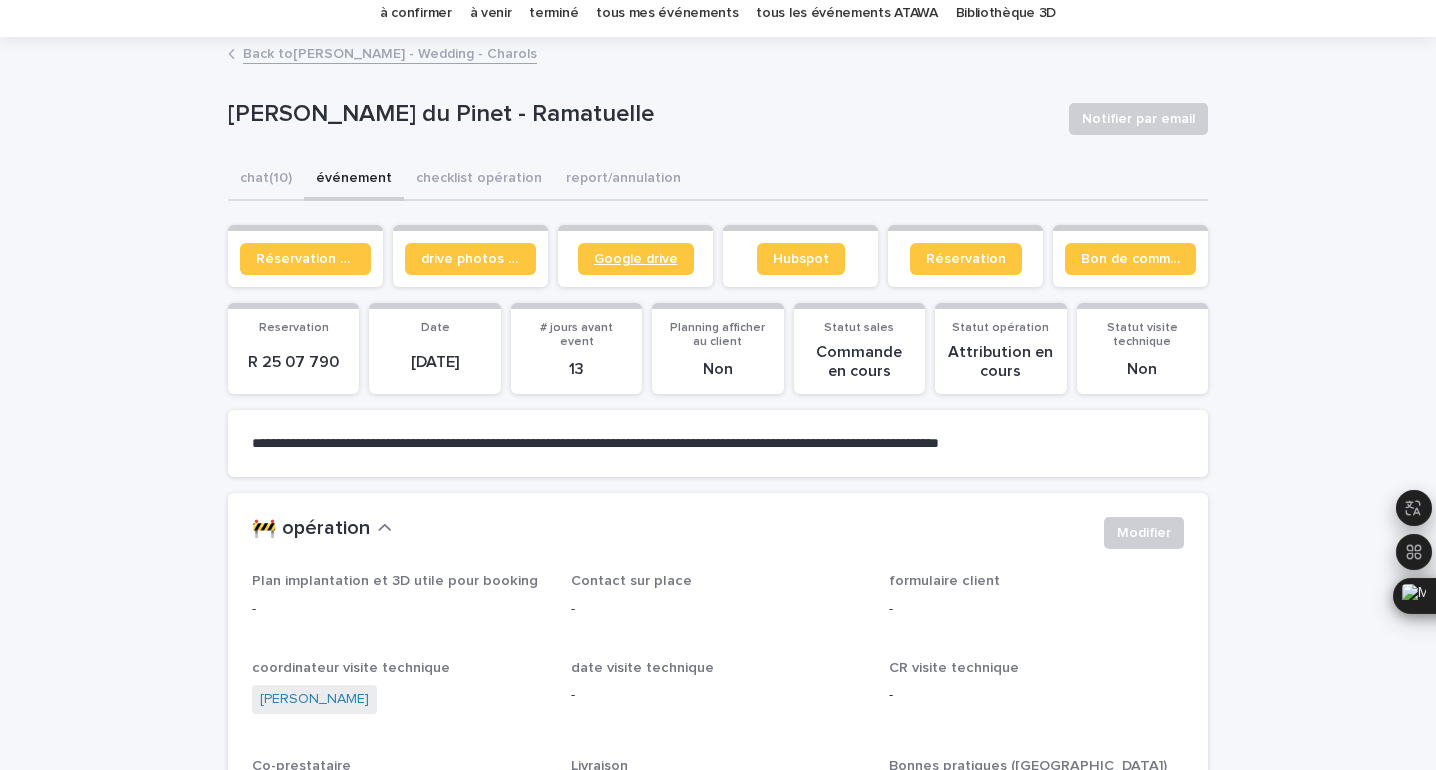 click on "Google drive" at bounding box center (636, 259) 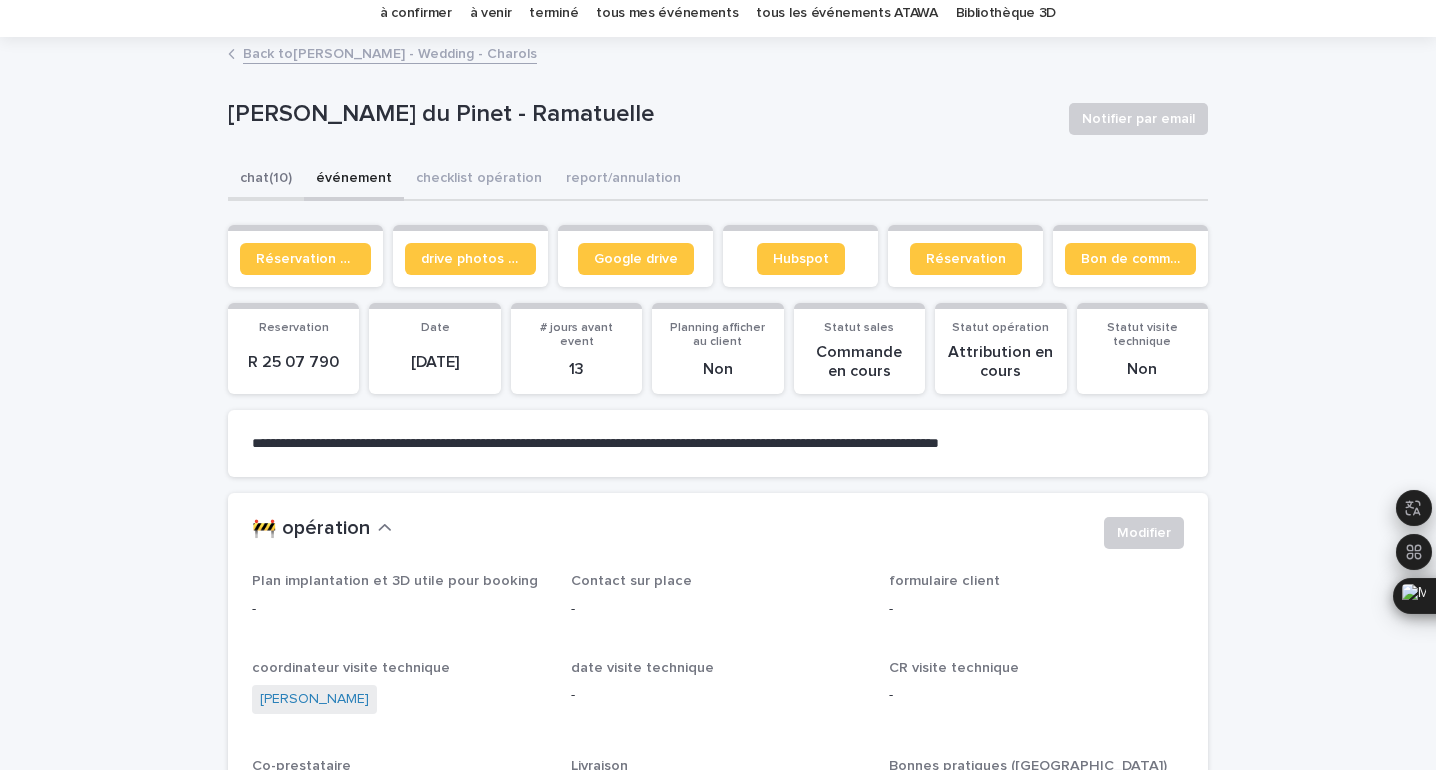 click on "chat  (10)" at bounding box center [266, 180] 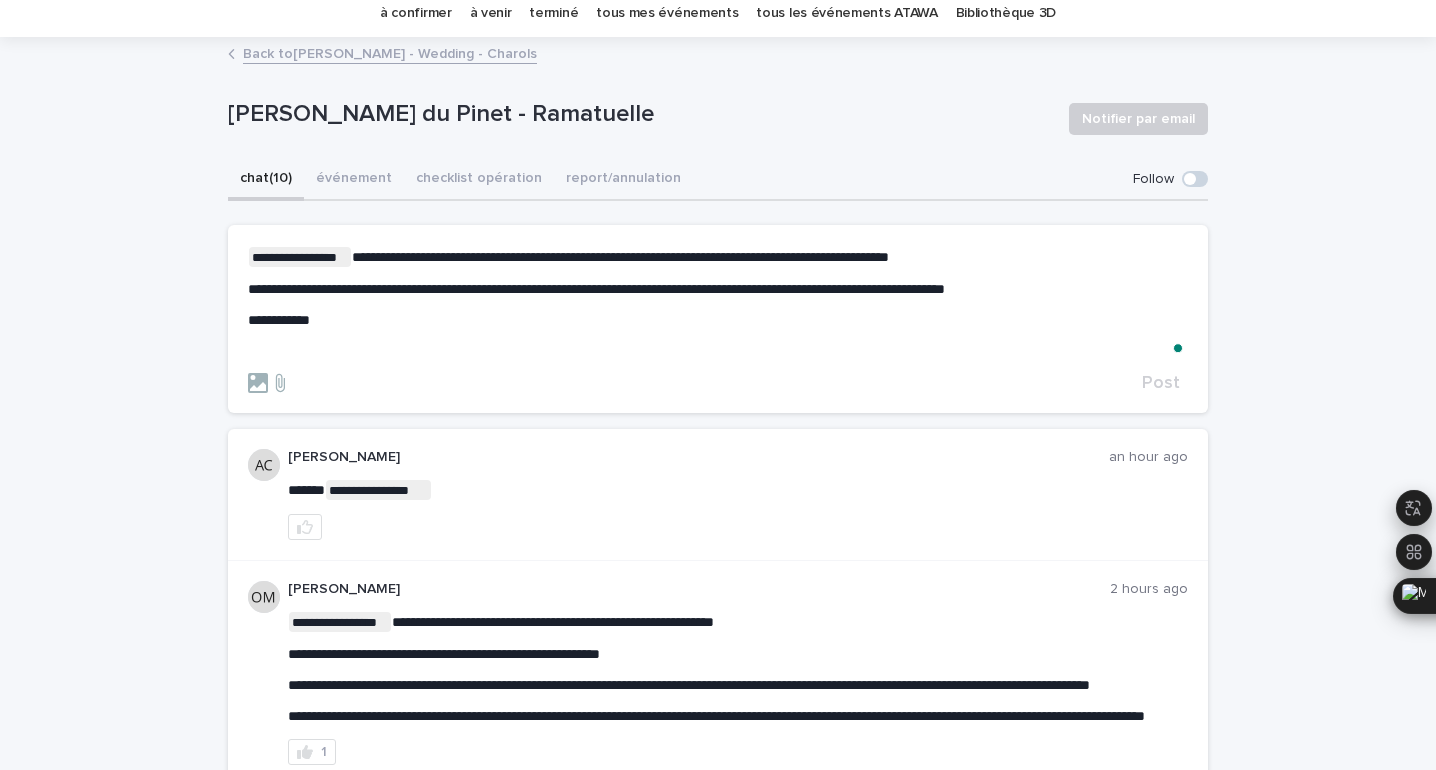 scroll, scrollTop: 186, scrollLeft: 0, axis: vertical 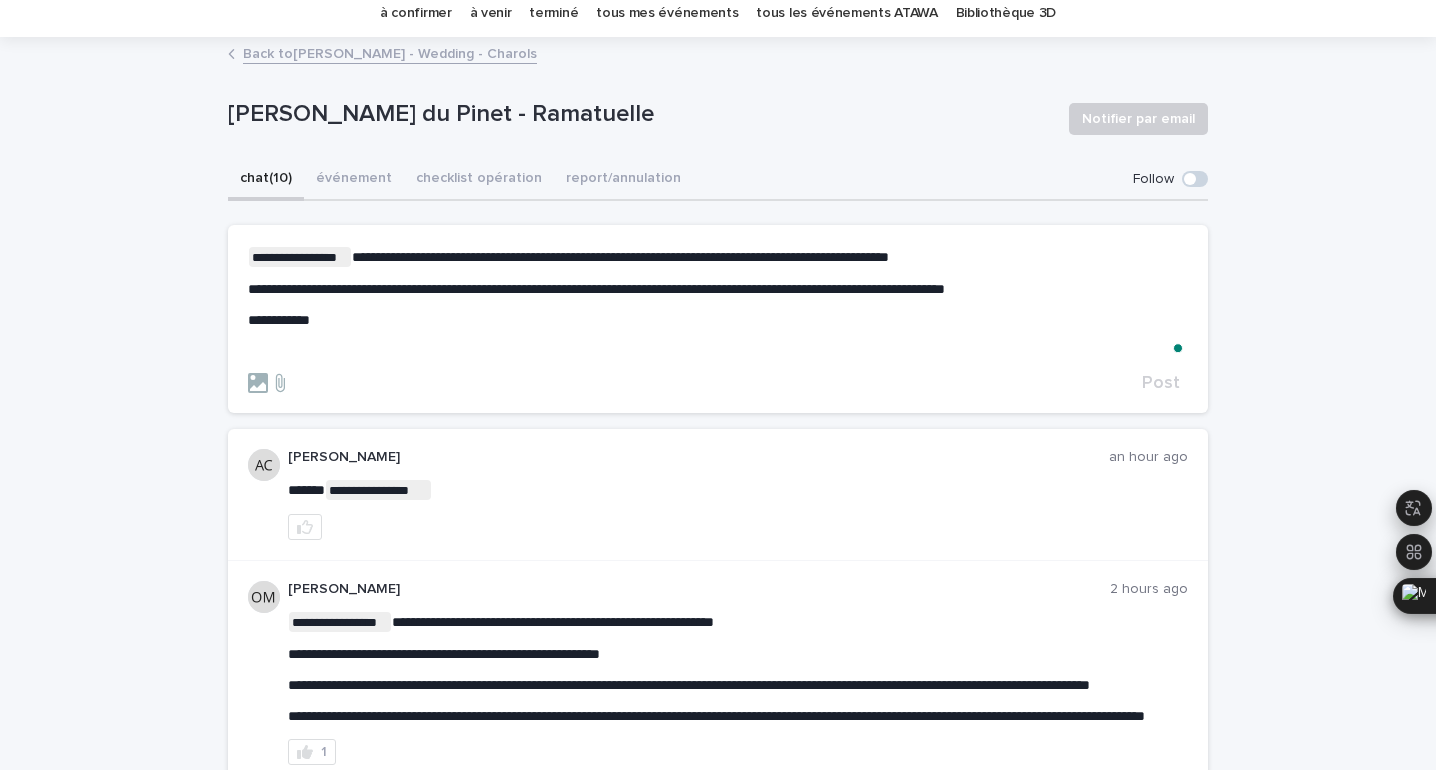 click on "**********" at bounding box center [718, 320] 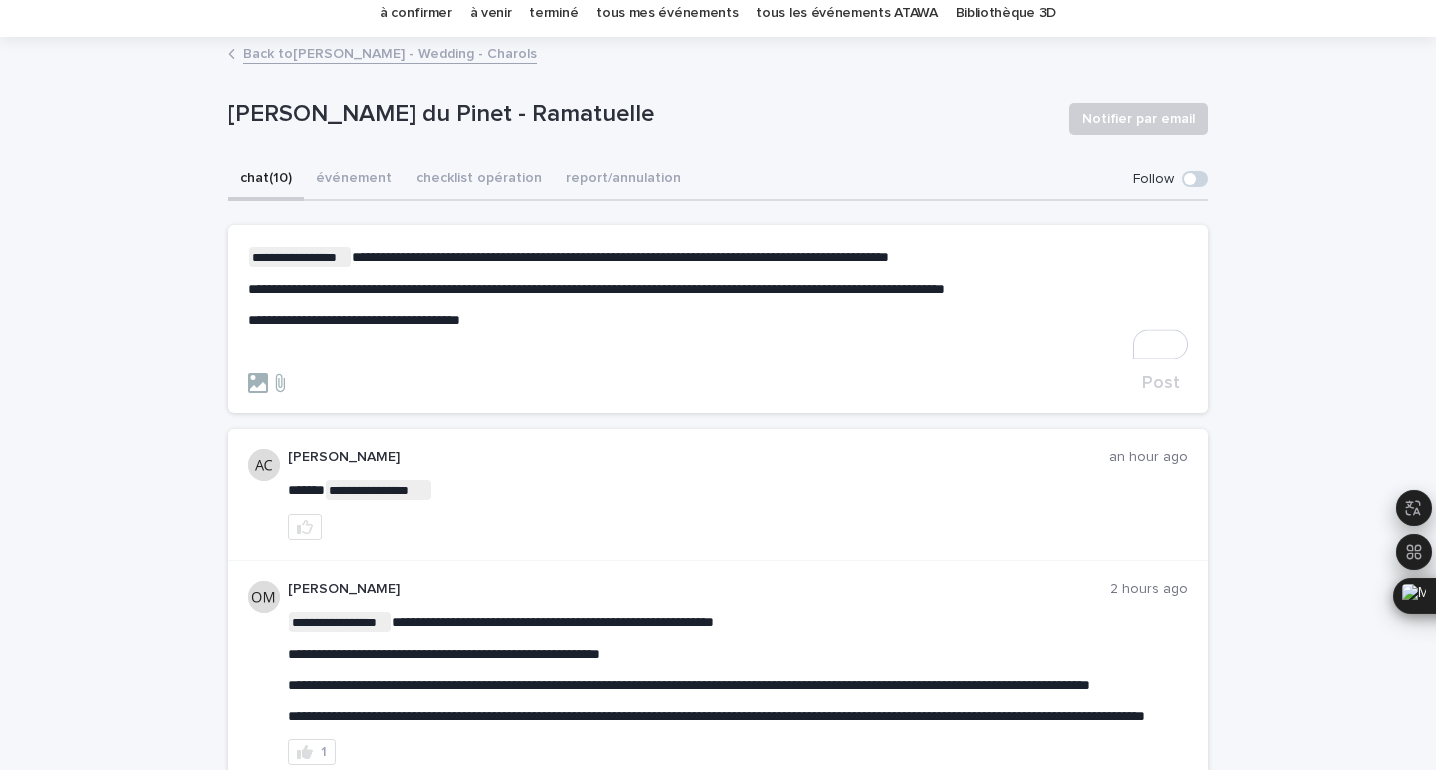 click on "**********" at bounding box center (354, 320) 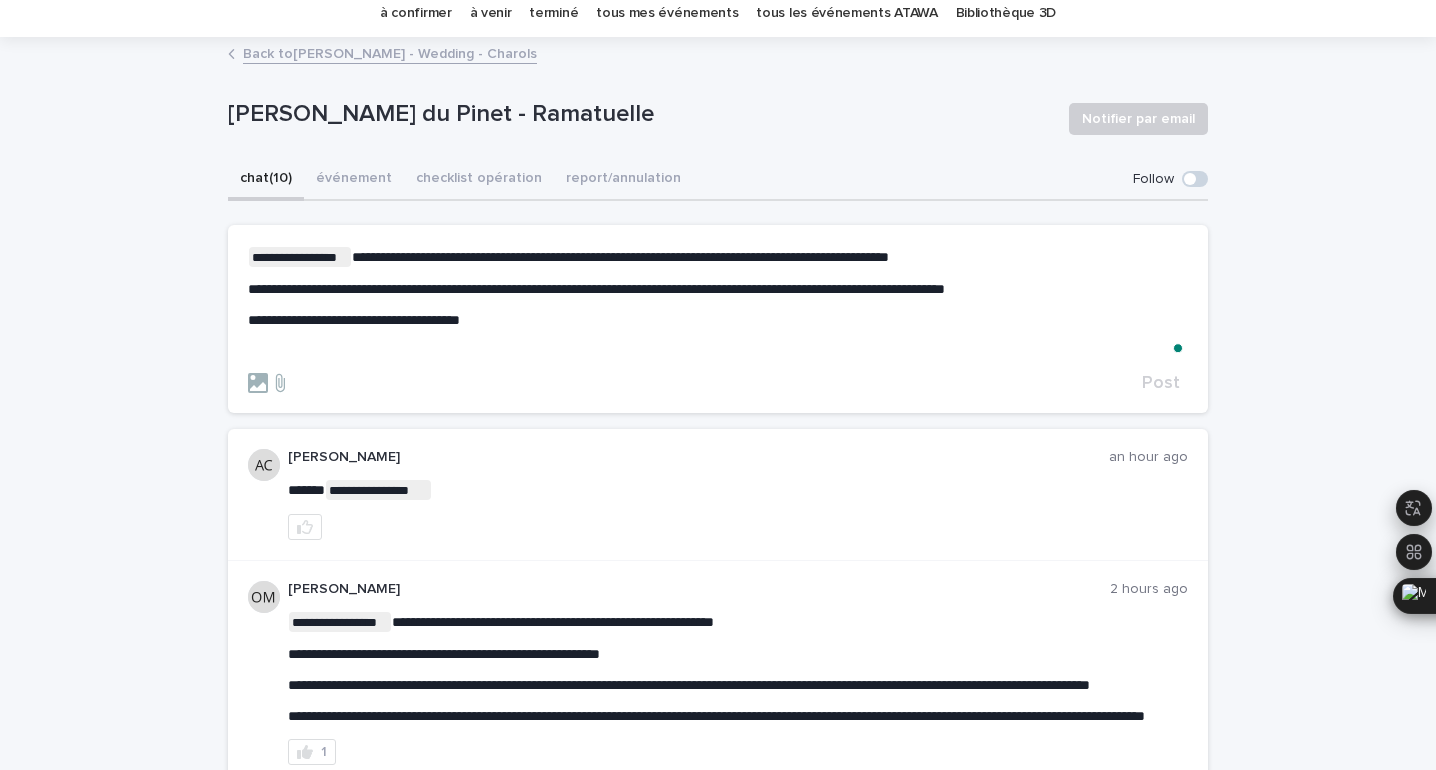click on "﻿" at bounding box center [718, 351] 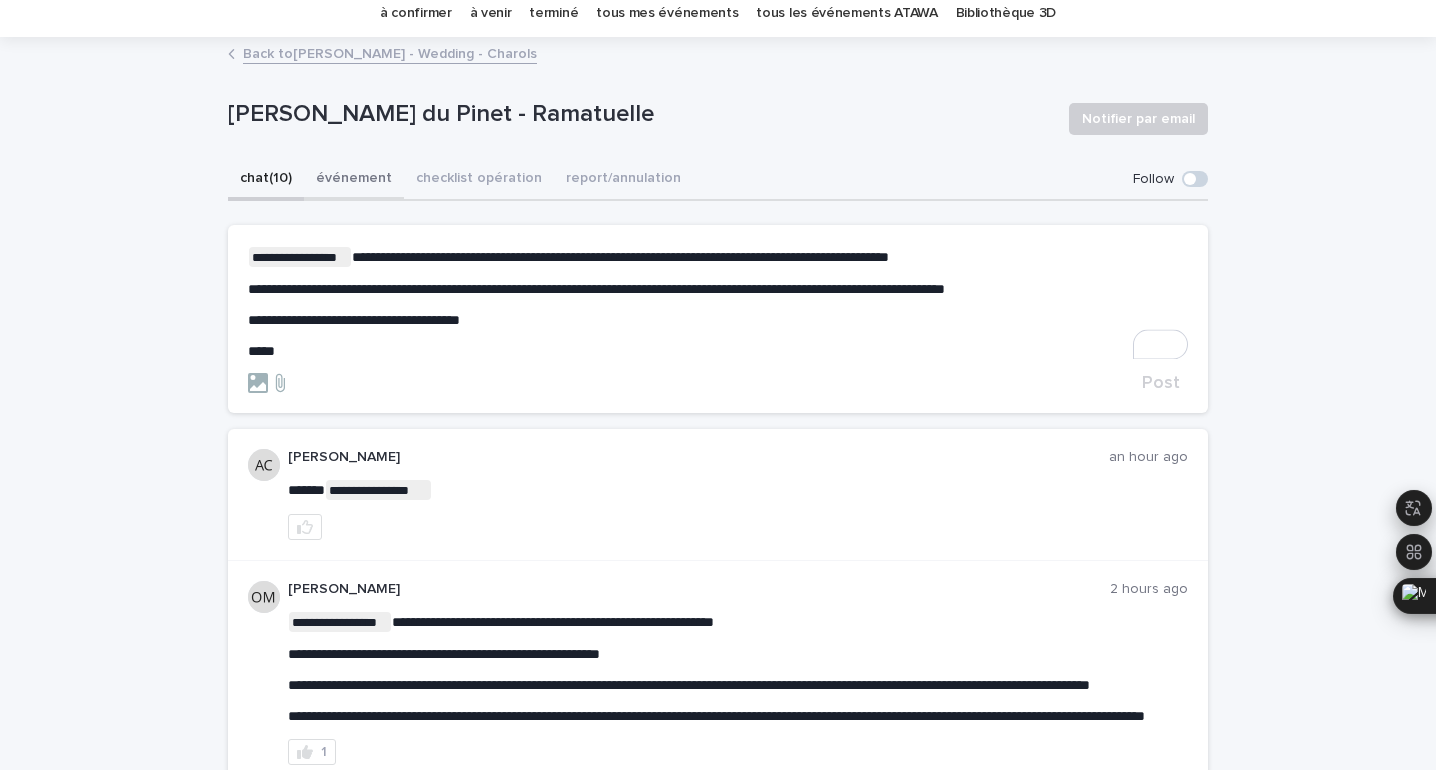 click on "événement" at bounding box center (354, 180) 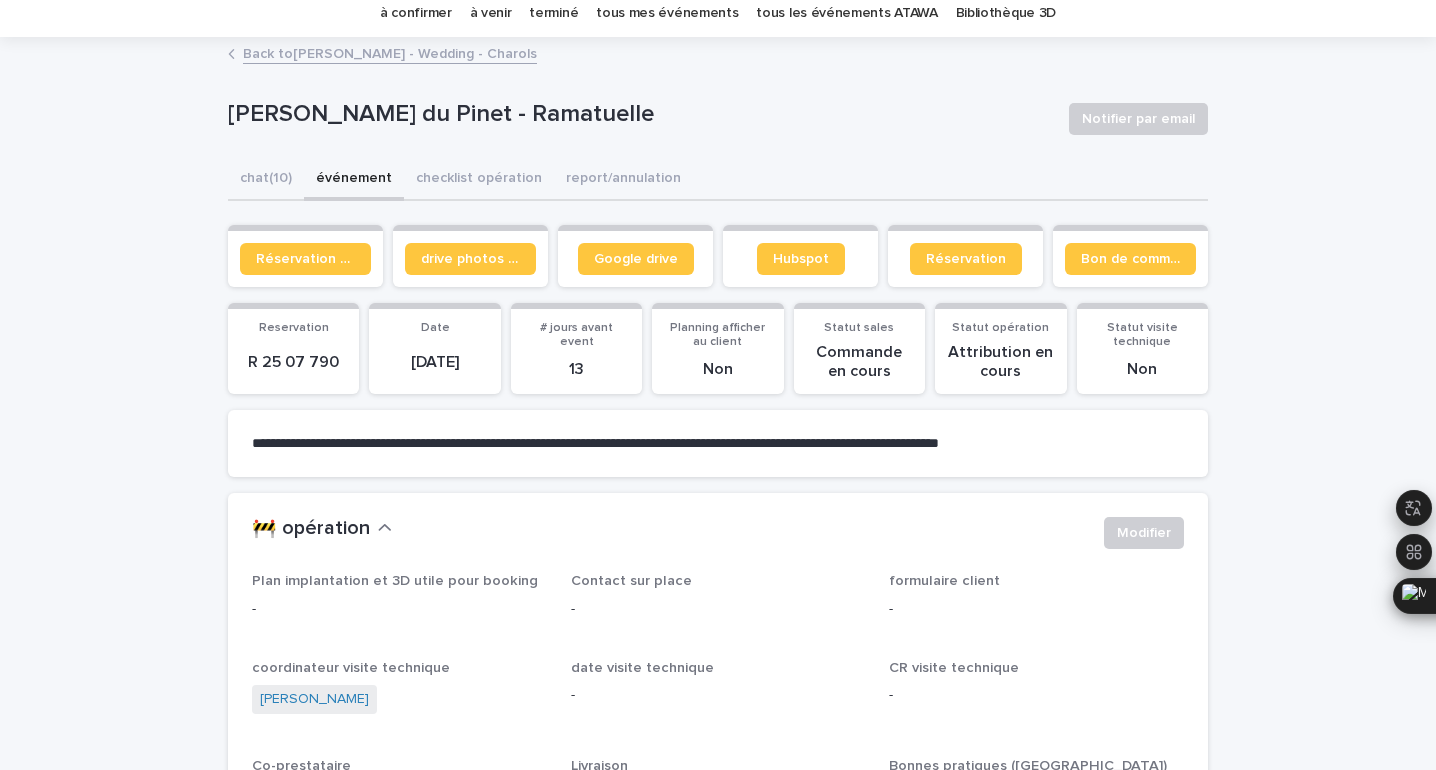 scroll, scrollTop: 74, scrollLeft: 0, axis: vertical 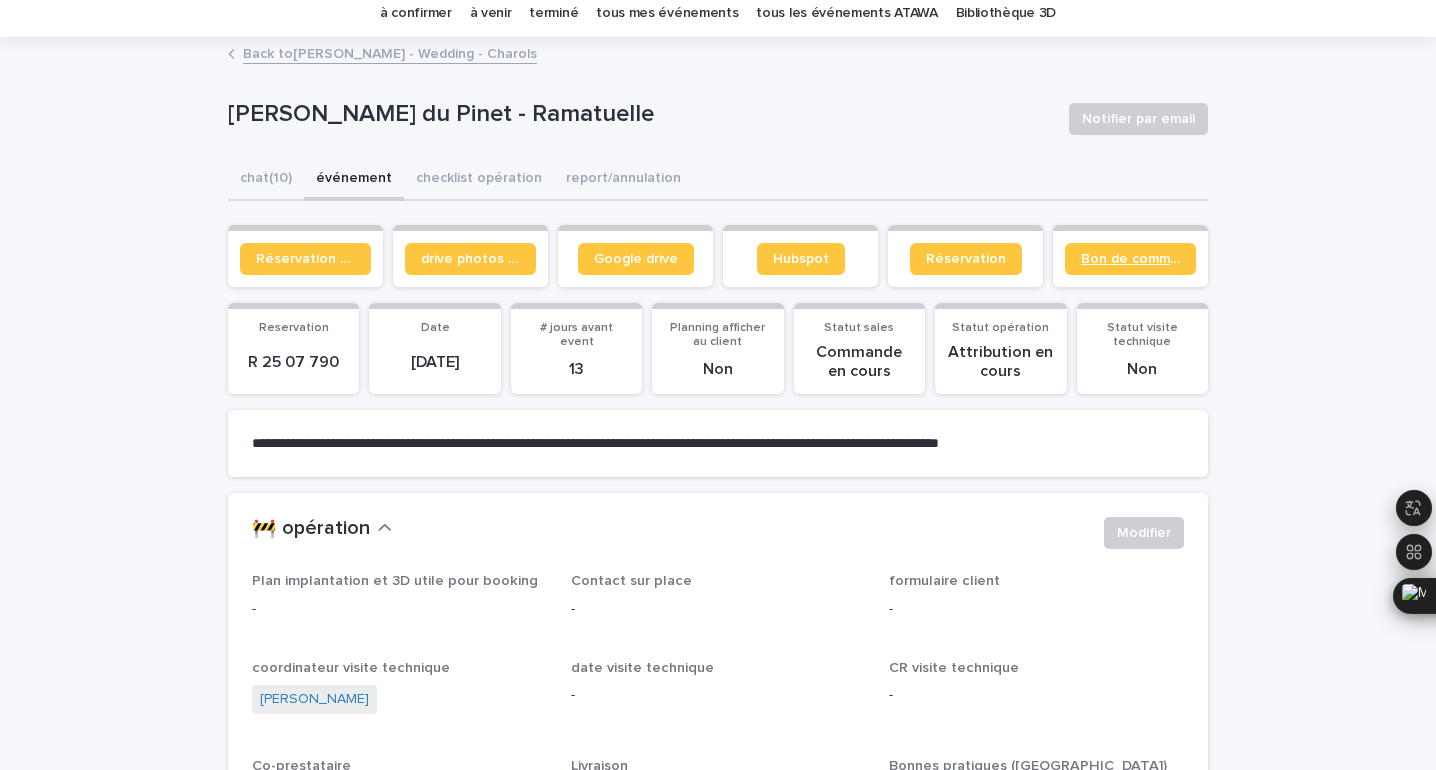 click on "Bon de commande" at bounding box center (1130, 259) 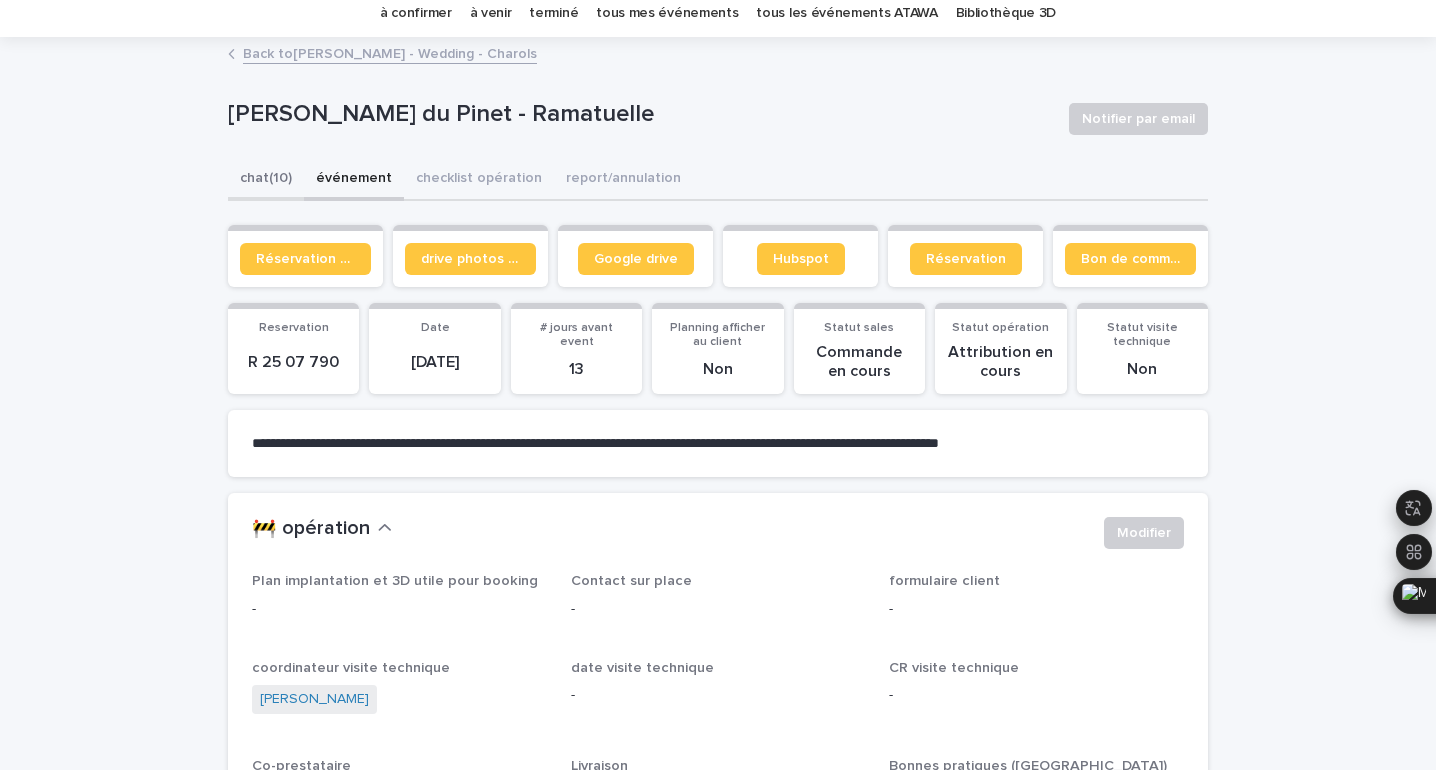 click on "chat  (10)" at bounding box center (266, 180) 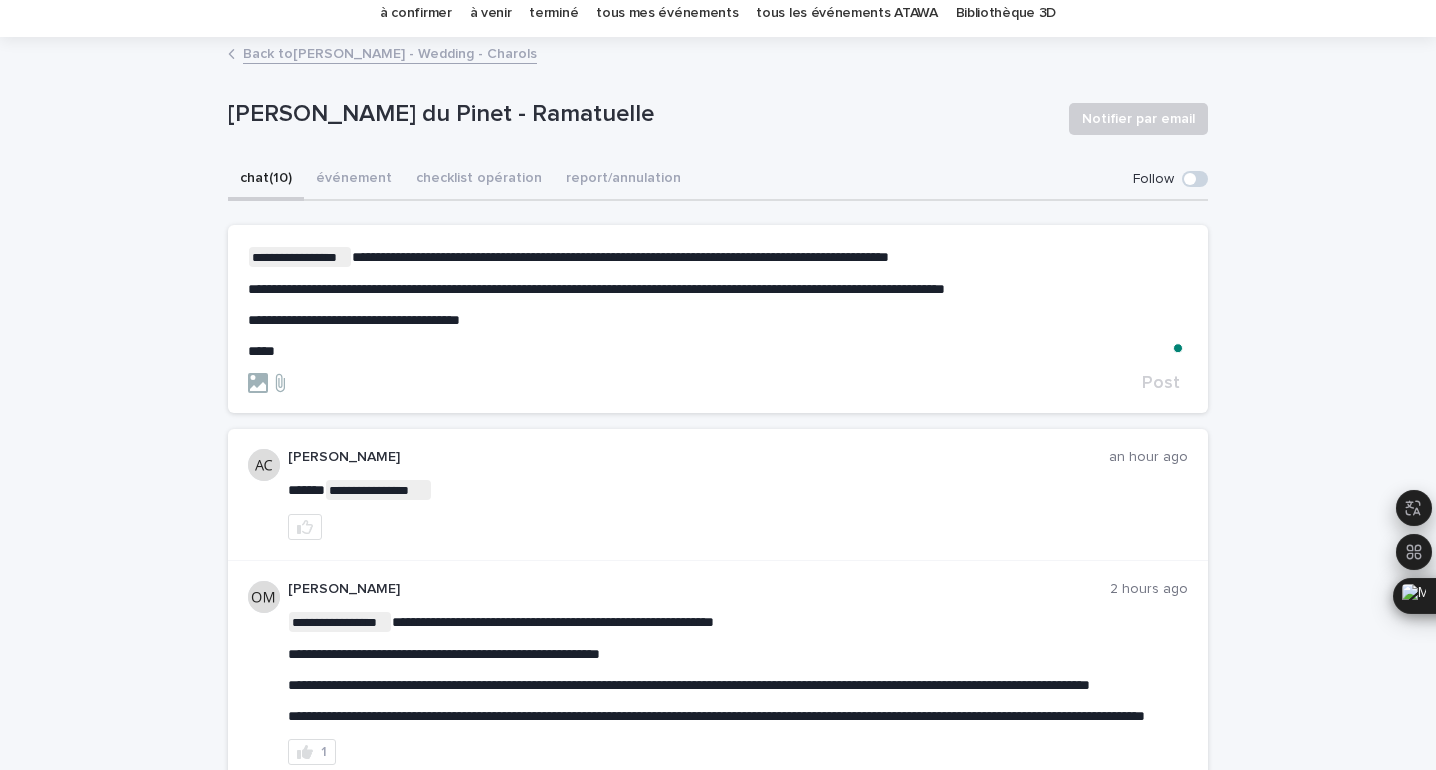 scroll, scrollTop: 186, scrollLeft: 0, axis: vertical 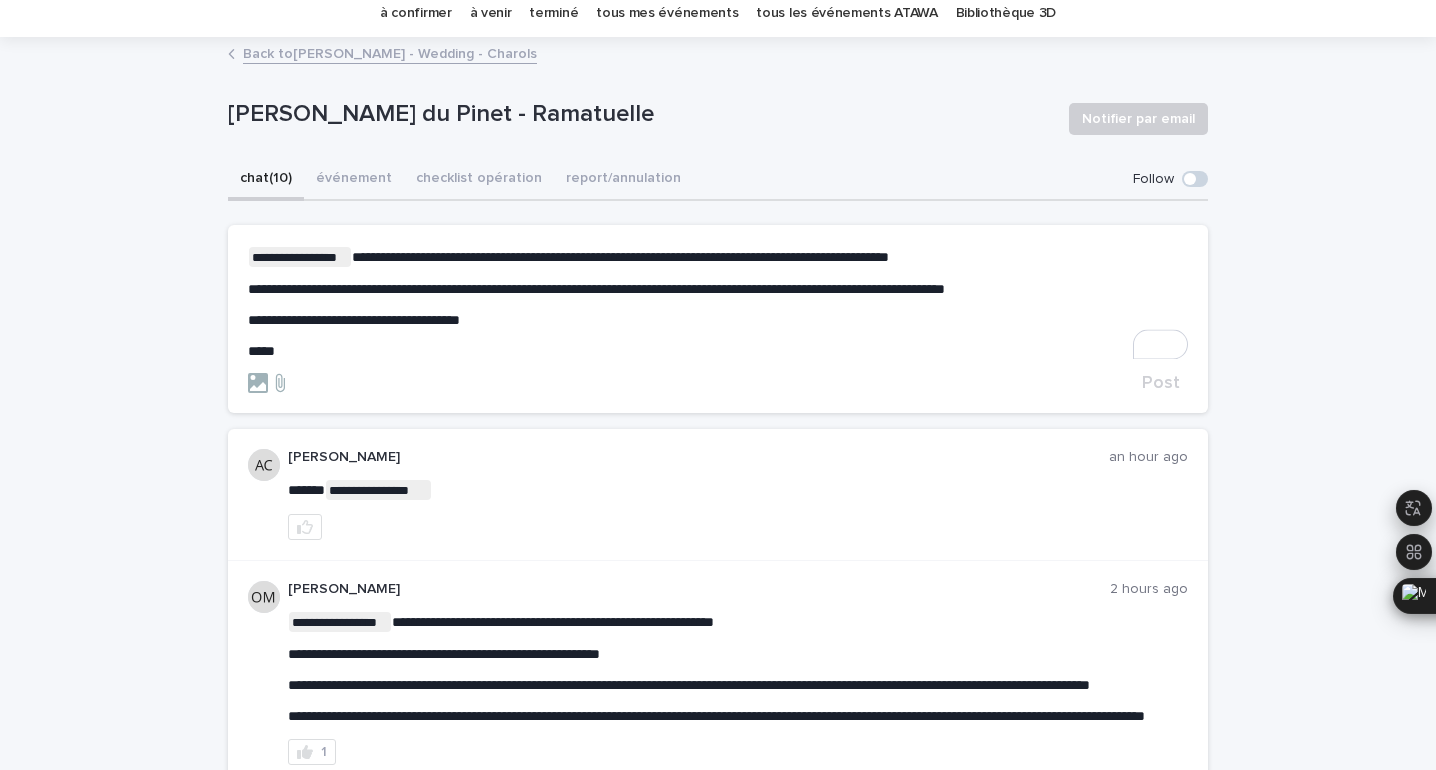 click on "****" at bounding box center (718, 351) 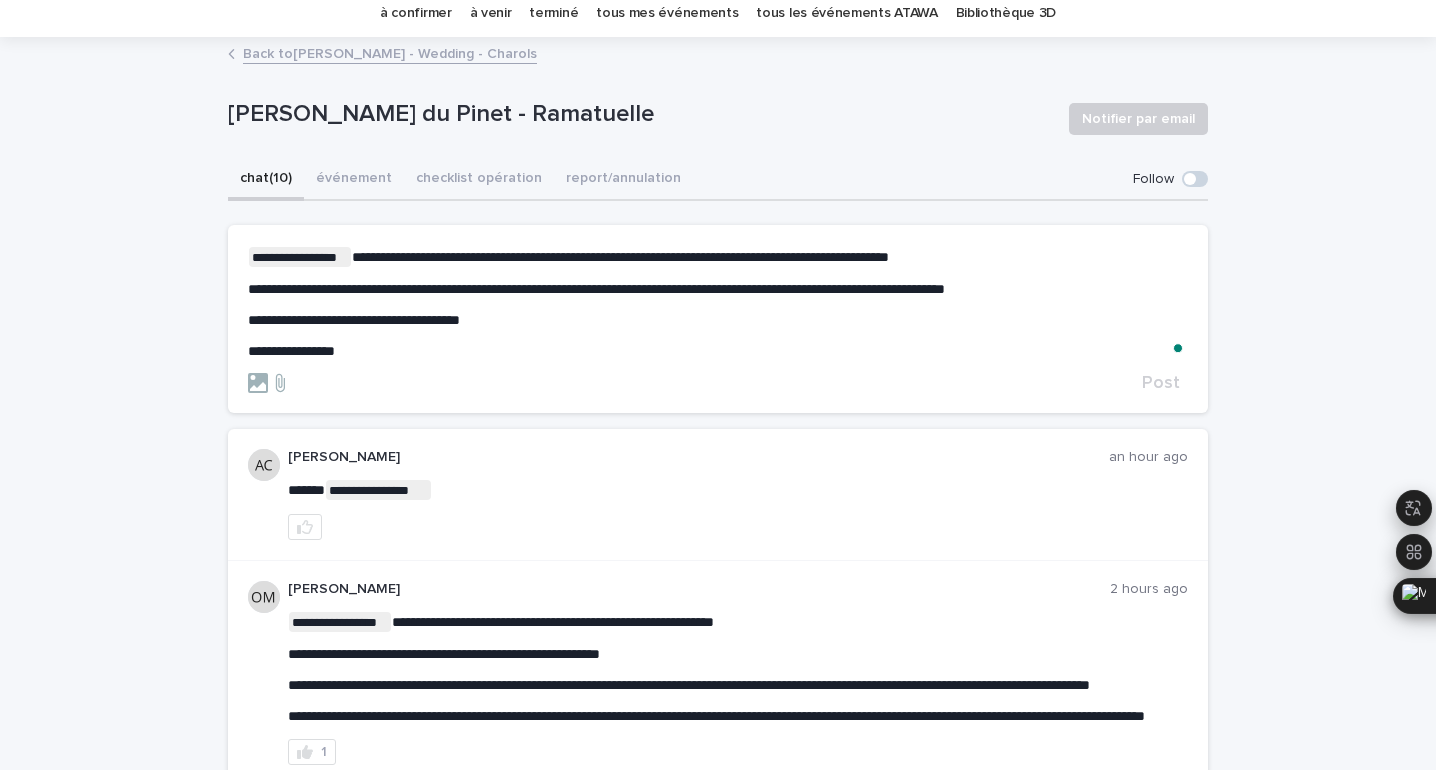 scroll, scrollTop: 217, scrollLeft: 0, axis: vertical 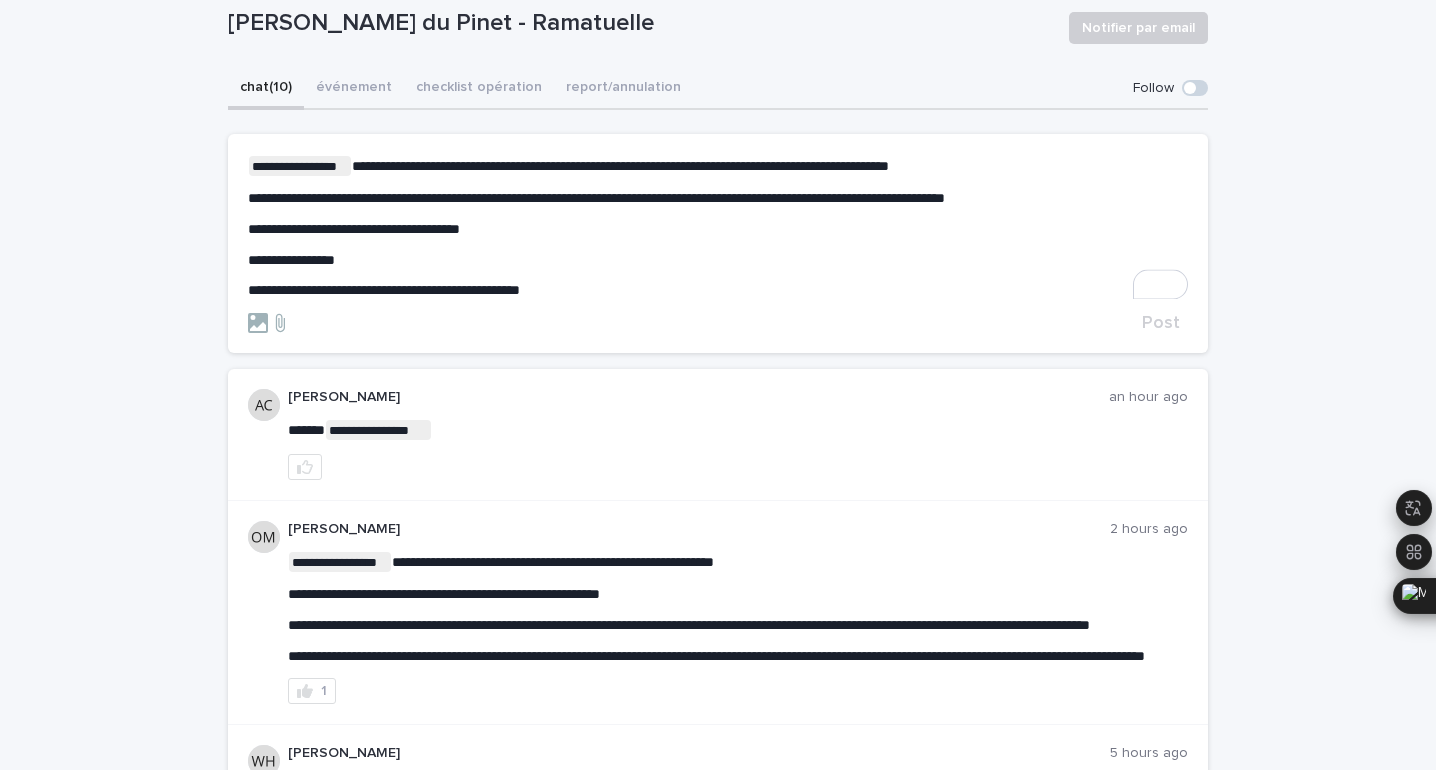 click on "**********" at bounding box center [718, 198] 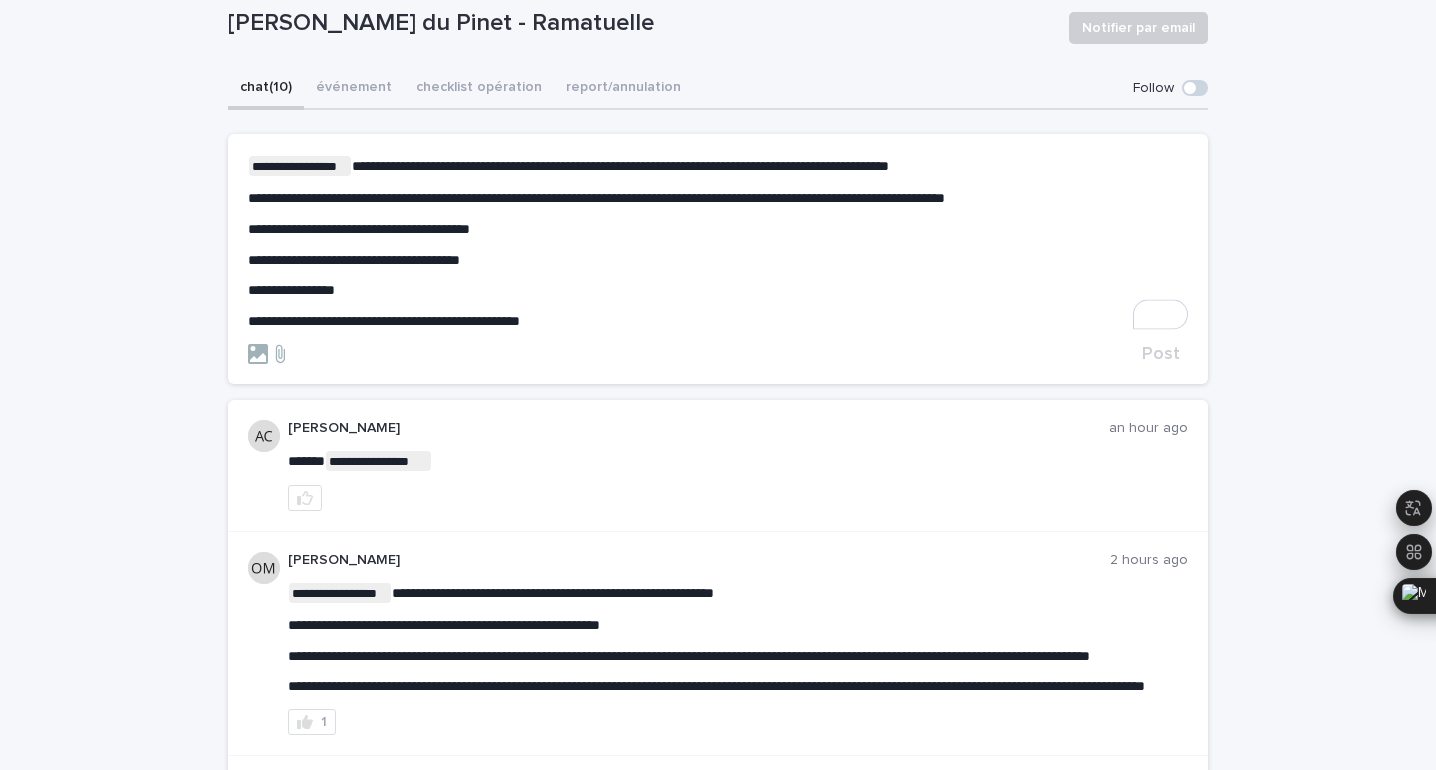 click on "**********" at bounding box center [359, 229] 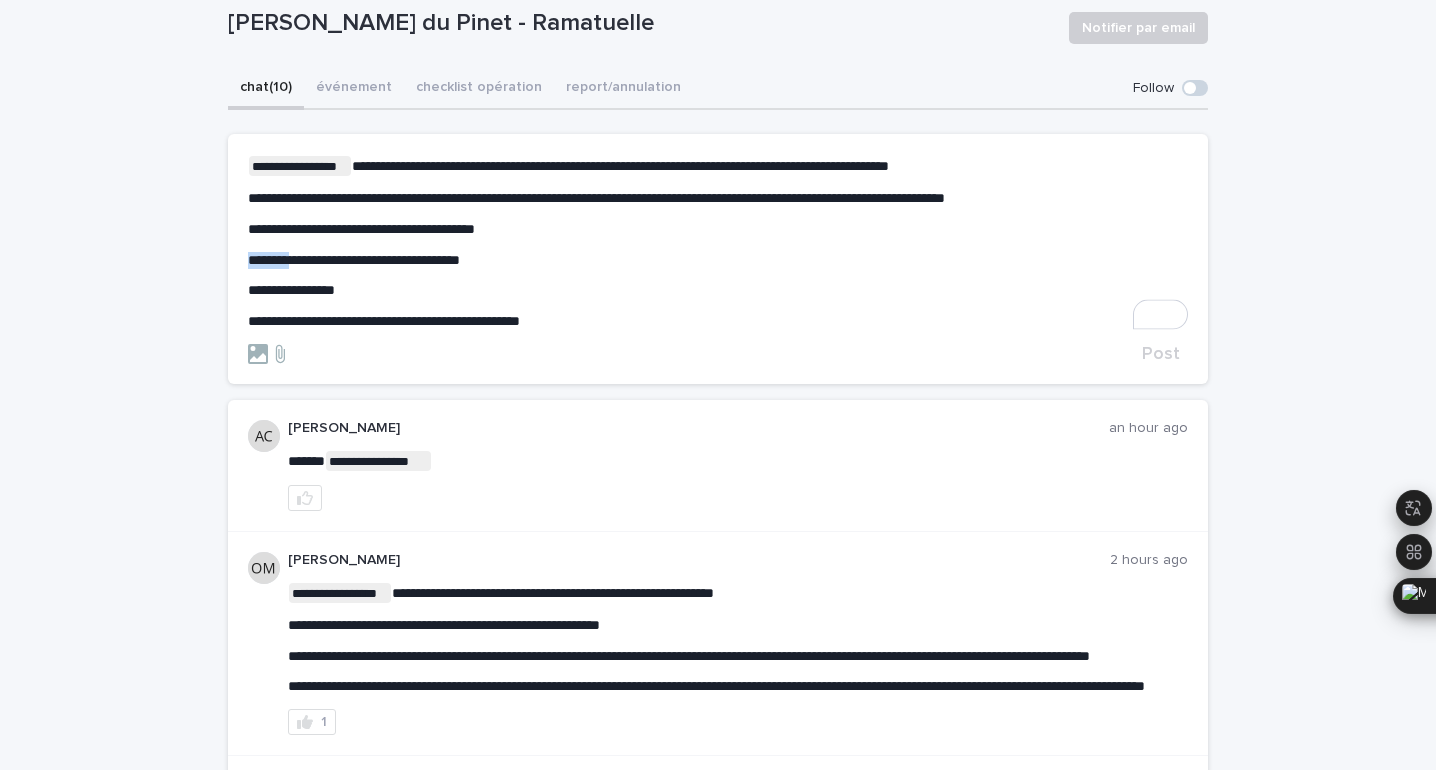 click on "**********" at bounding box center (718, 385) 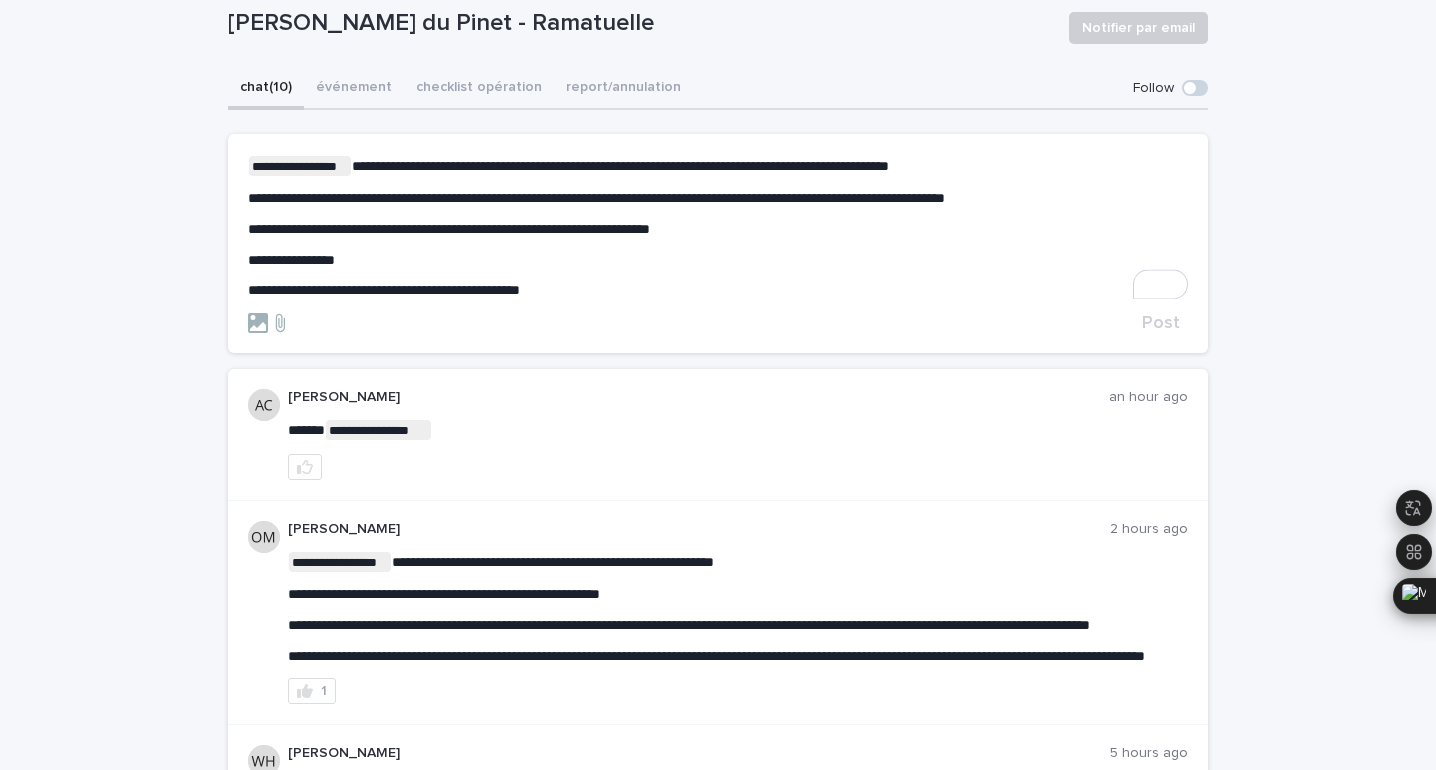 click on "**********" at bounding box center (449, 229) 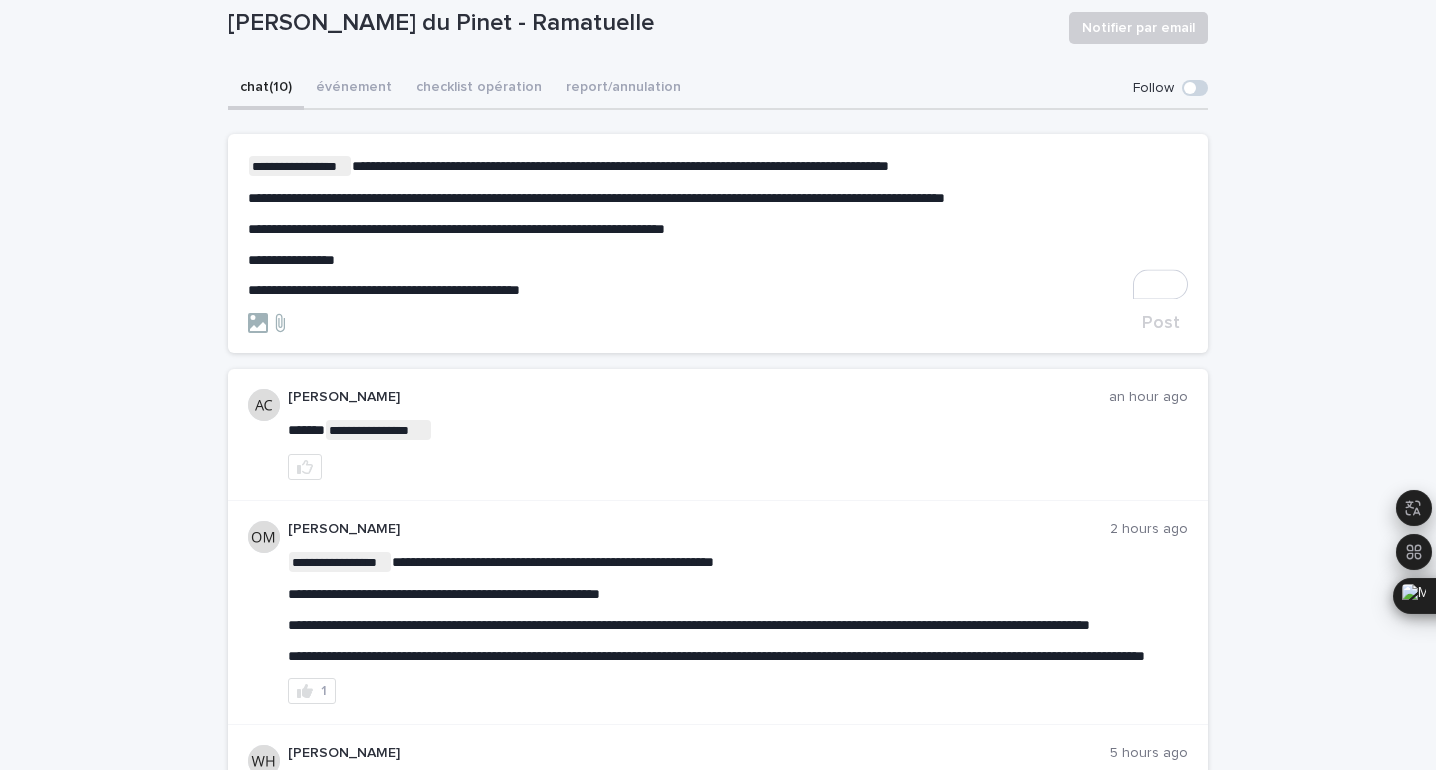 click on "**********" at bounding box center [718, 260] 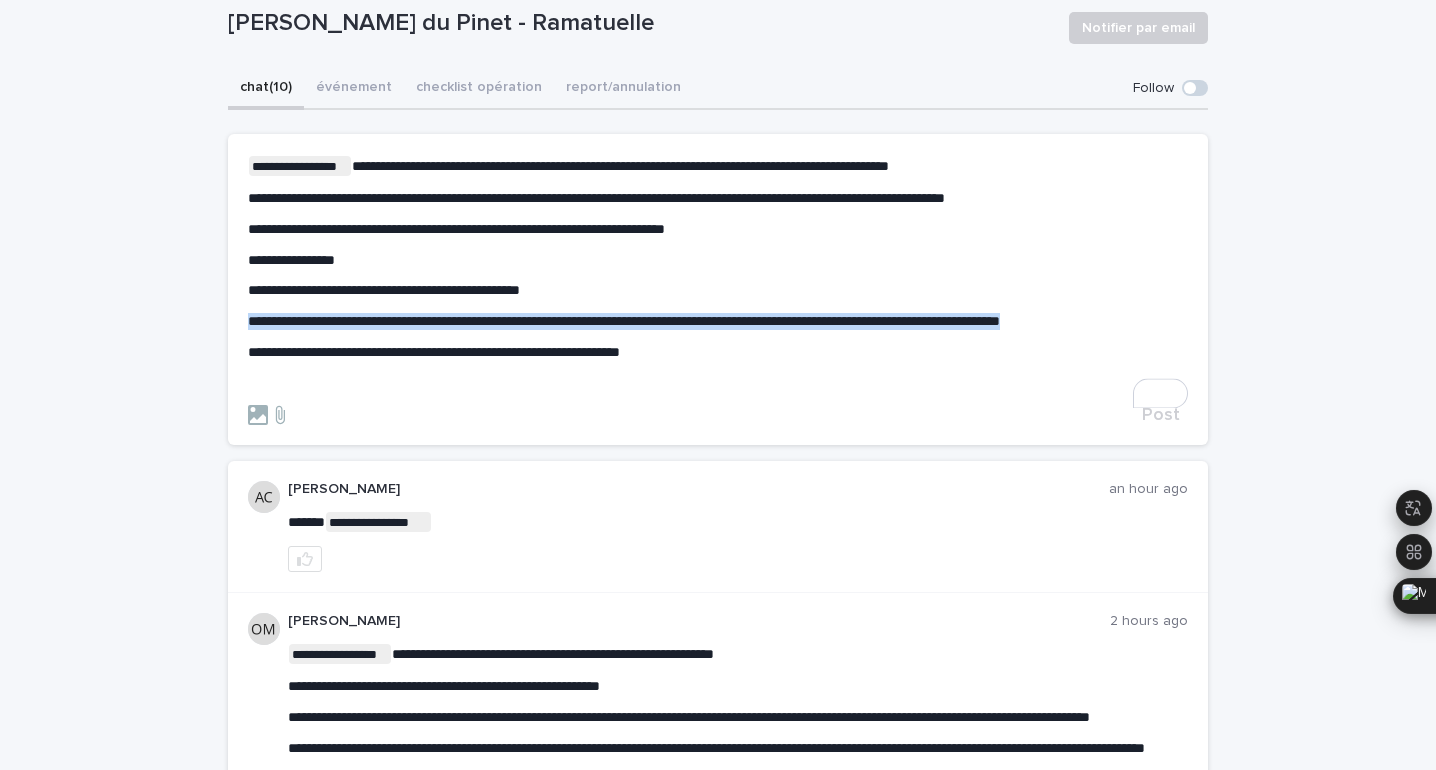 drag, startPoint x: 558, startPoint y: 337, endPoint x: 222, endPoint y: 321, distance: 336.38074 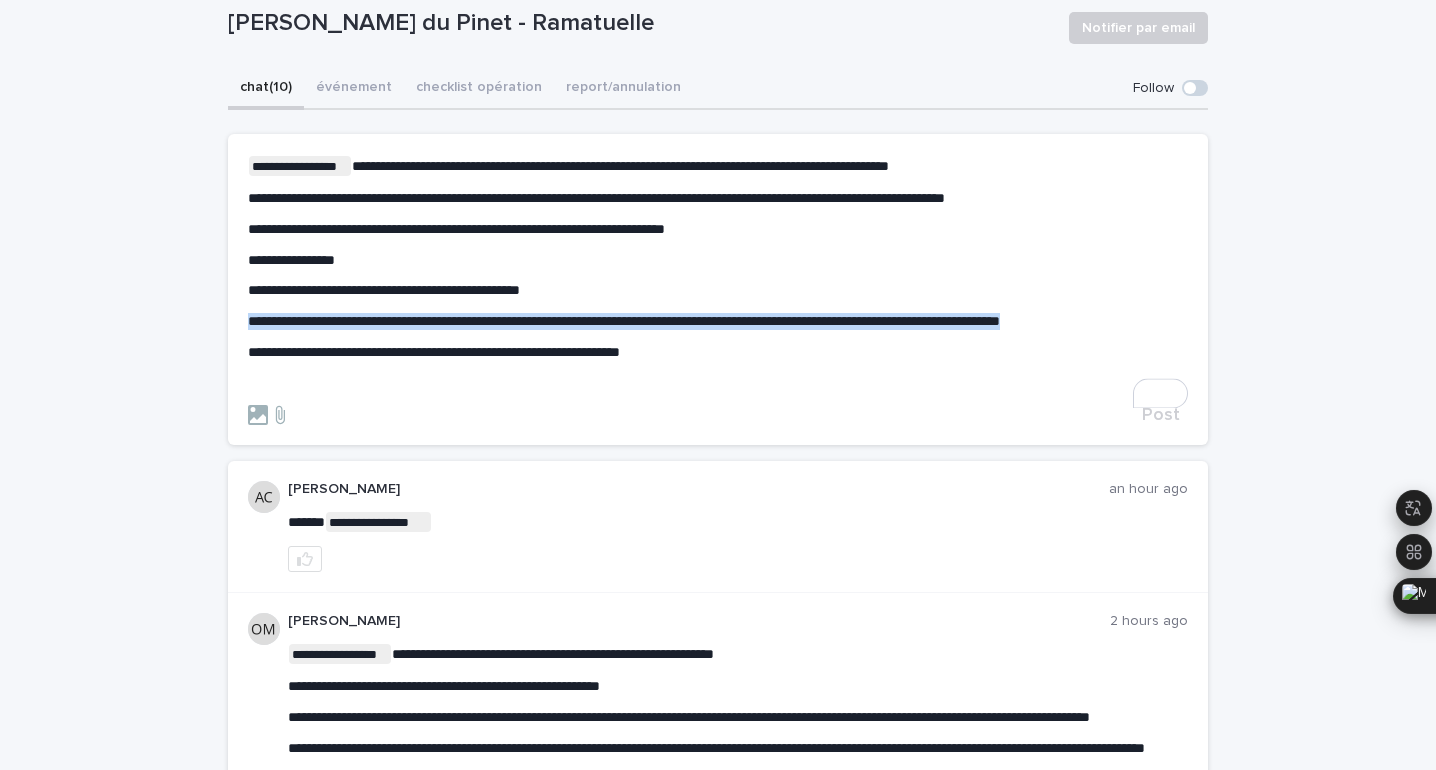 click on "**********" at bounding box center [718, 1203] 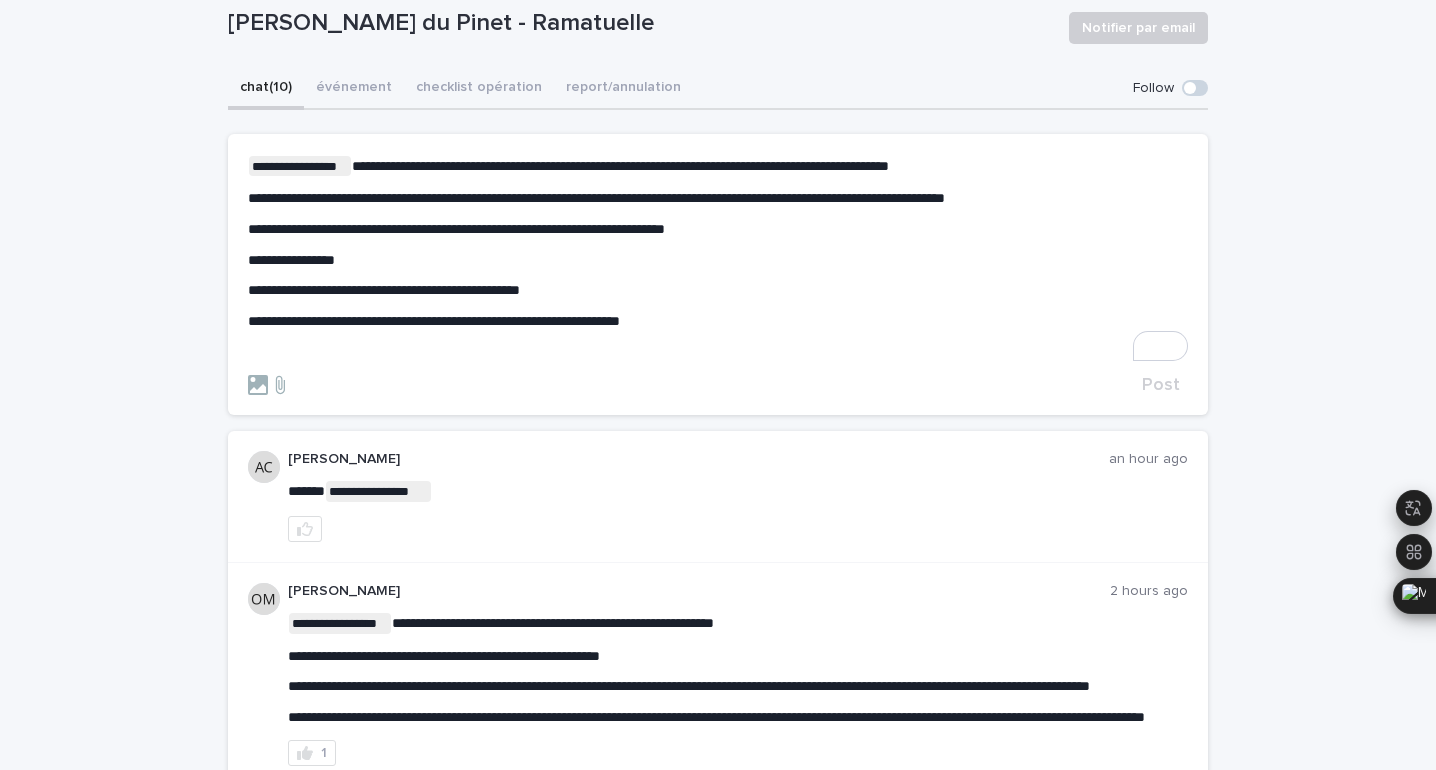 click on "﻿" at bounding box center (718, 352) 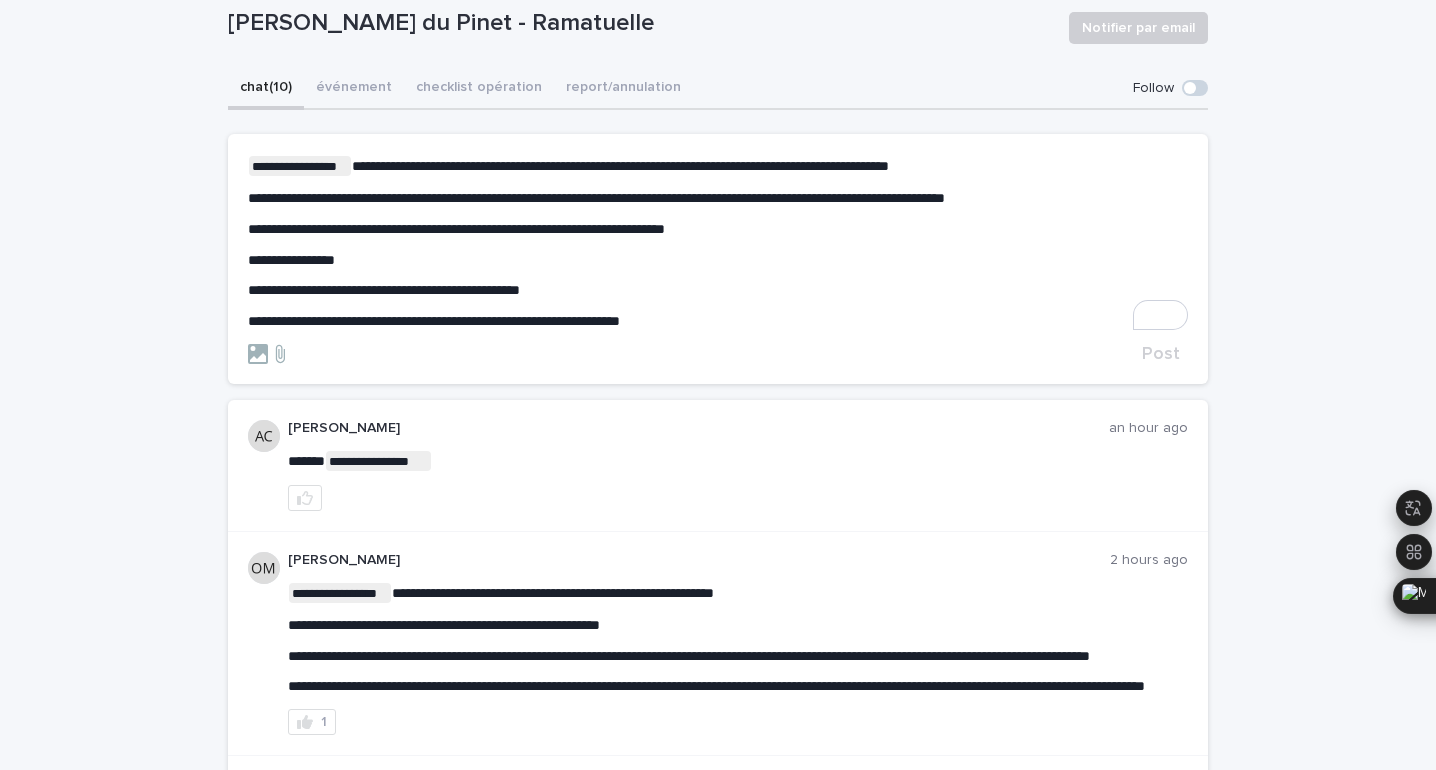 click on "**********" at bounding box center (620, 166) 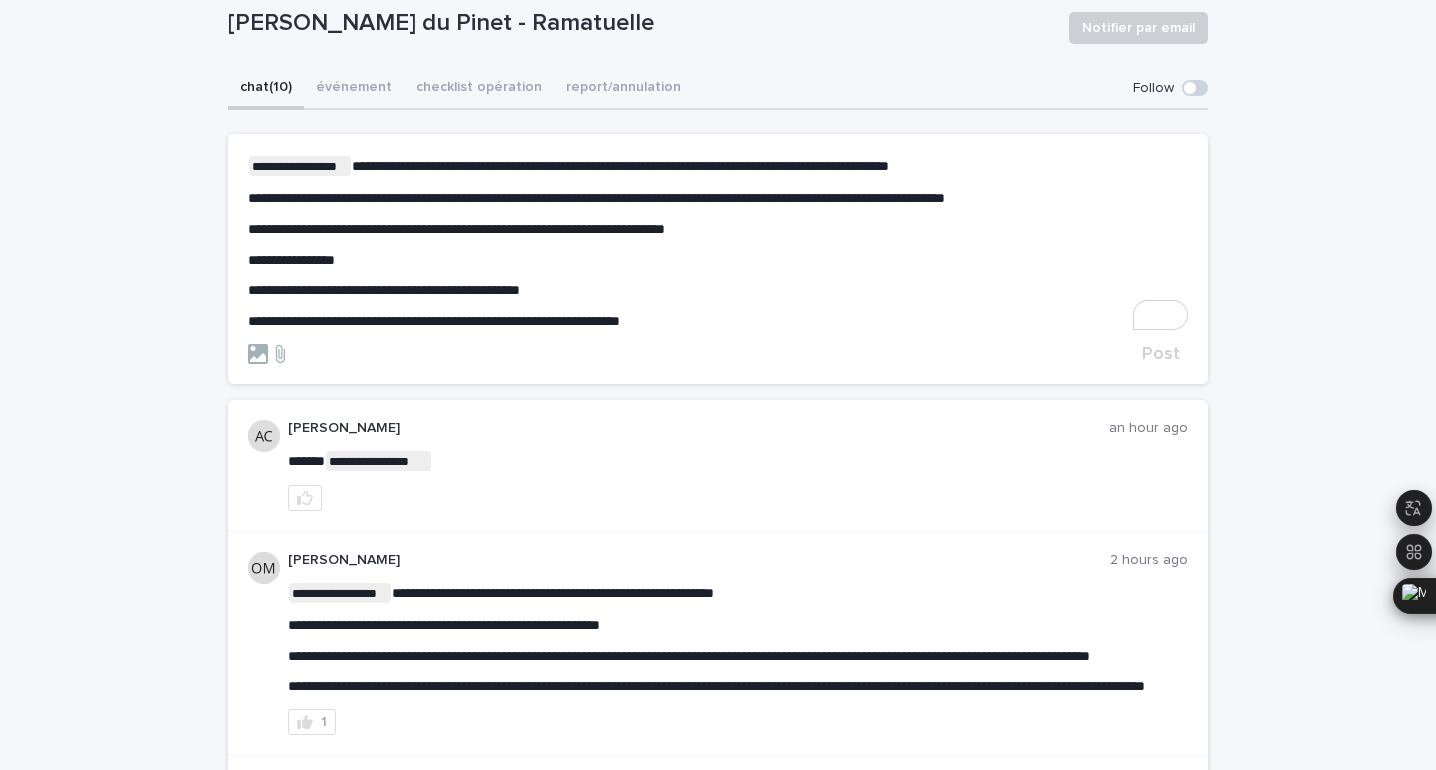 click on "****" 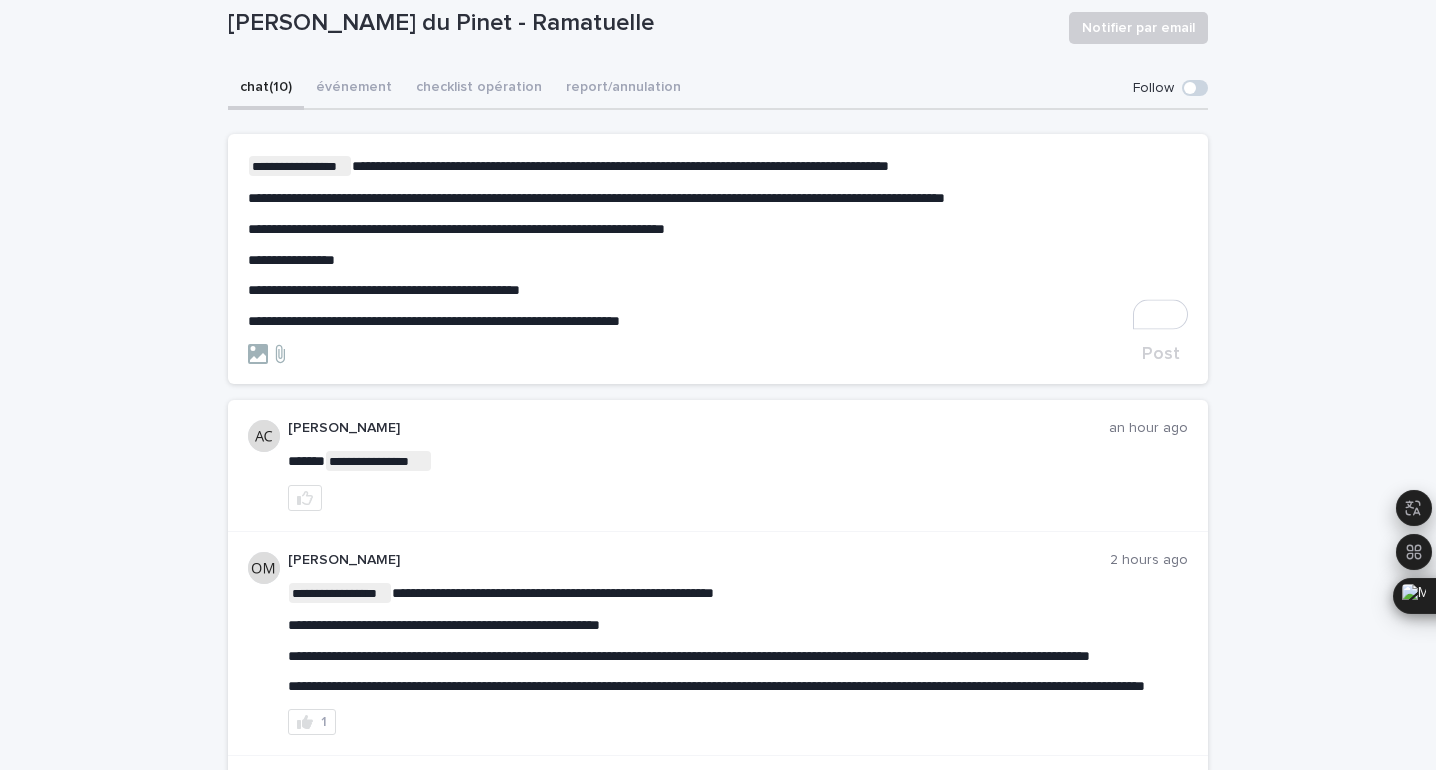 click on "**********" at bounding box center [718, 243] 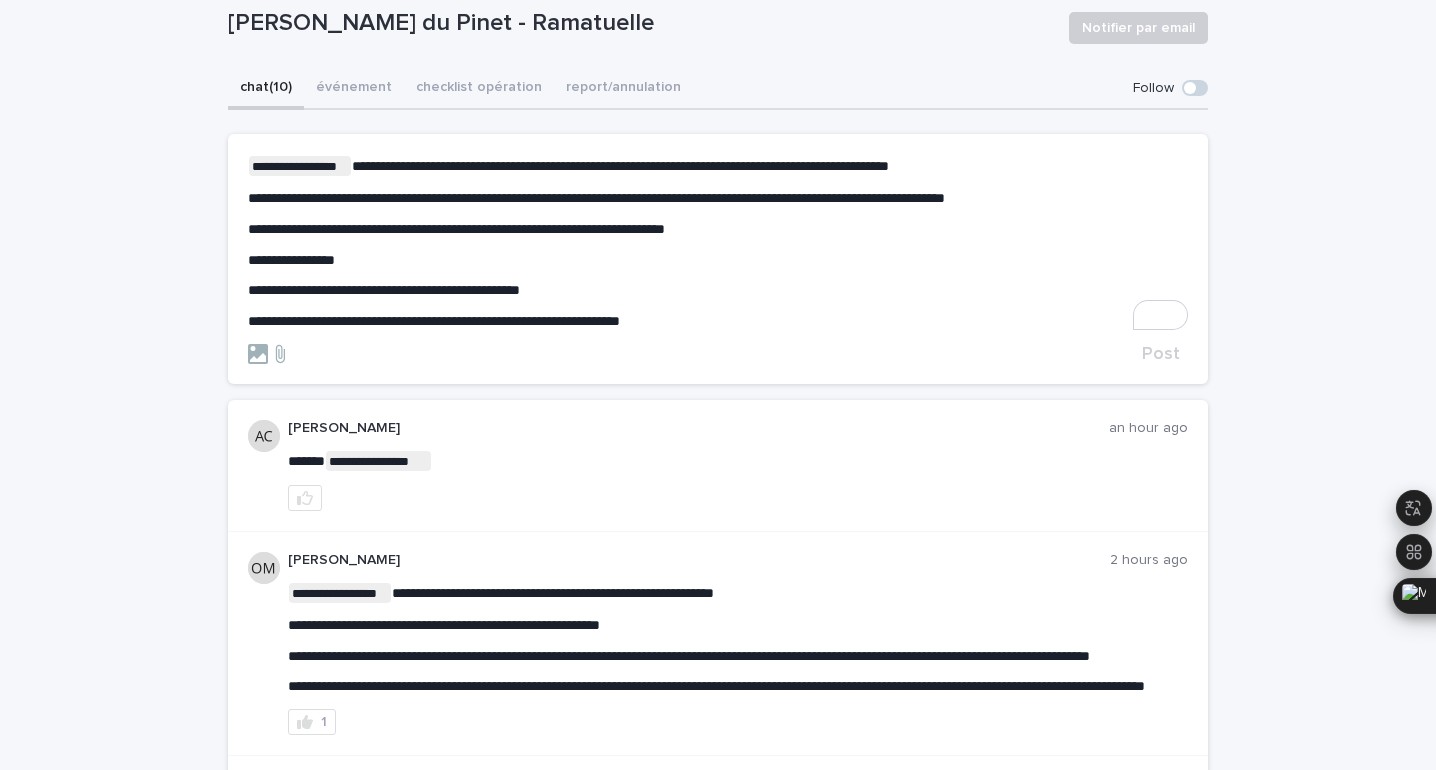 click on "**********" at bounding box center (620, 166) 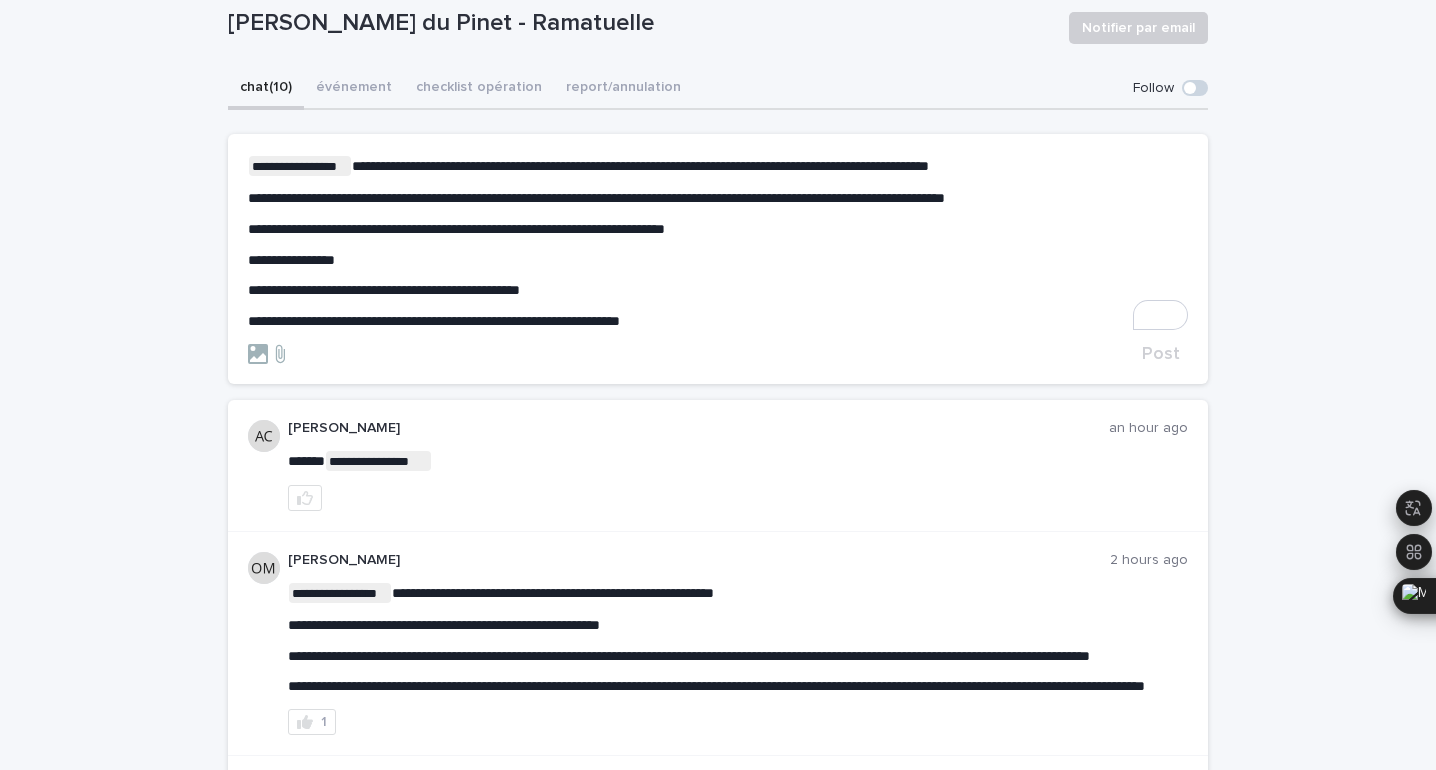 click on "**********" at bounding box center (596, 198) 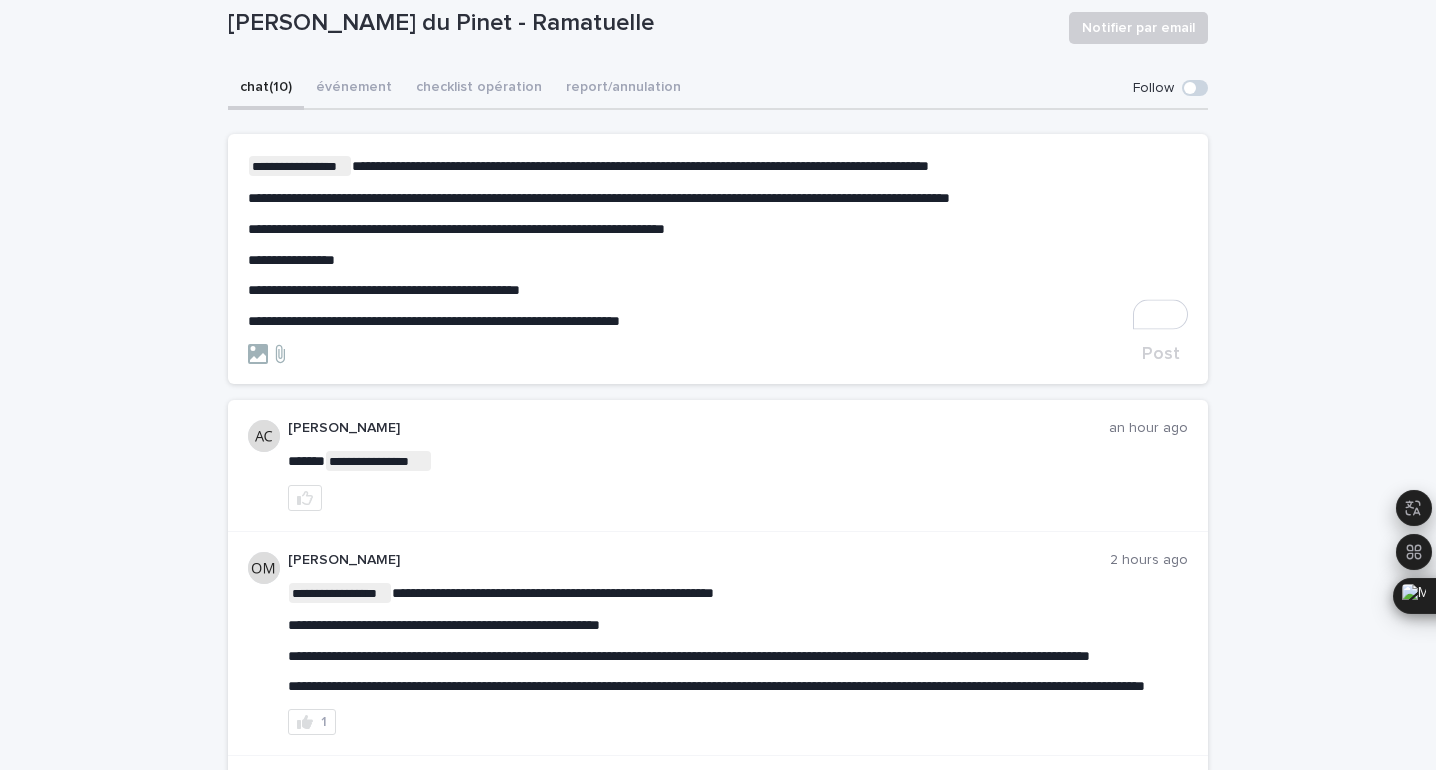 click on "**********" at bounding box center (718, 243) 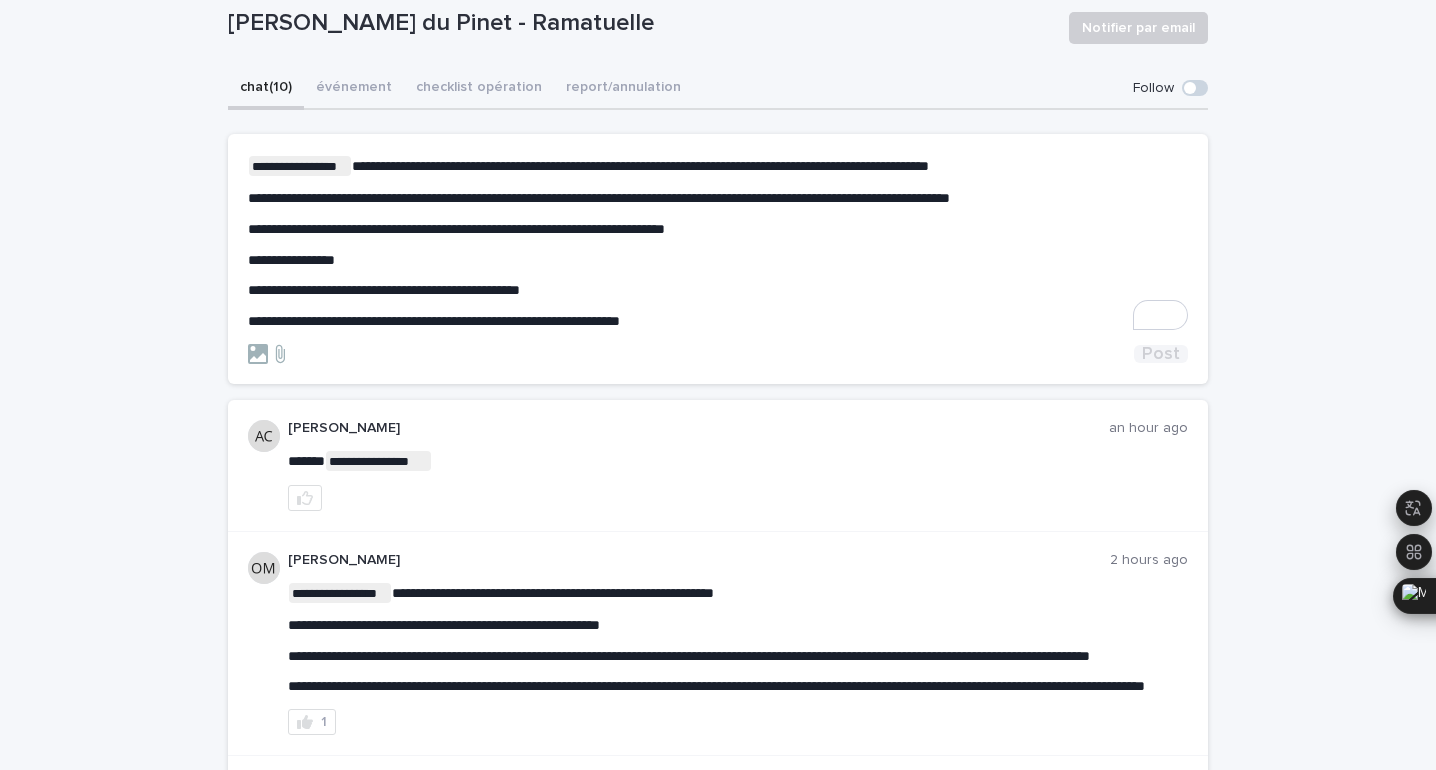 click on "Post" at bounding box center (1161, 354) 